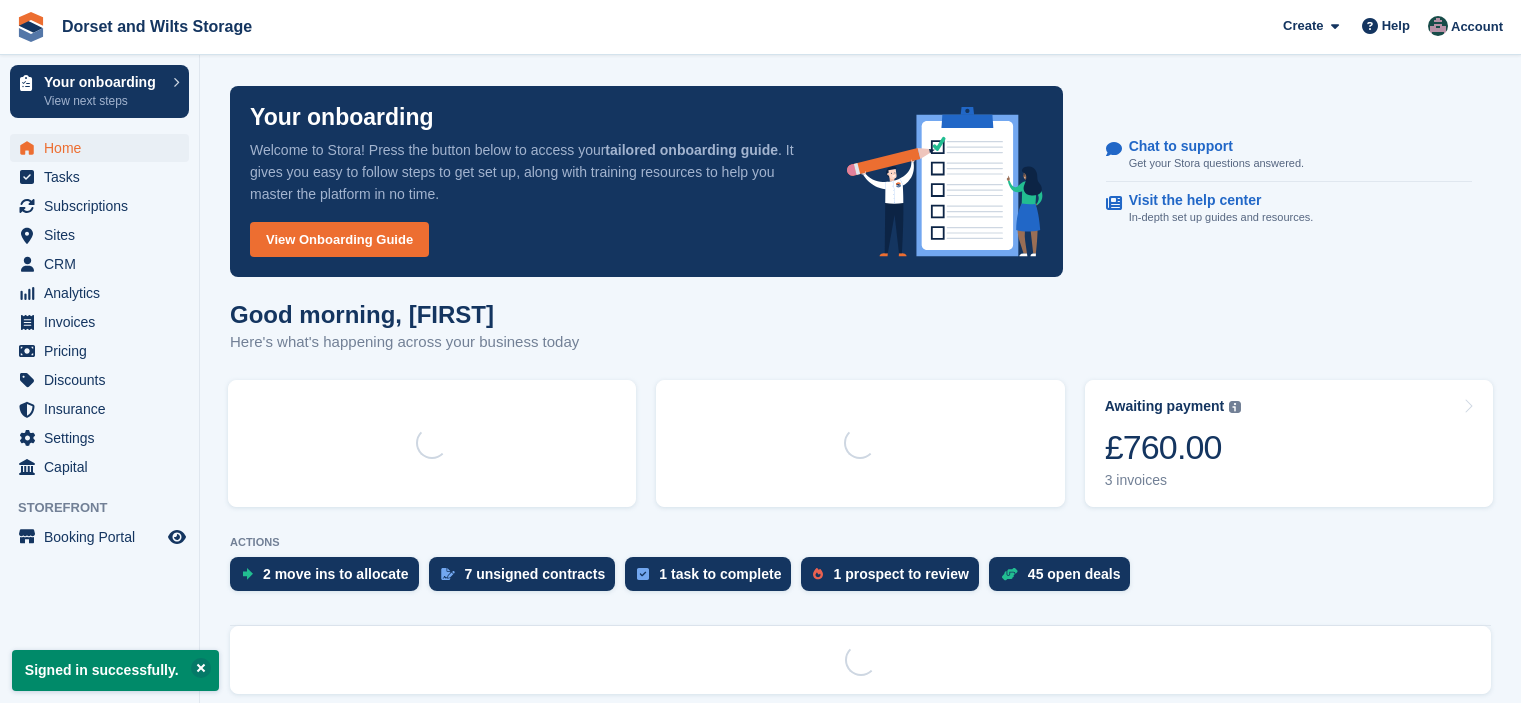 scroll, scrollTop: 0, scrollLeft: 0, axis: both 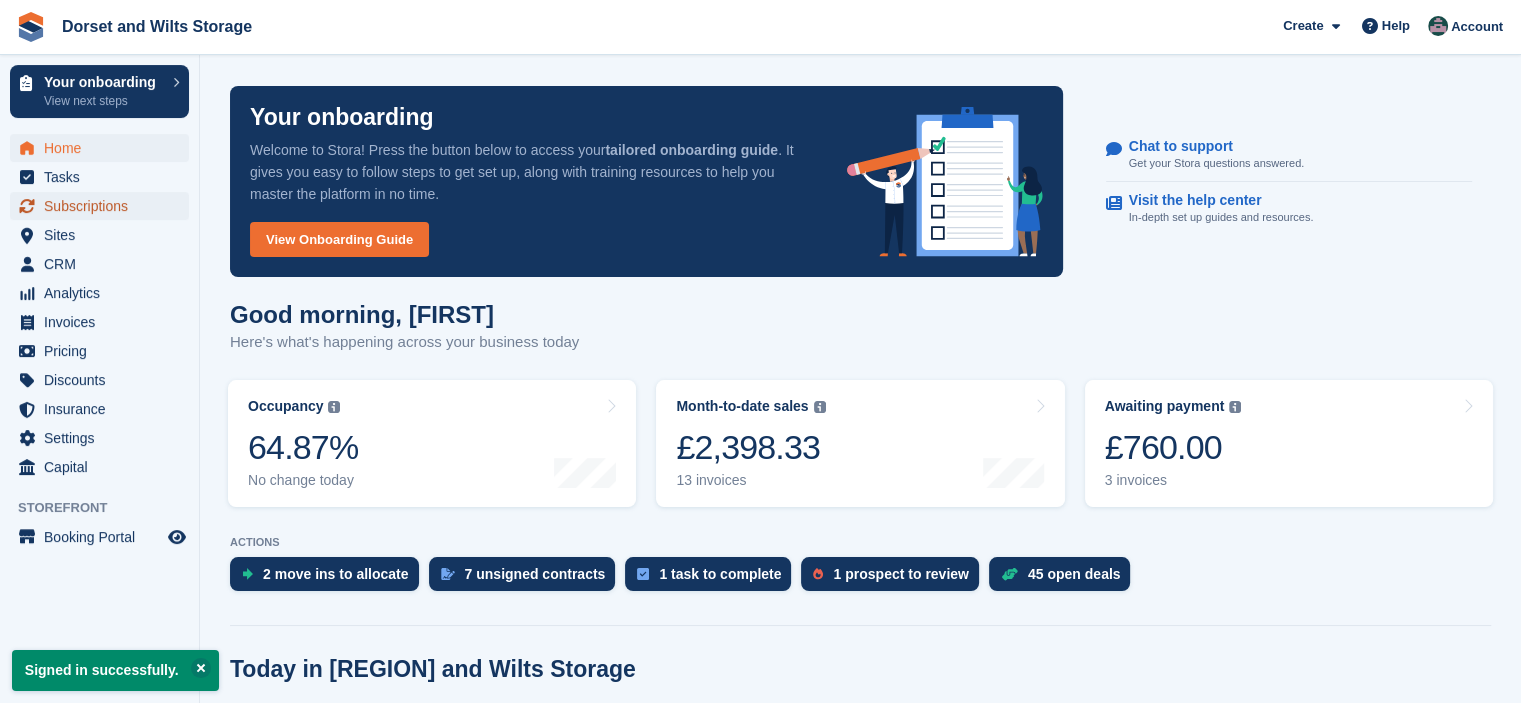click on "Subscriptions" at bounding box center [104, 206] 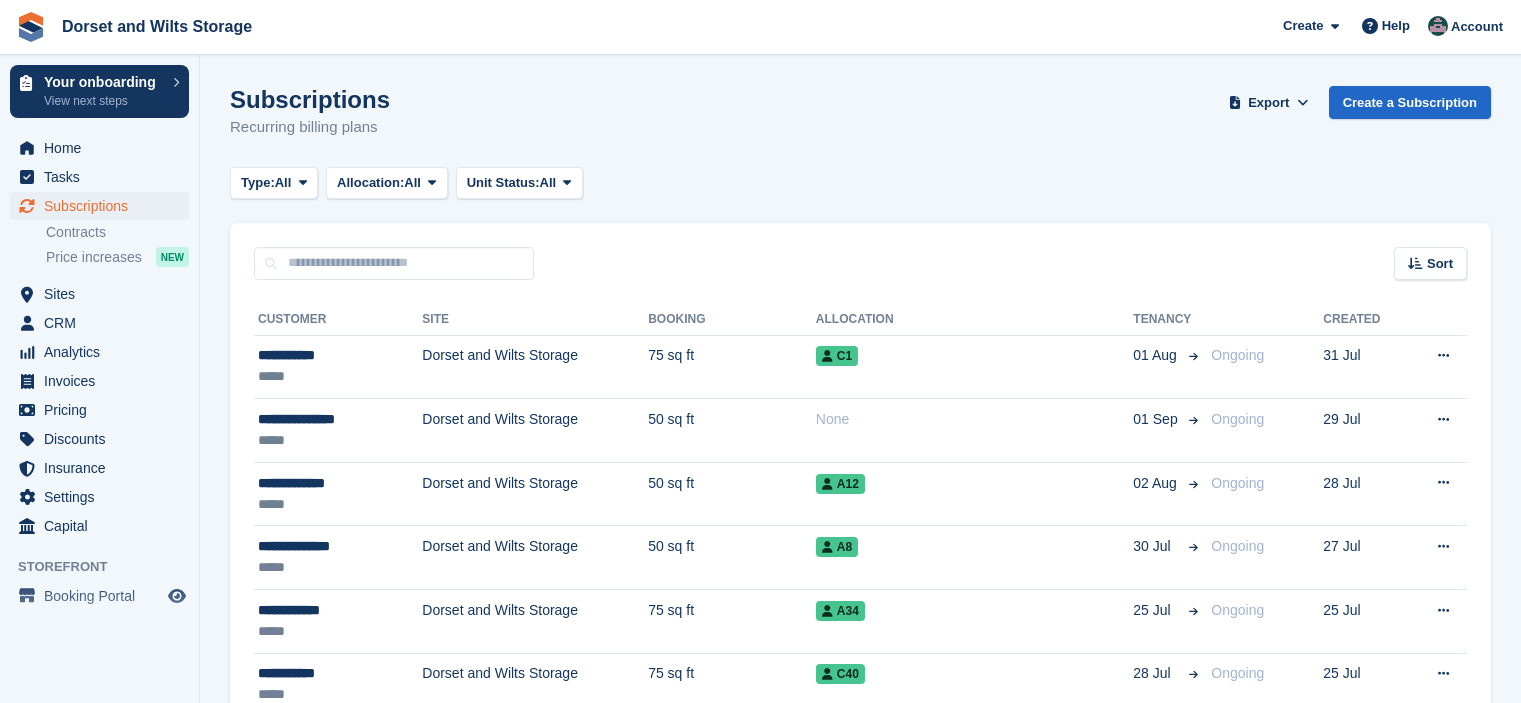 scroll, scrollTop: 0, scrollLeft: 0, axis: both 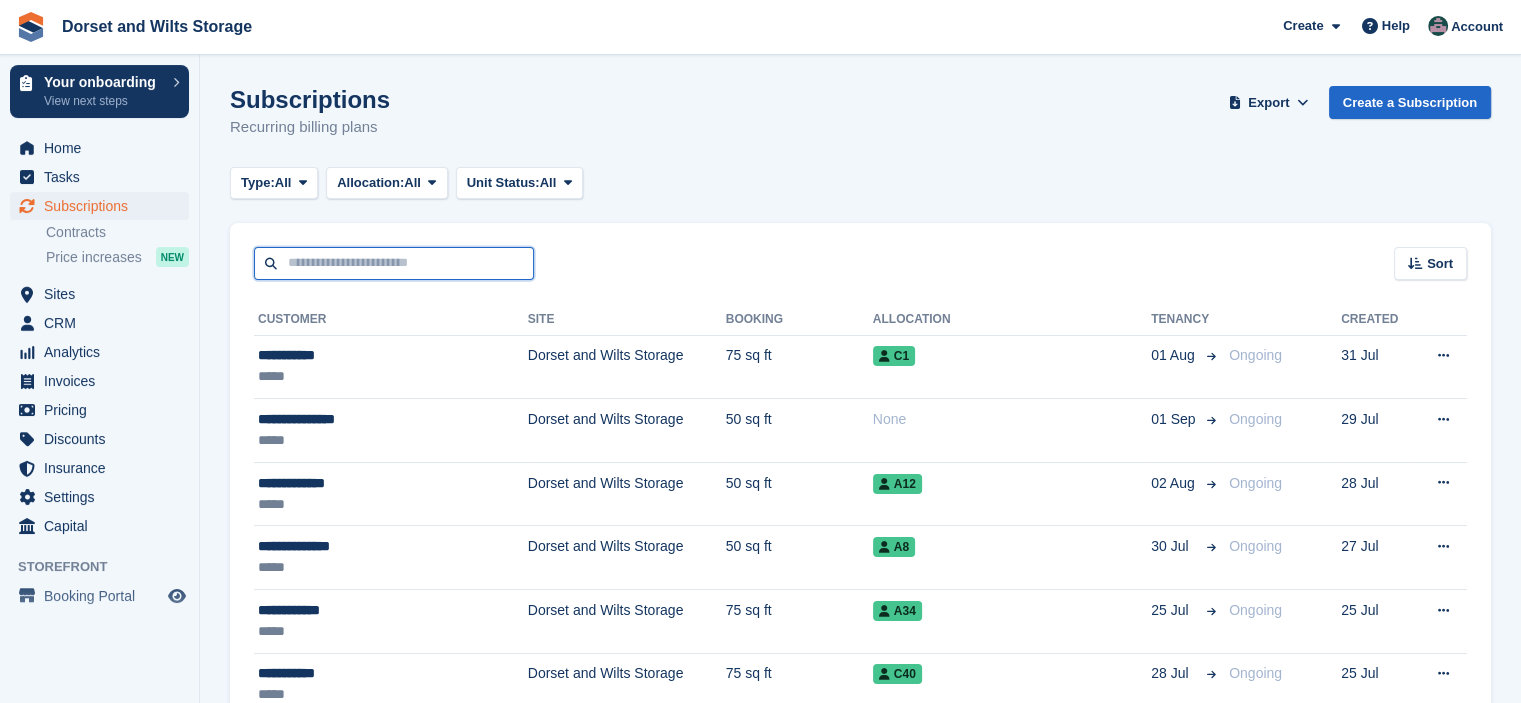 click at bounding box center (394, 263) 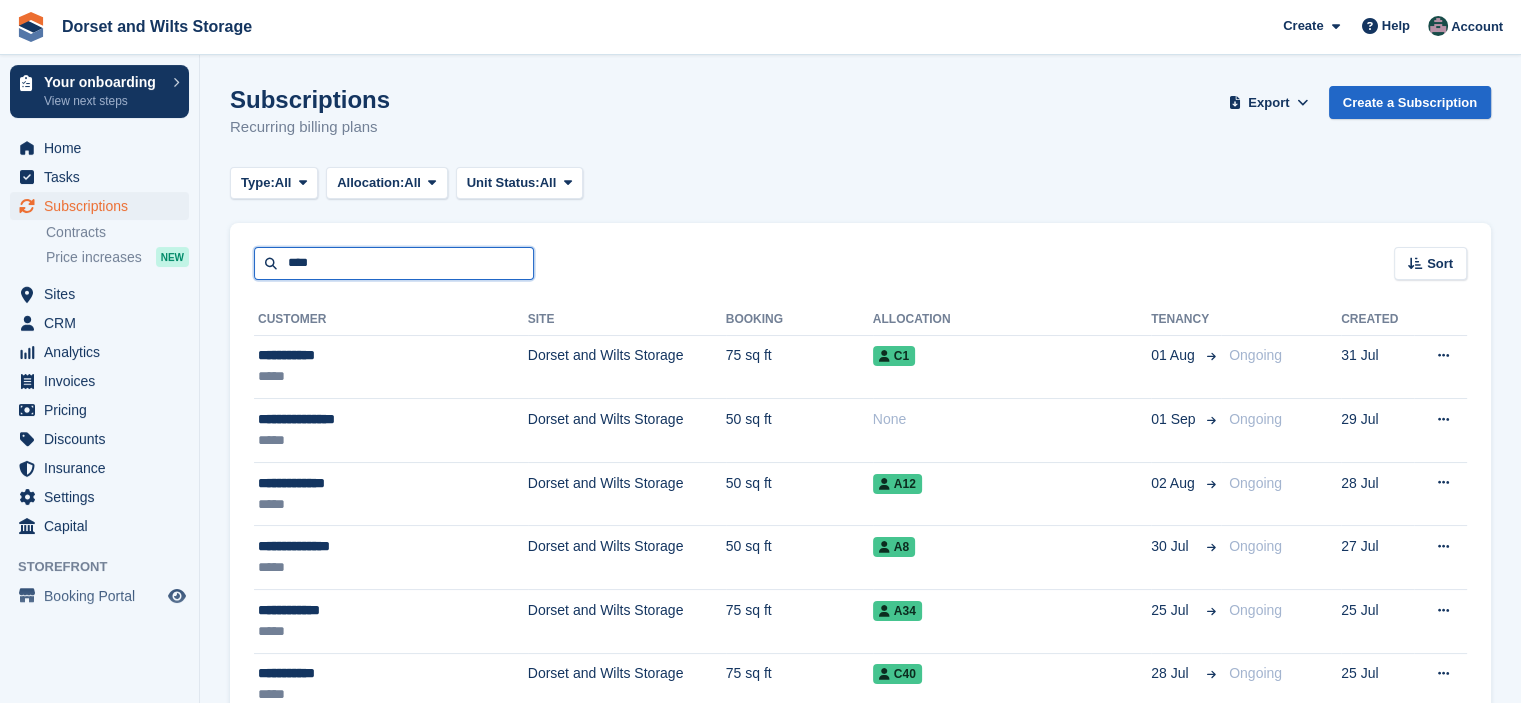 type on "****" 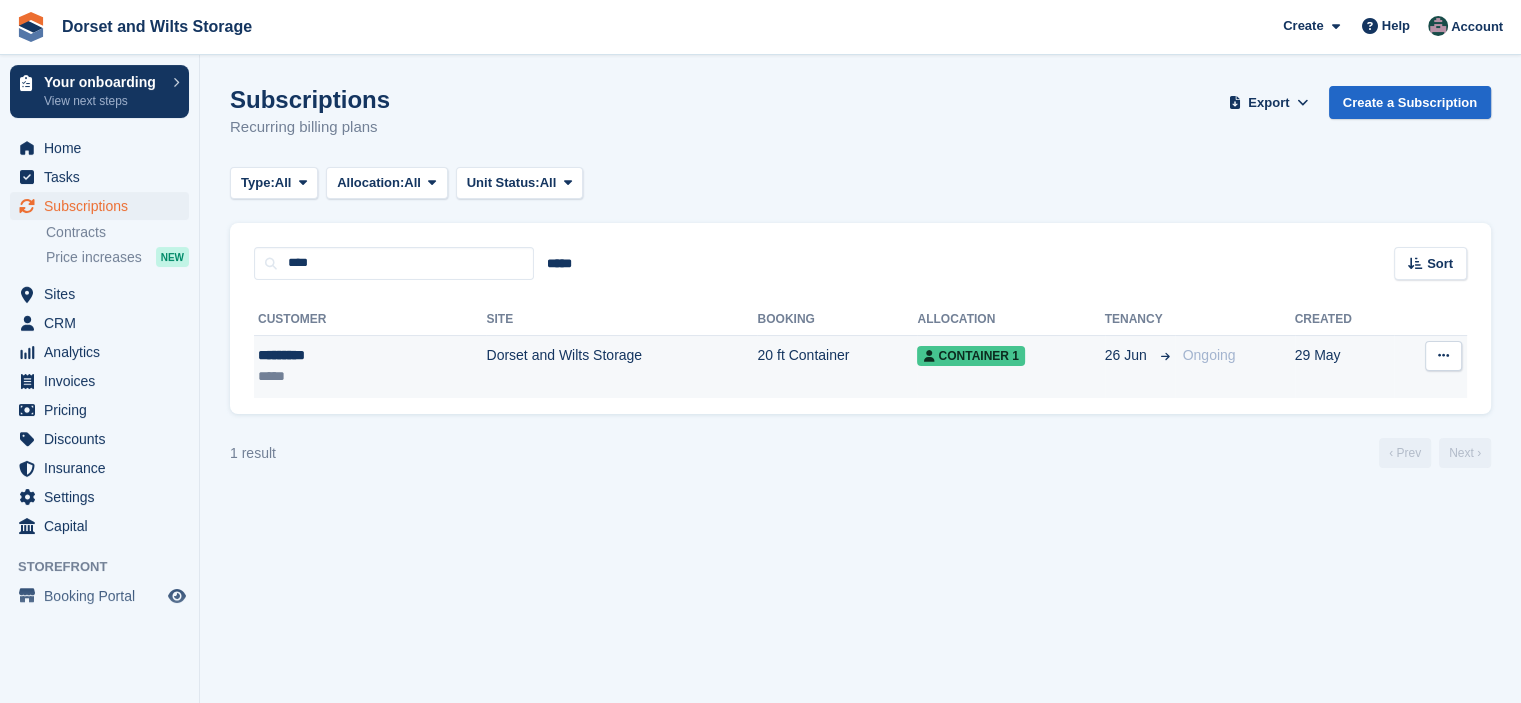 click on "Dorset and Wilts Storage" at bounding box center (621, 366) 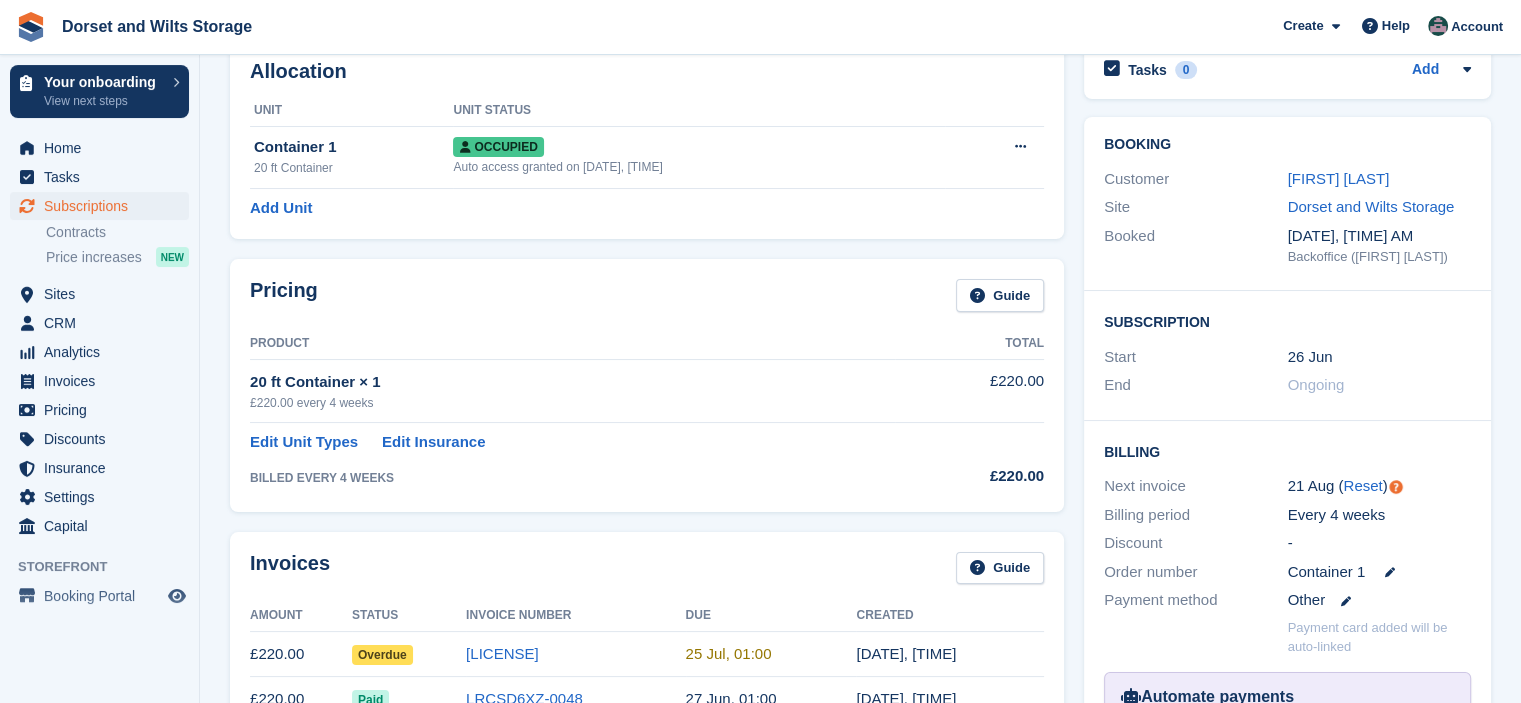 scroll, scrollTop: 100, scrollLeft: 0, axis: vertical 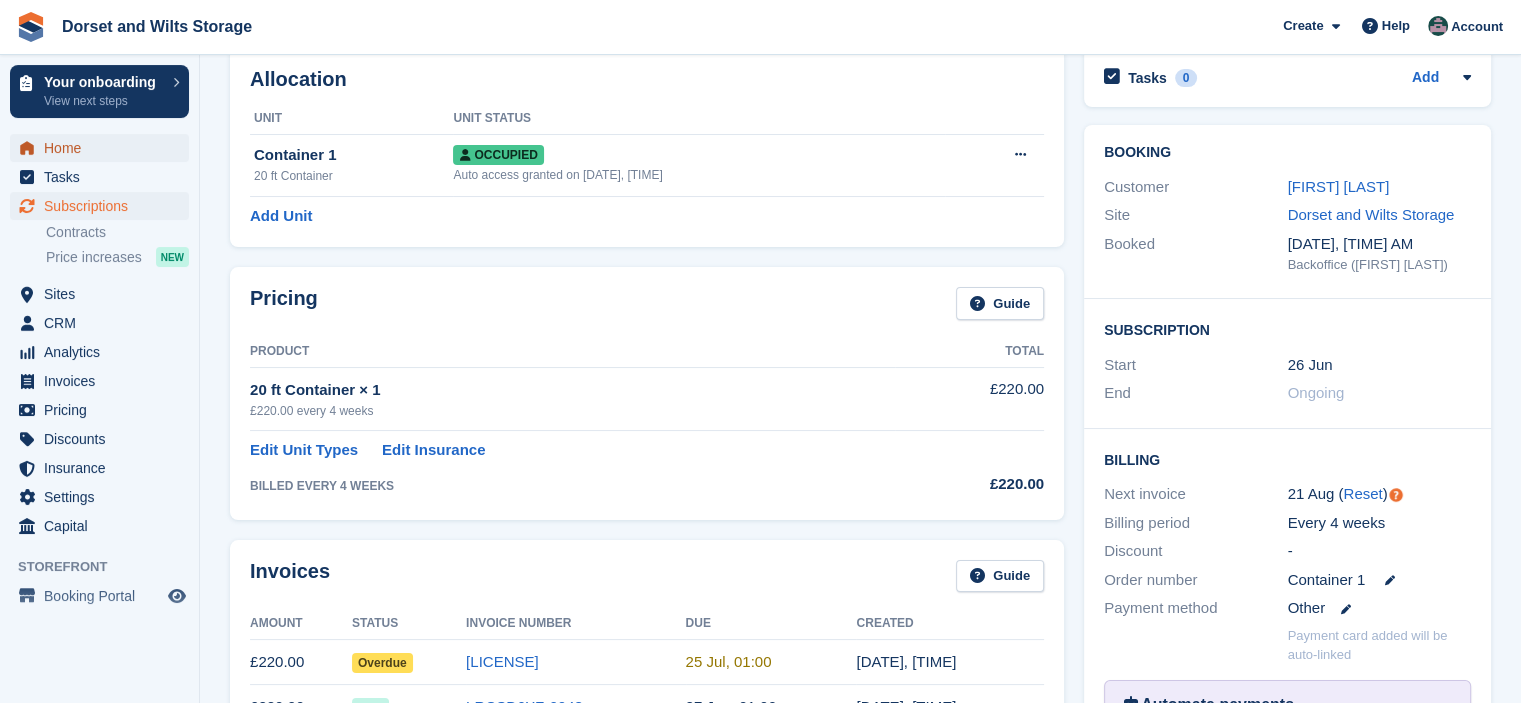 click on "Home" at bounding box center [104, 148] 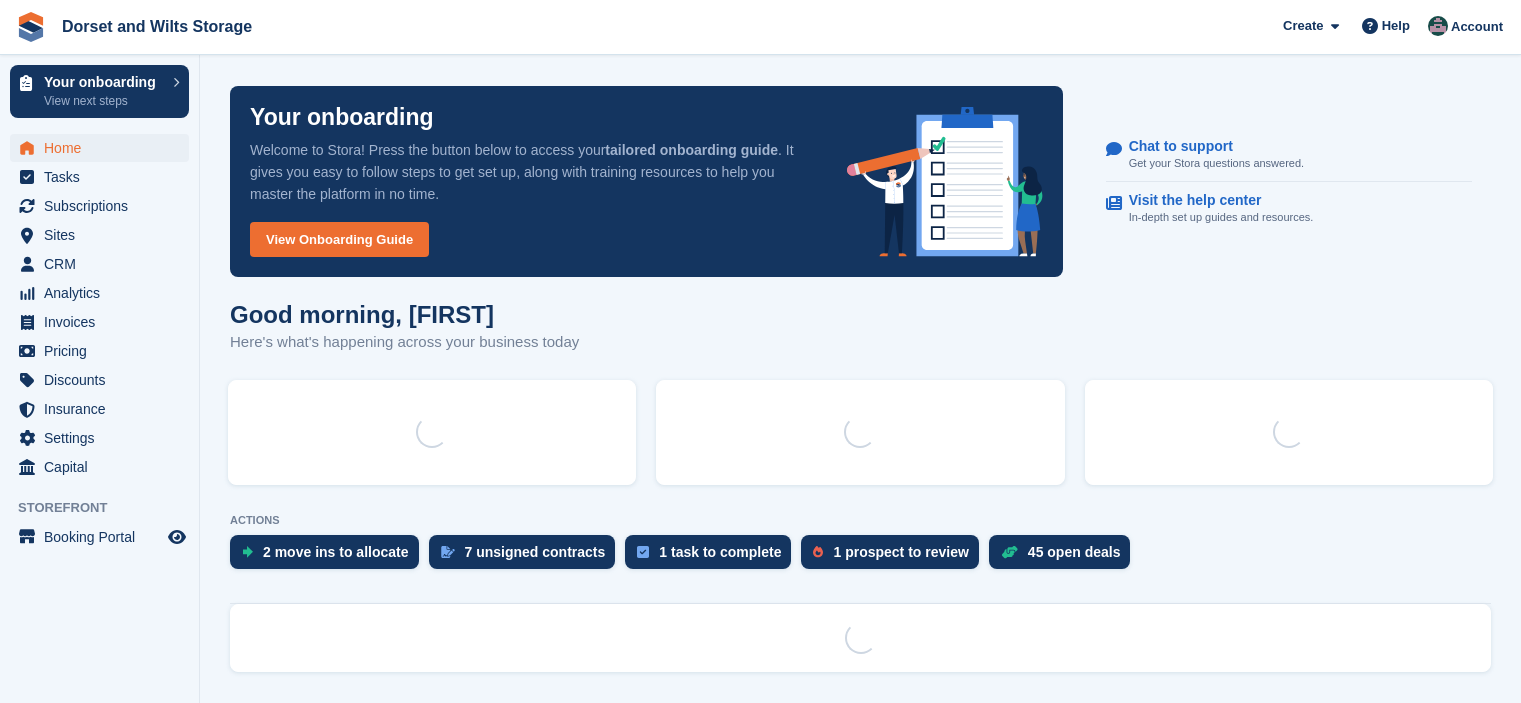 scroll, scrollTop: 0, scrollLeft: 0, axis: both 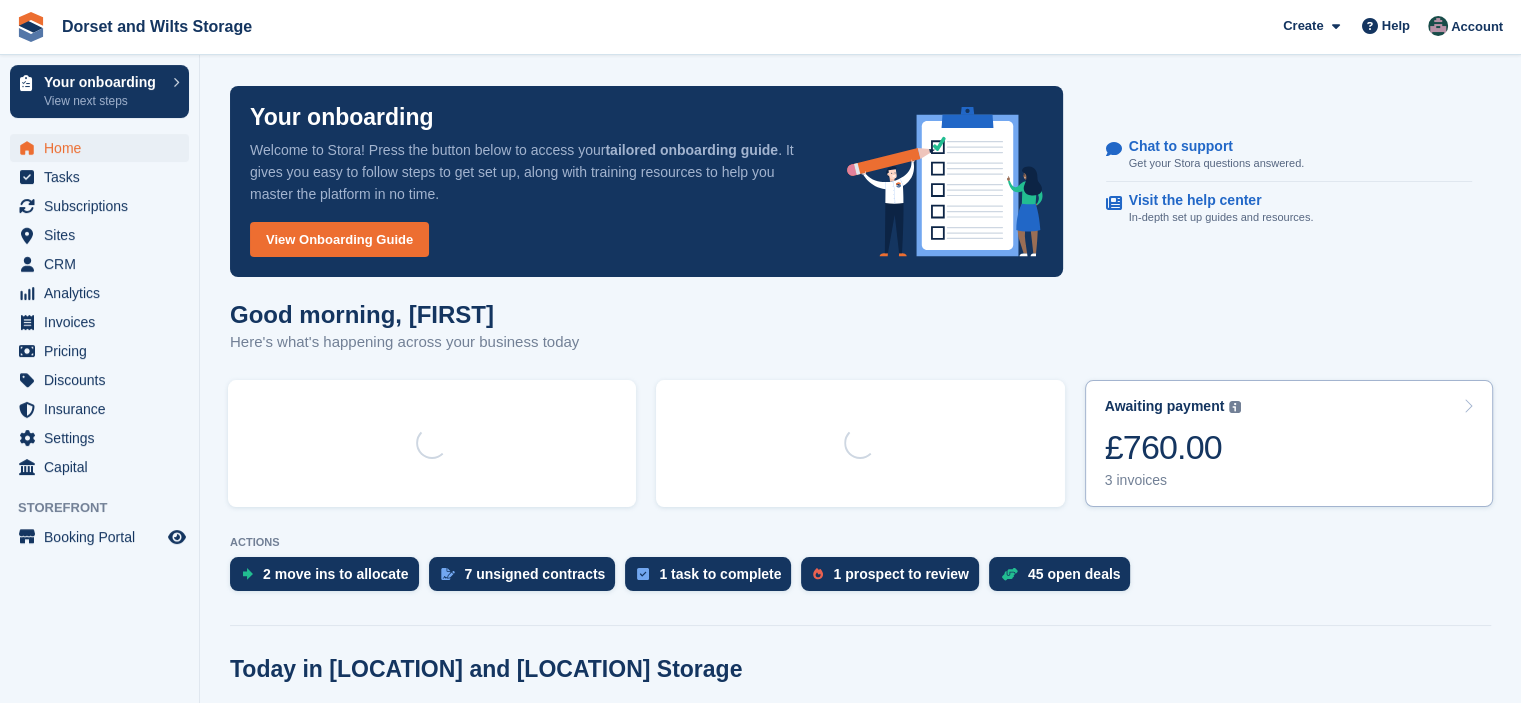 click on "£760.00" at bounding box center [1173, 447] 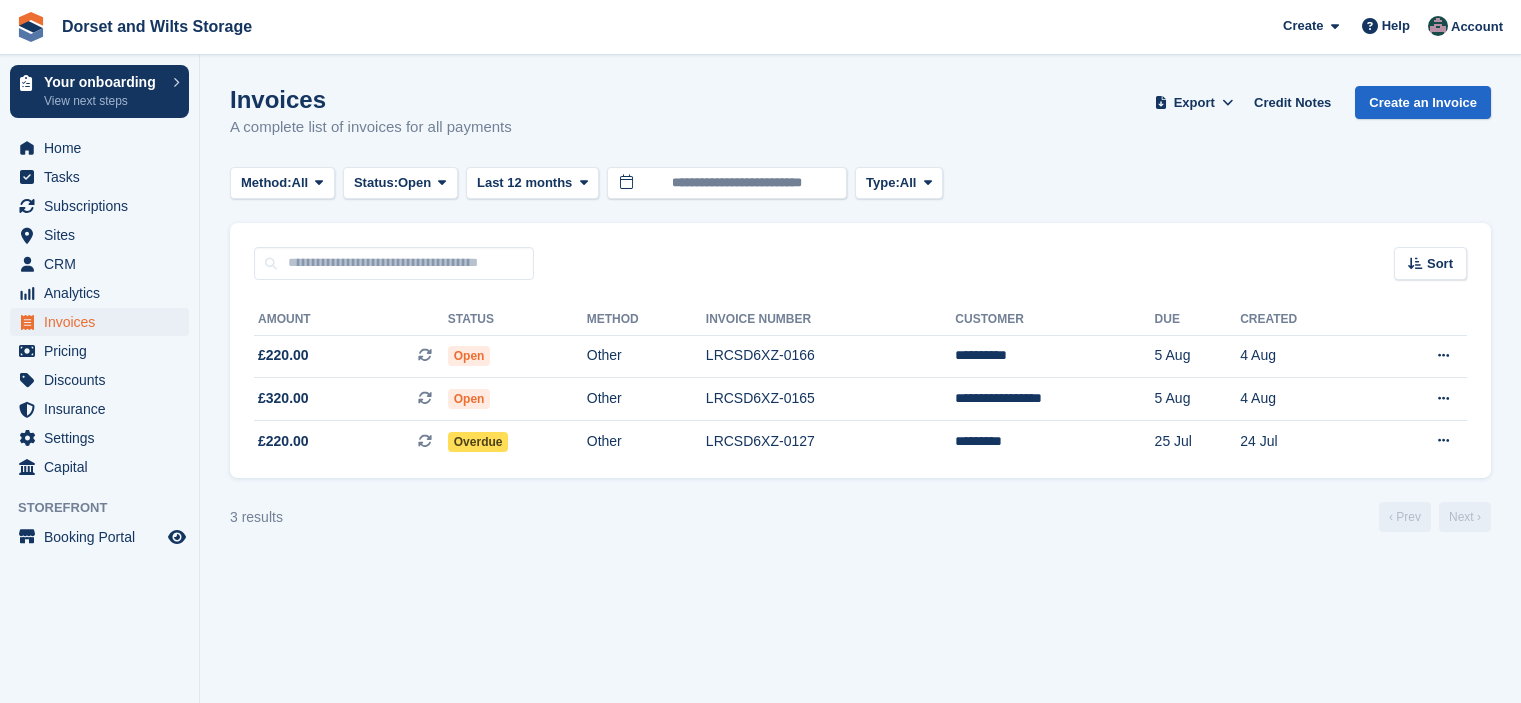 scroll, scrollTop: 0, scrollLeft: 0, axis: both 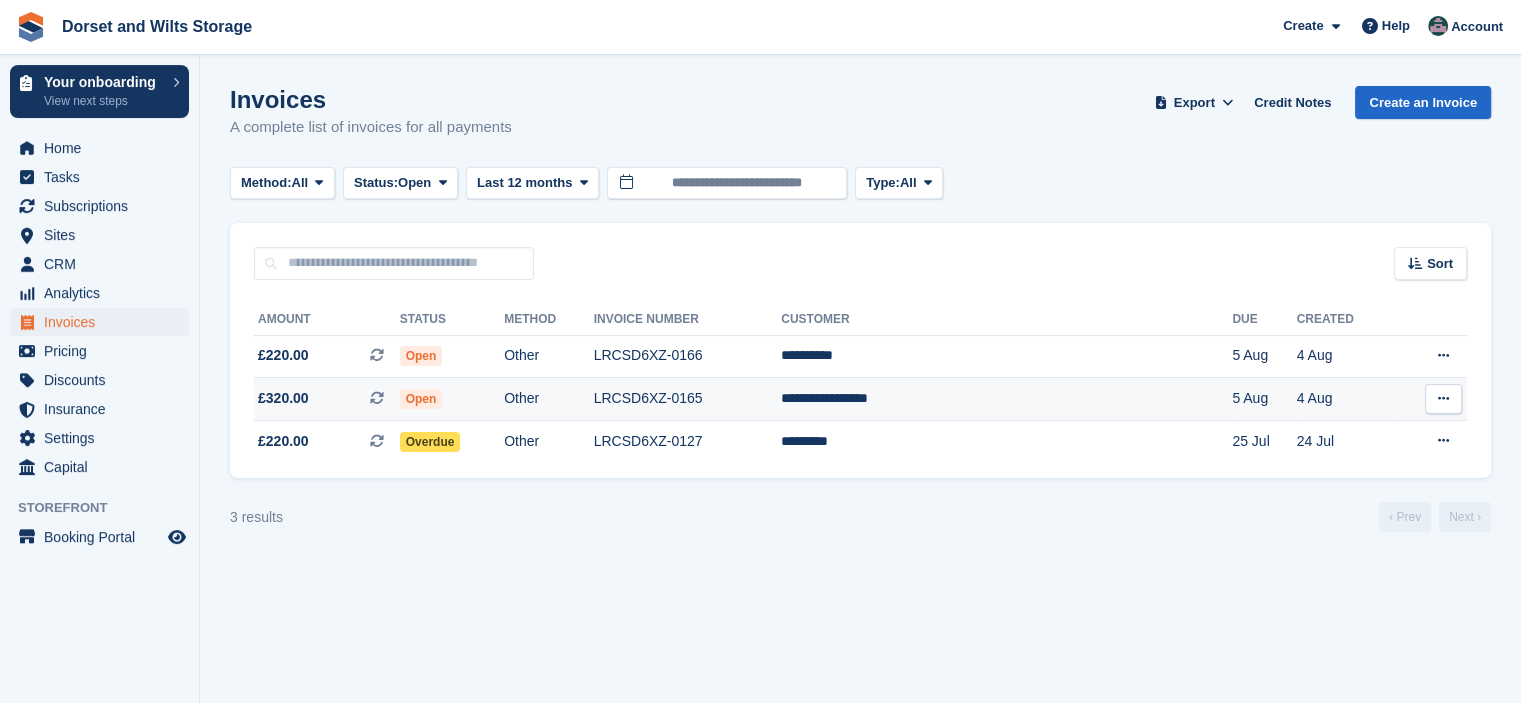 click on "£320.00" at bounding box center [283, 398] 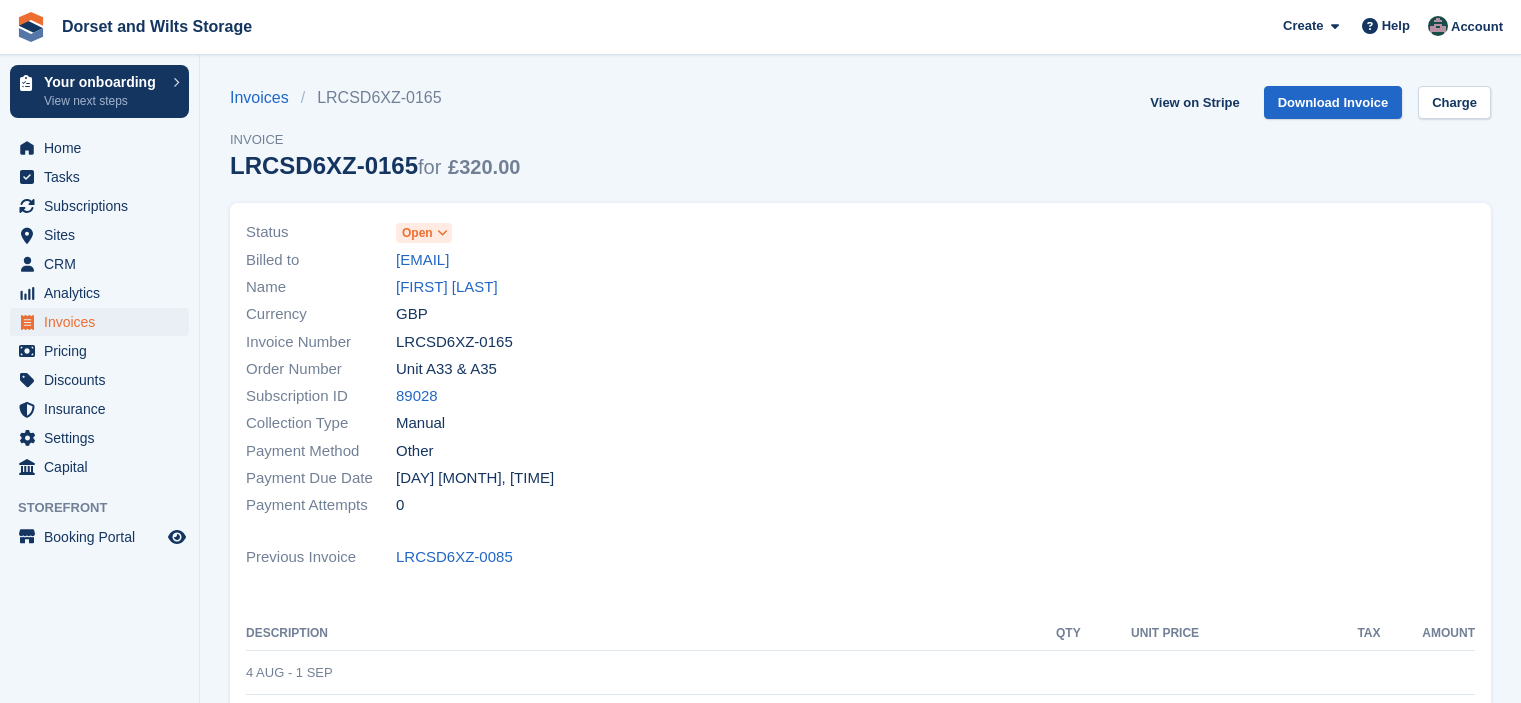 scroll, scrollTop: 0, scrollLeft: 0, axis: both 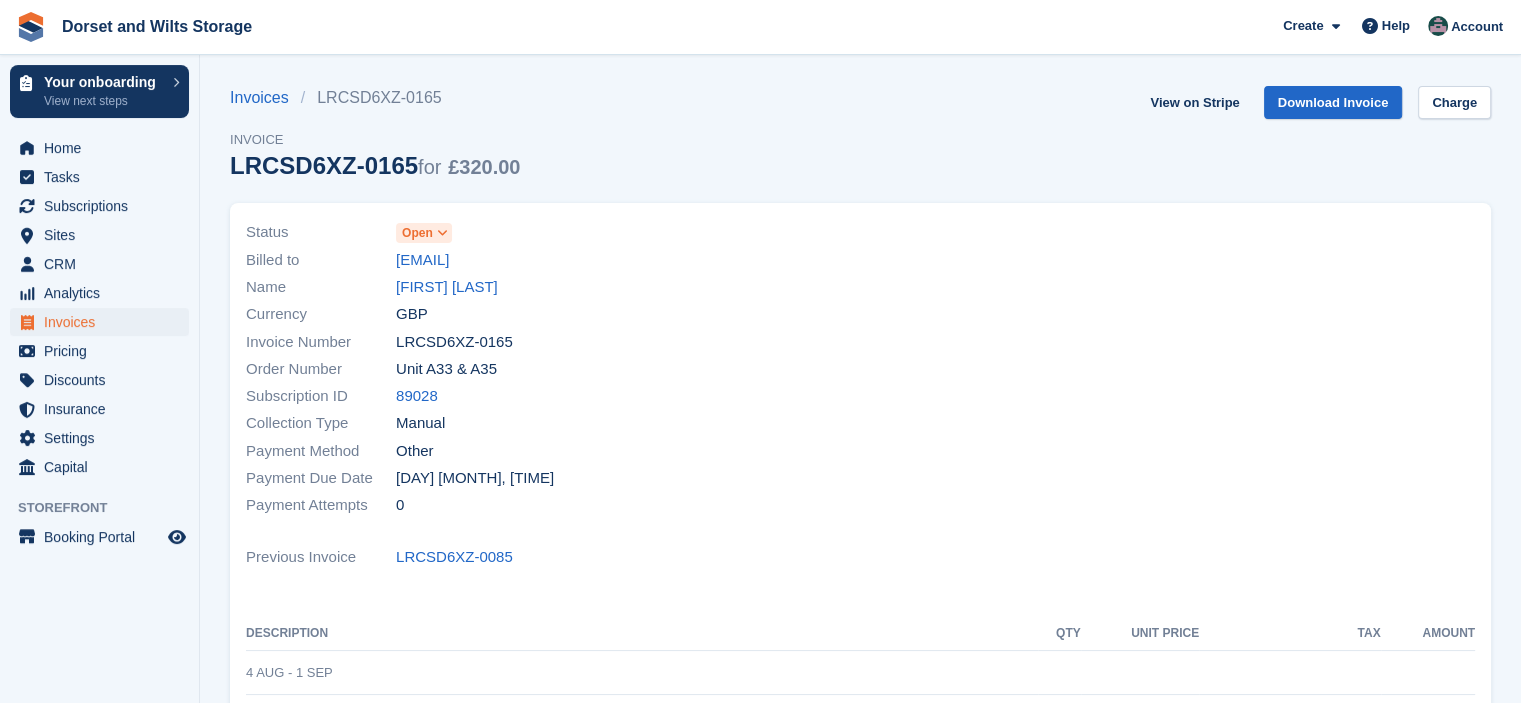 click at bounding box center [443, 233] 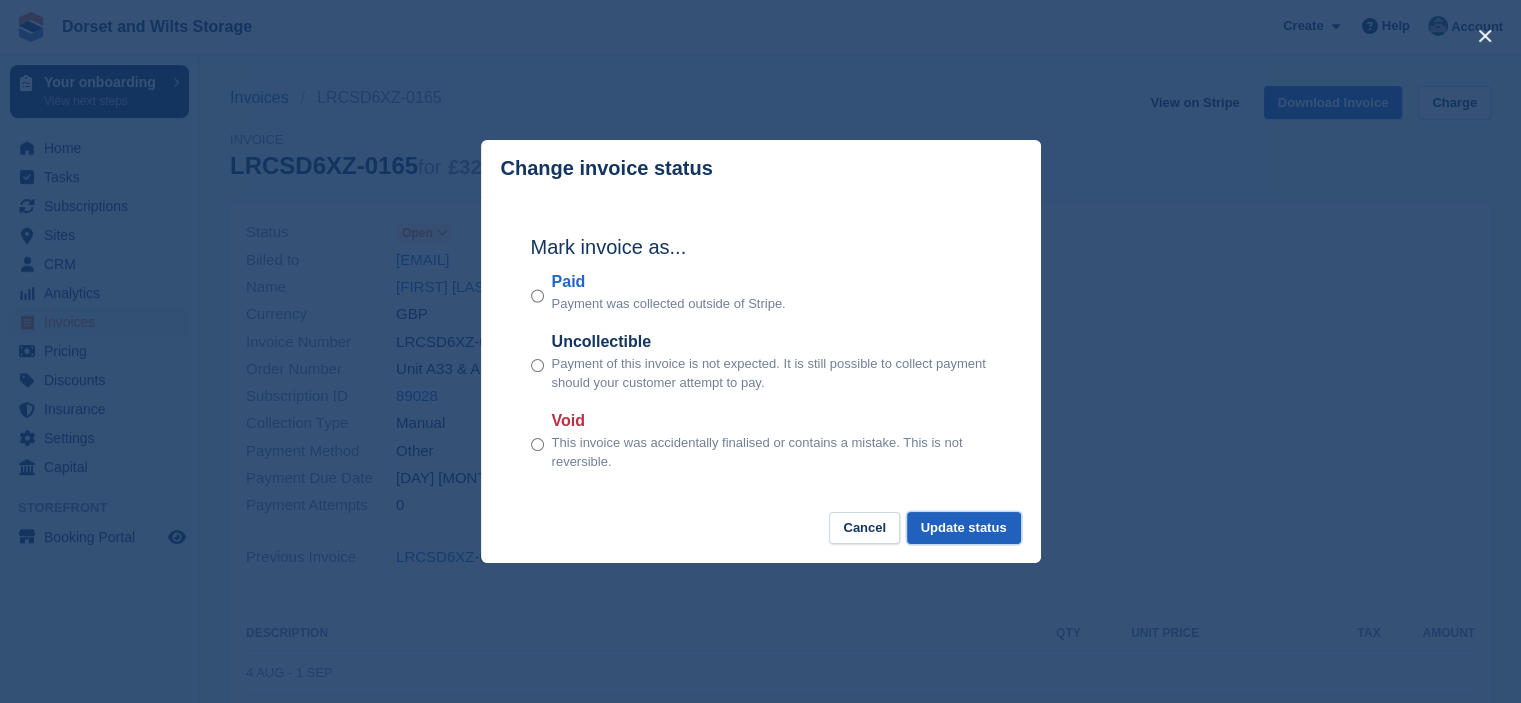 click on "Update status" at bounding box center (964, 528) 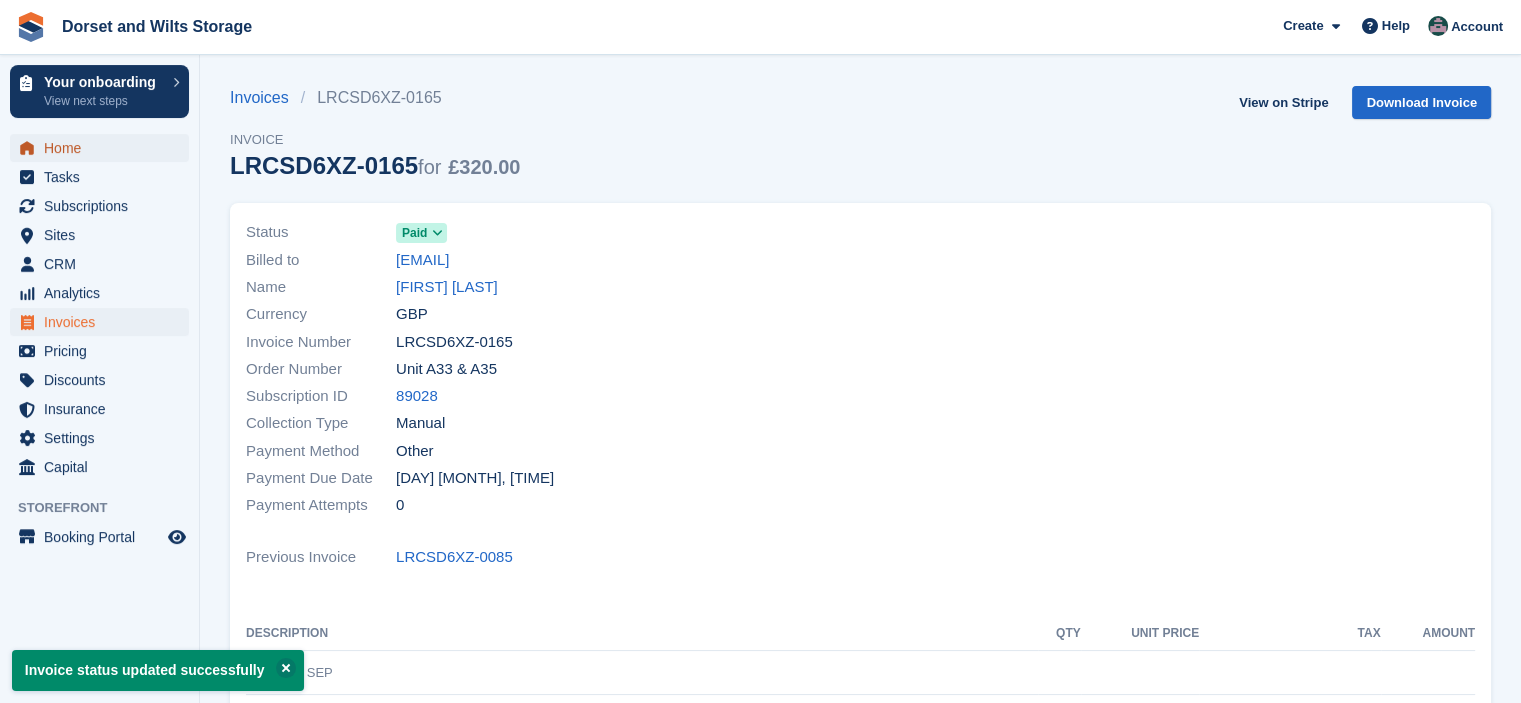 click on "Home" at bounding box center (104, 148) 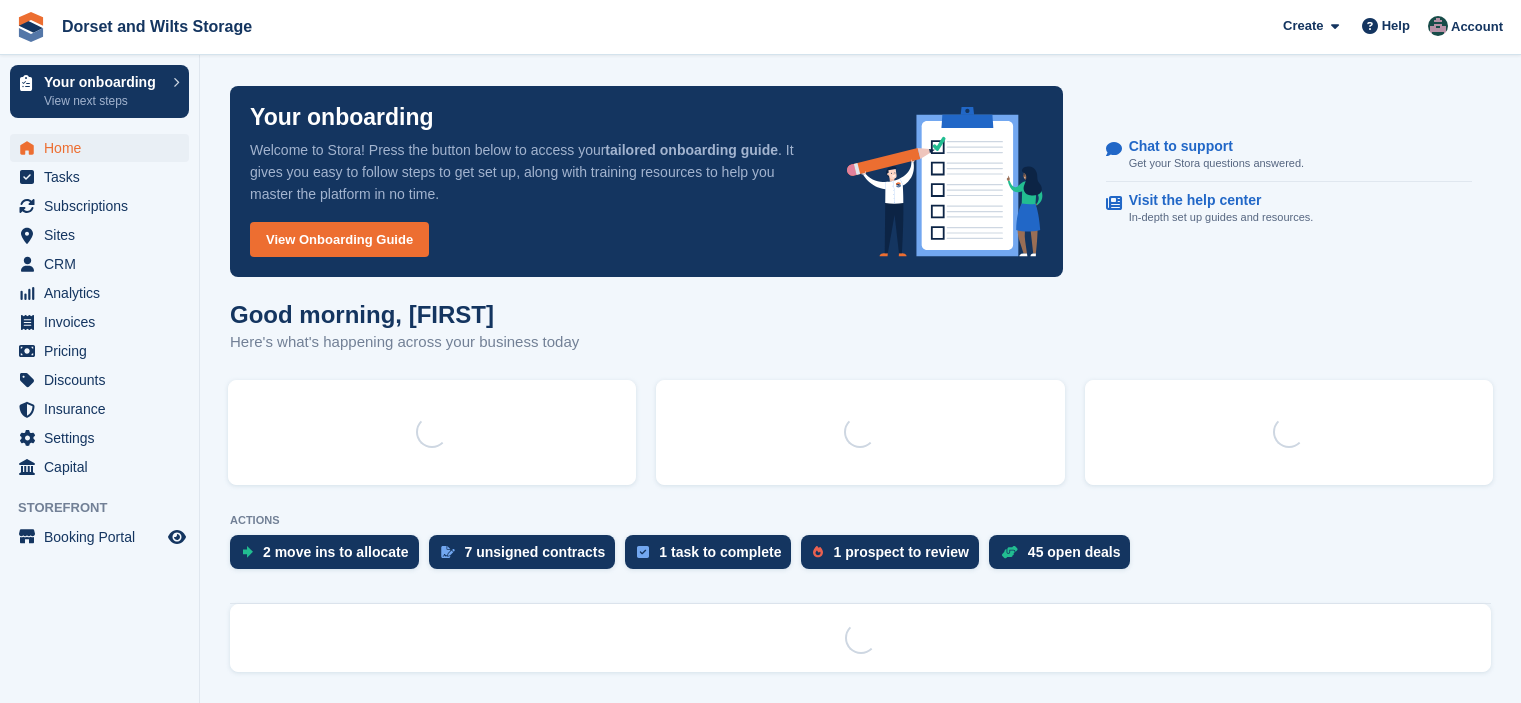 scroll, scrollTop: 0, scrollLeft: 0, axis: both 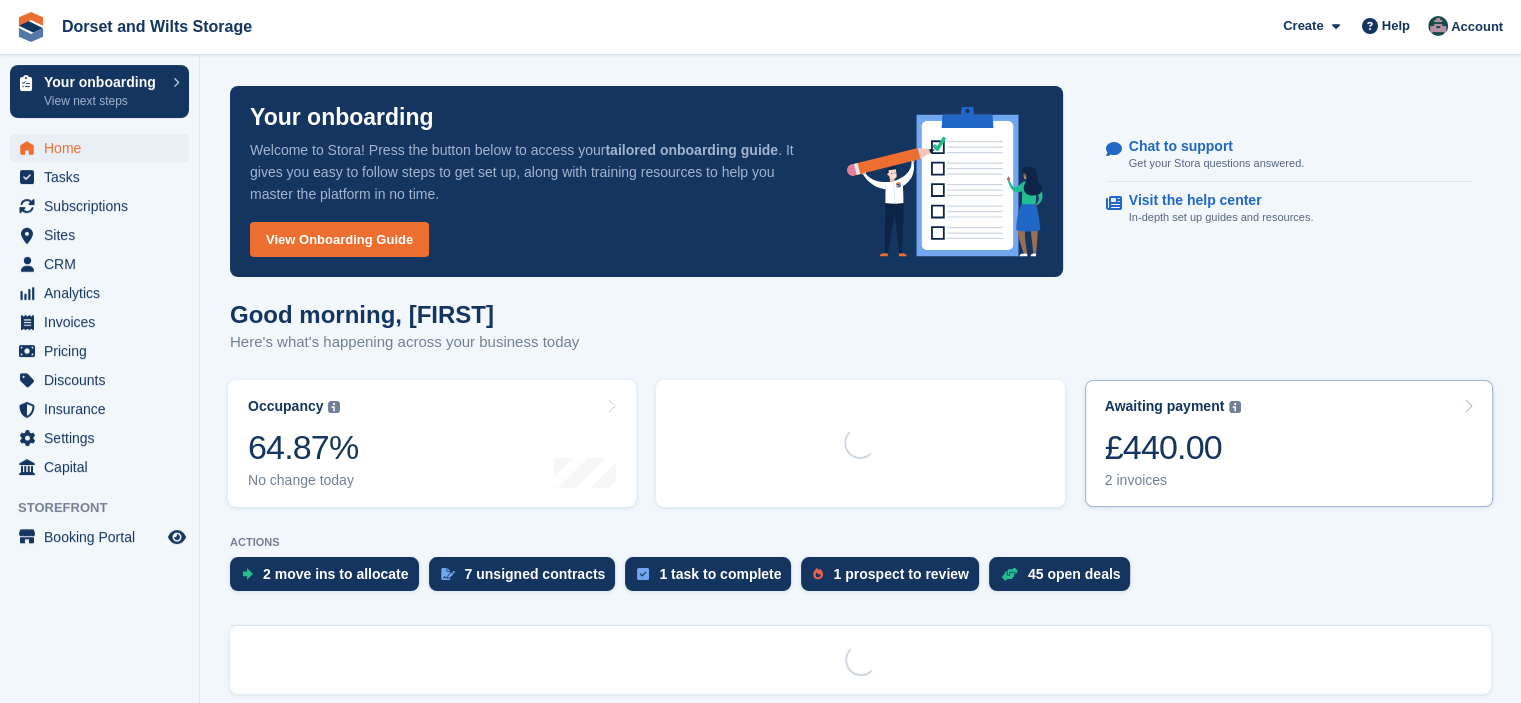 click on "£440.00" at bounding box center [1173, 447] 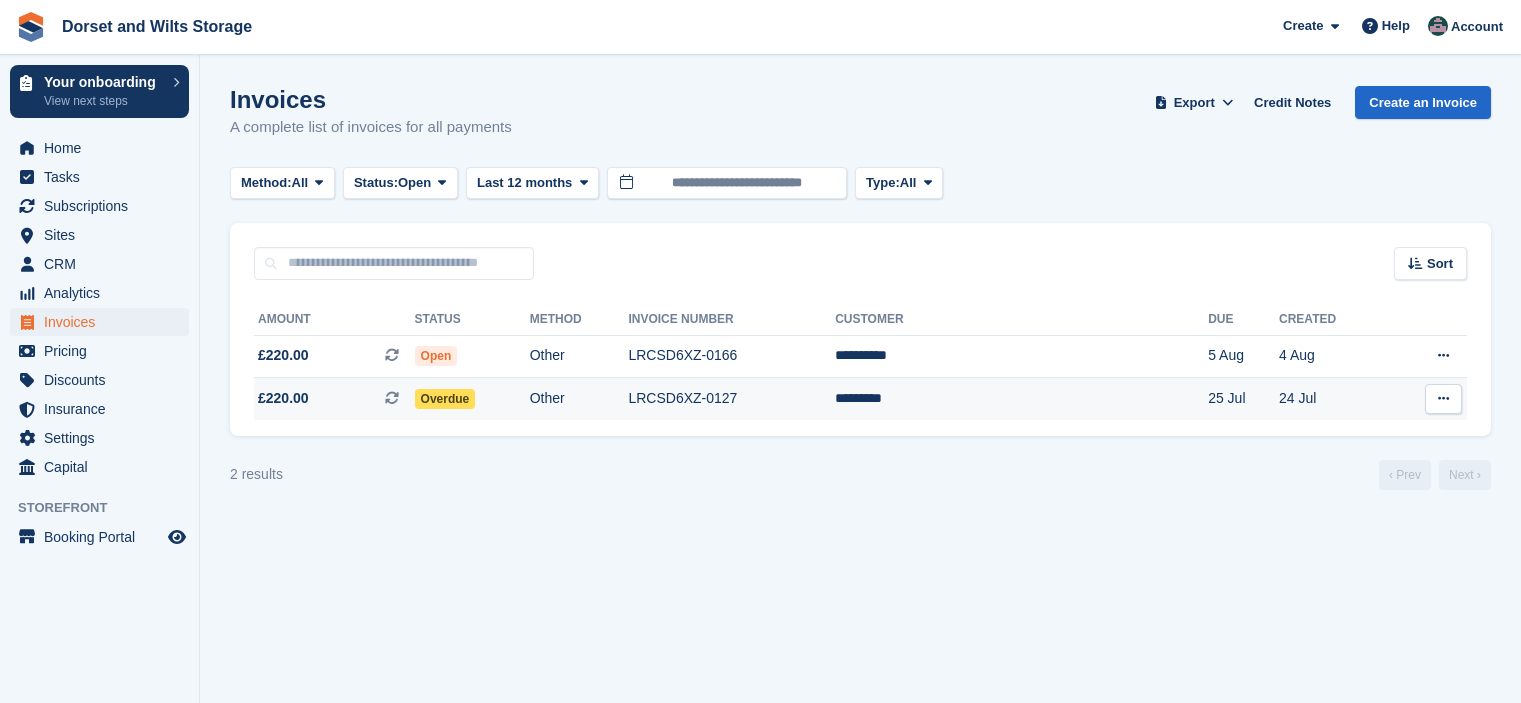 scroll, scrollTop: 0, scrollLeft: 0, axis: both 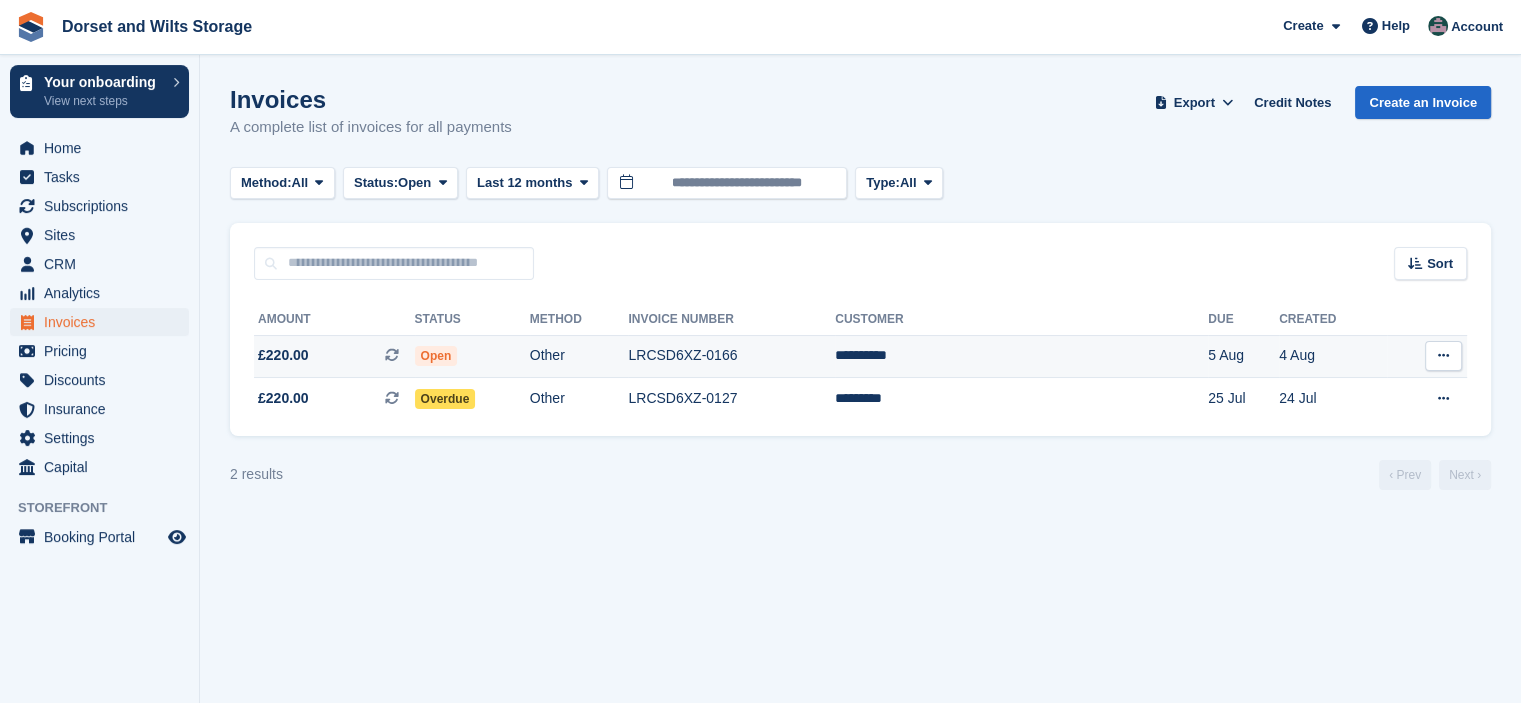 click on "£220.00" at bounding box center [283, 355] 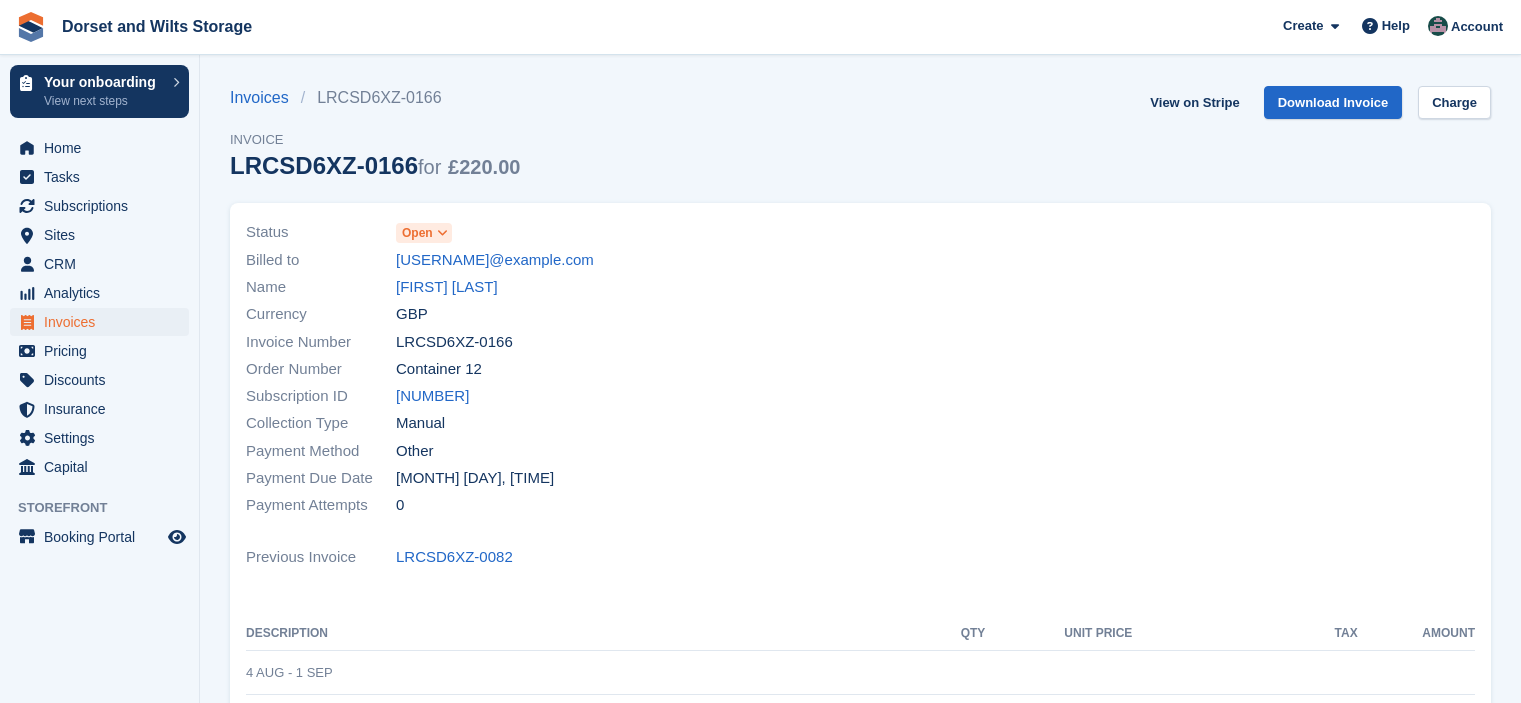 scroll, scrollTop: 0, scrollLeft: 0, axis: both 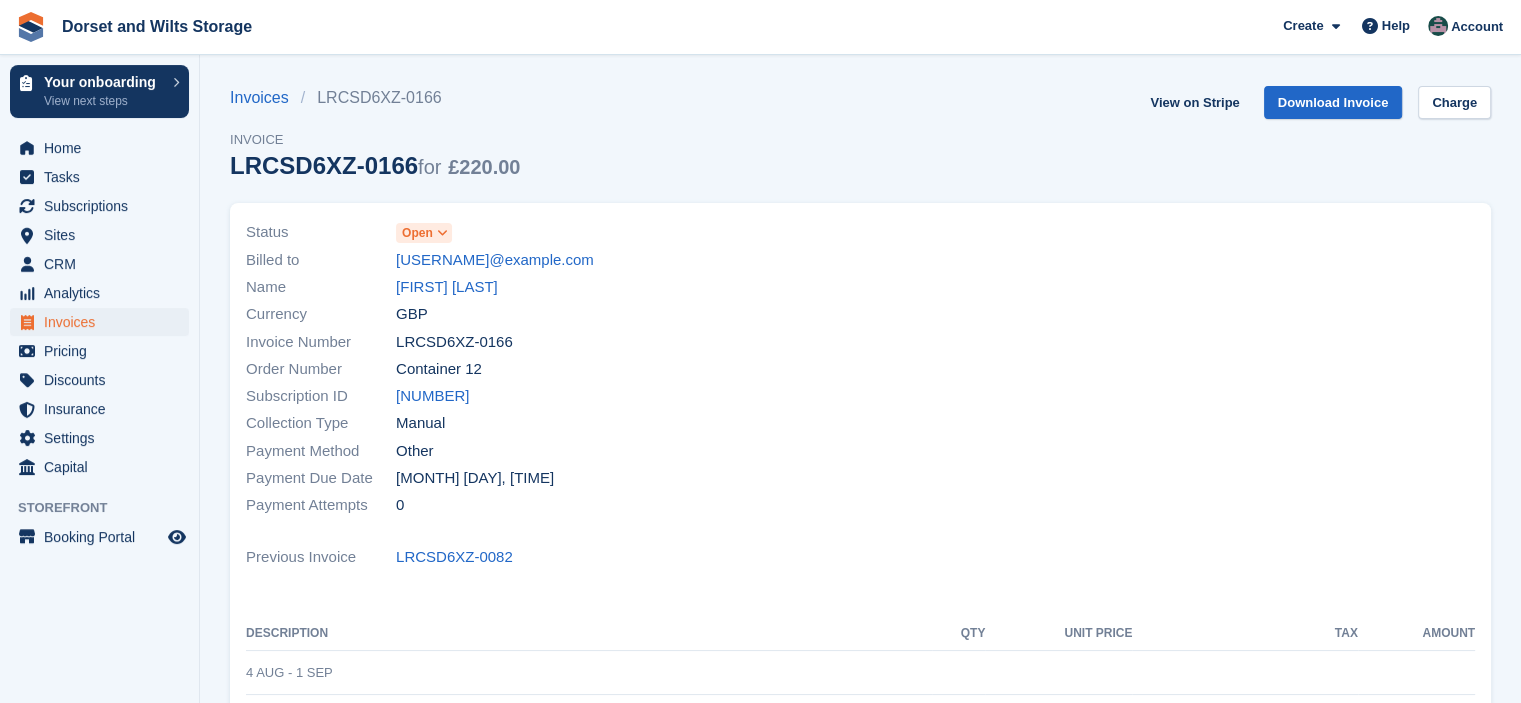 click on "Open" at bounding box center [424, 233] 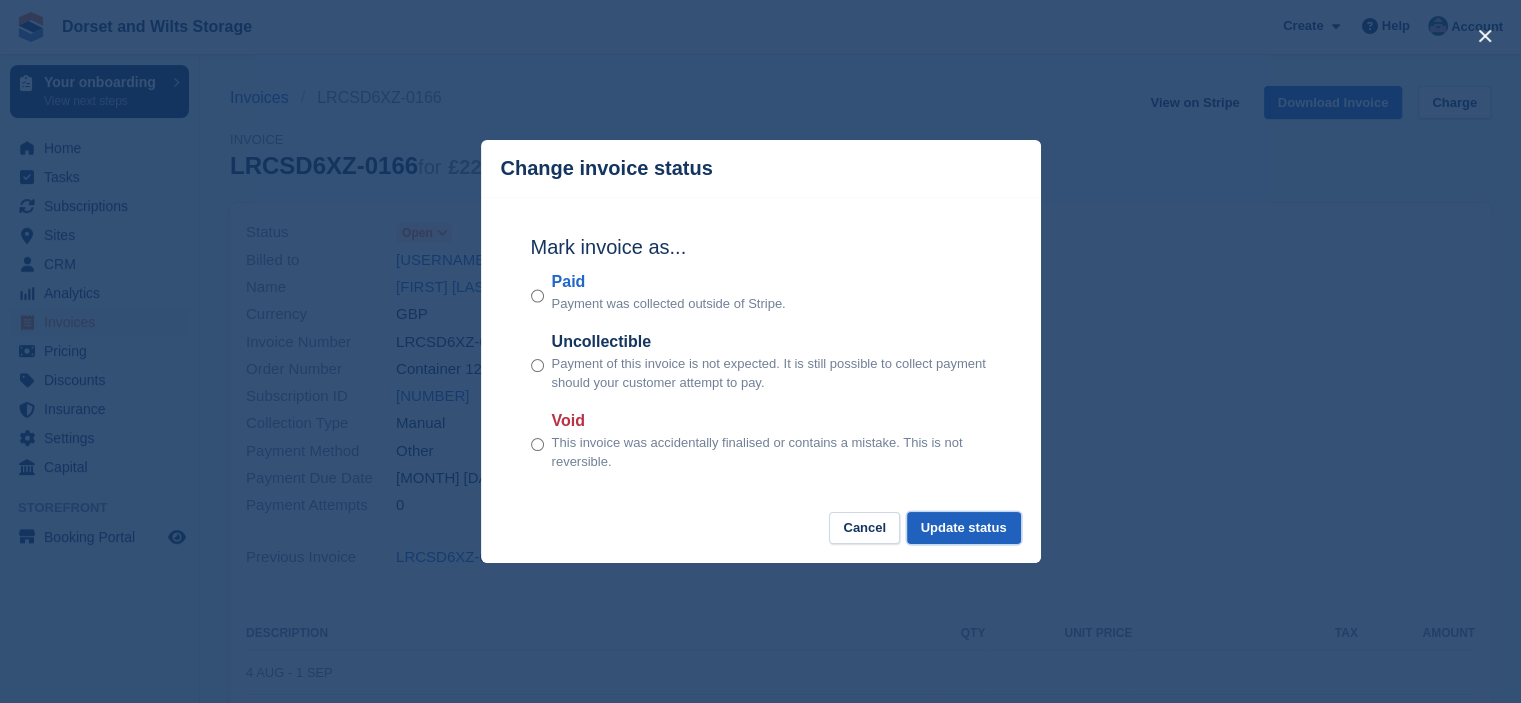 click on "Update status" at bounding box center (964, 528) 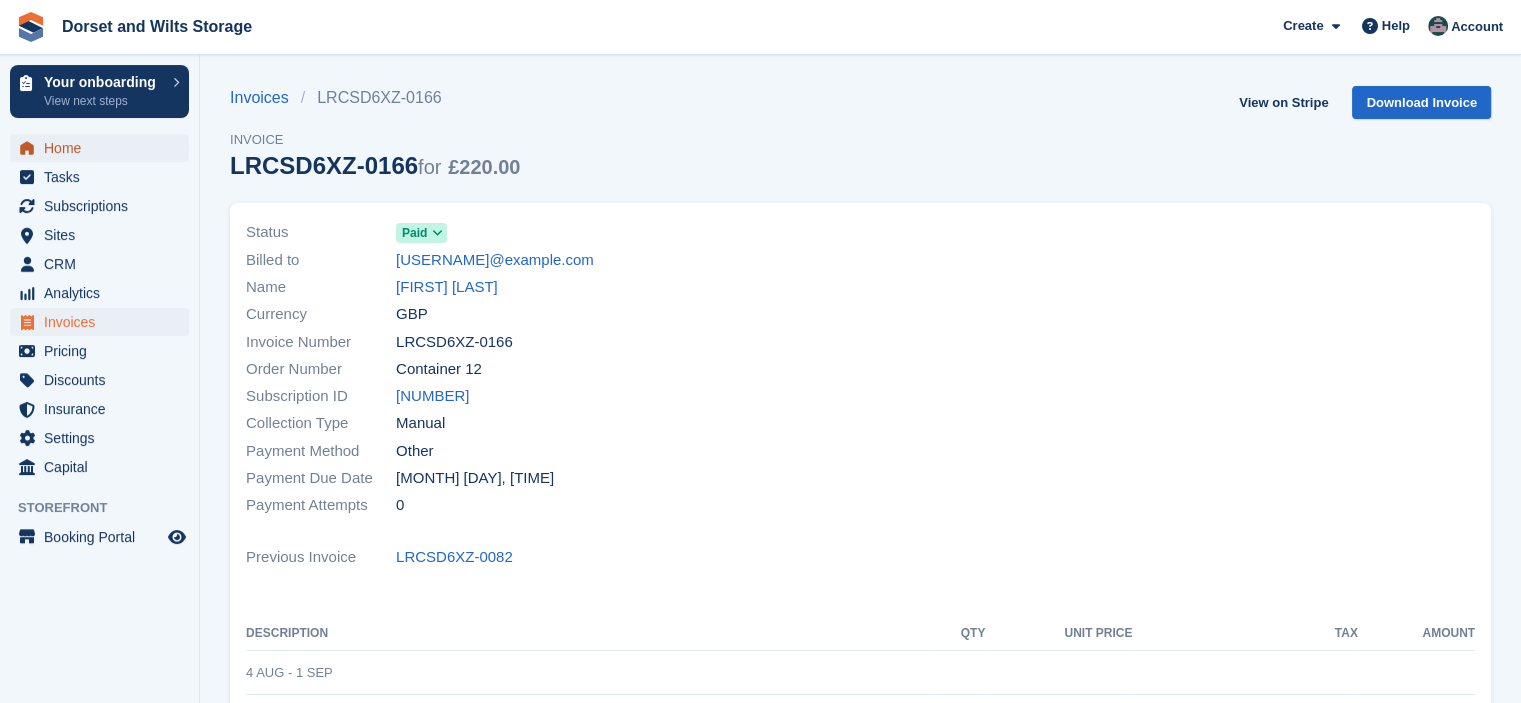 click on "Home" at bounding box center [104, 148] 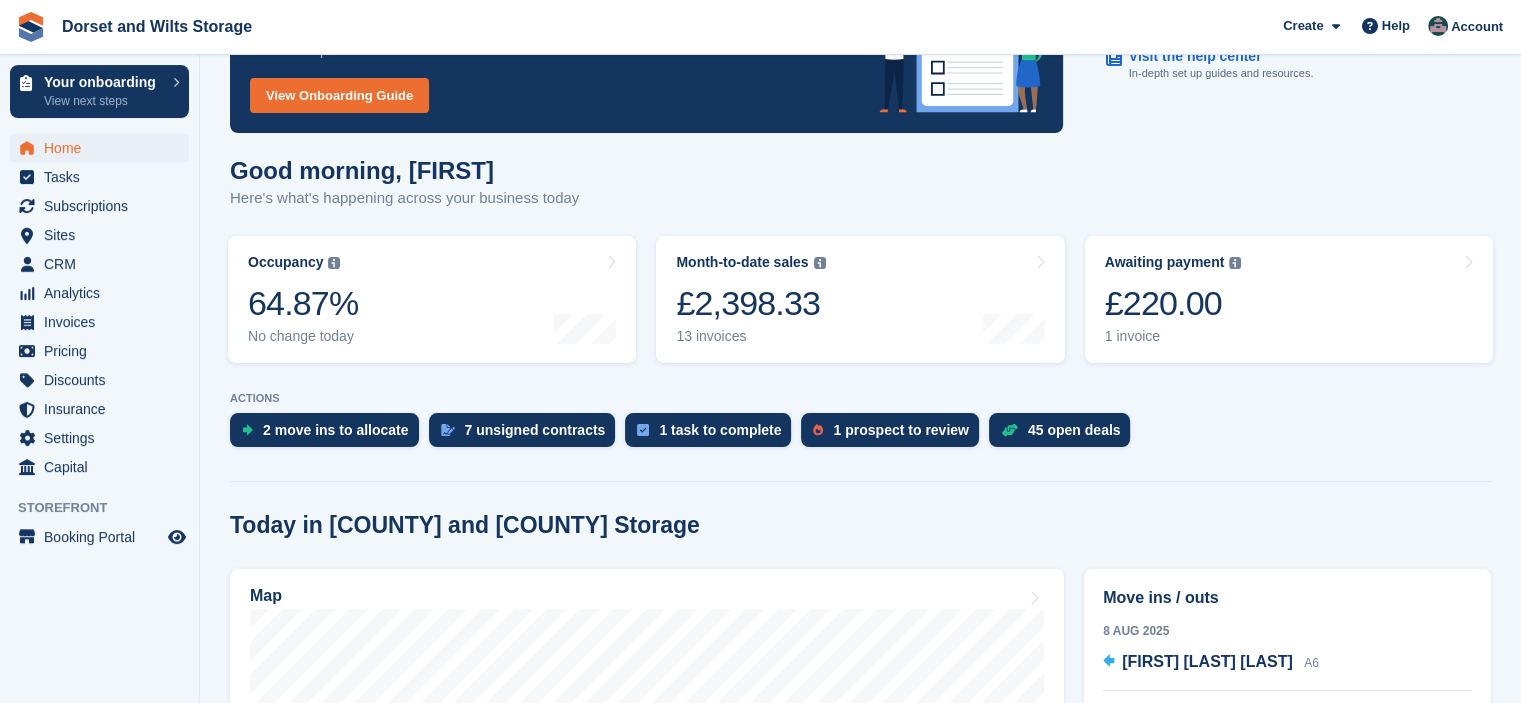 scroll, scrollTop: 100, scrollLeft: 0, axis: vertical 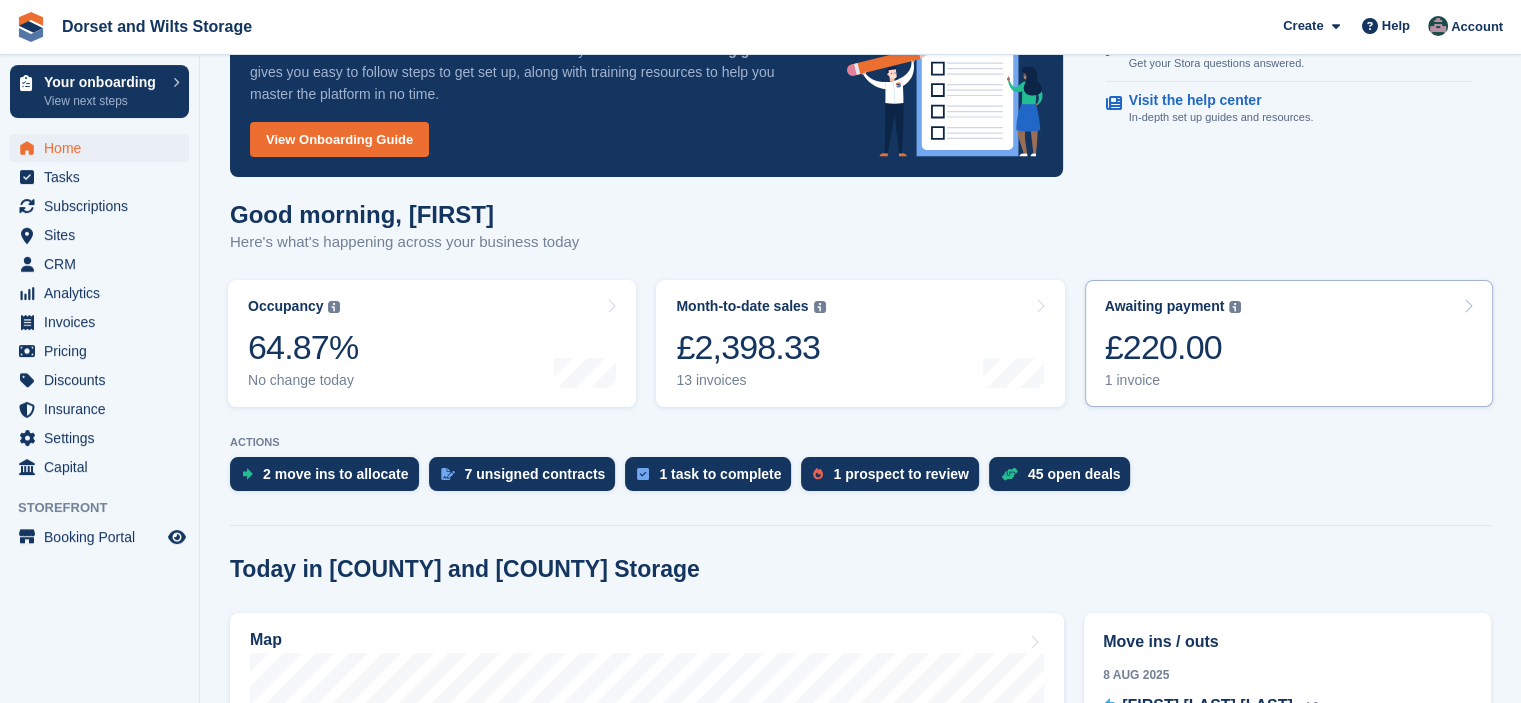click on "£220.00" at bounding box center (1173, 347) 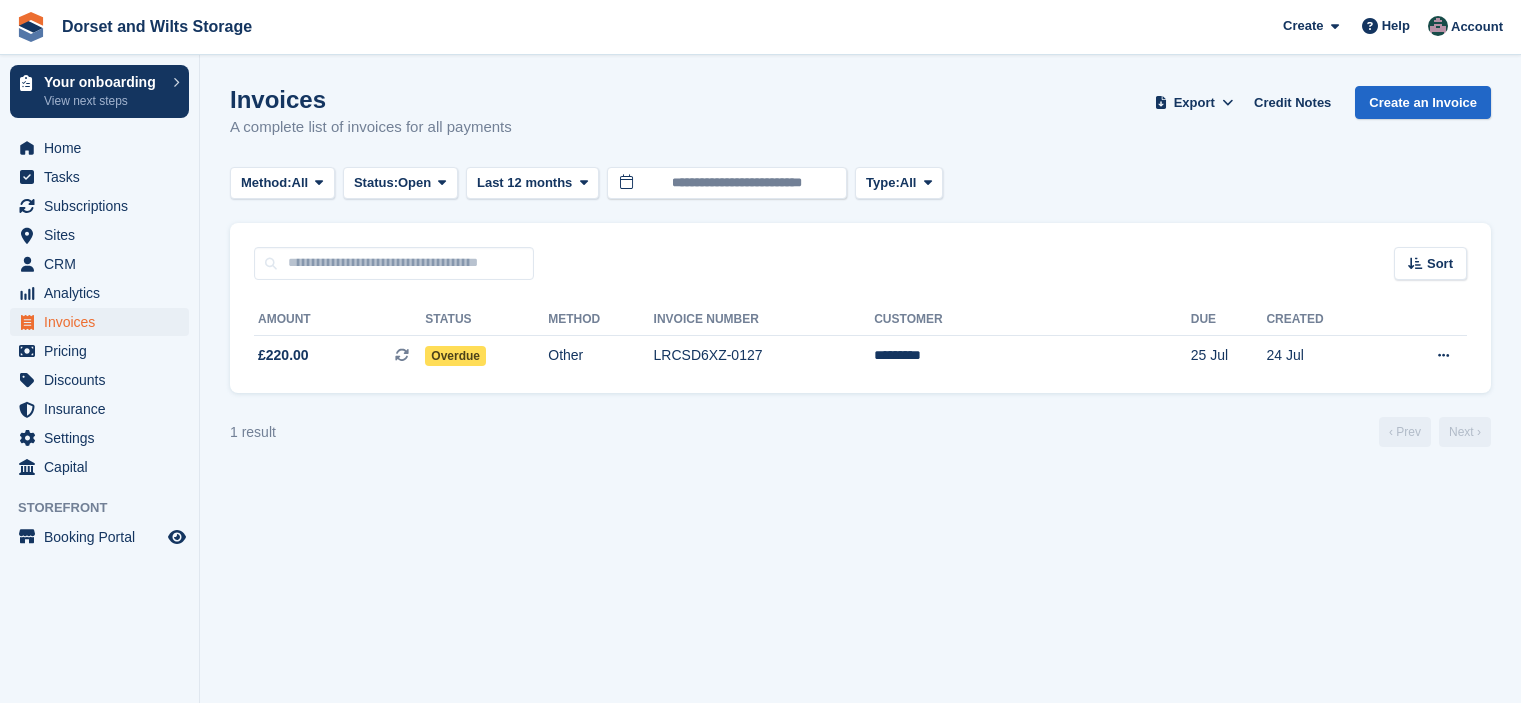 scroll, scrollTop: 0, scrollLeft: 0, axis: both 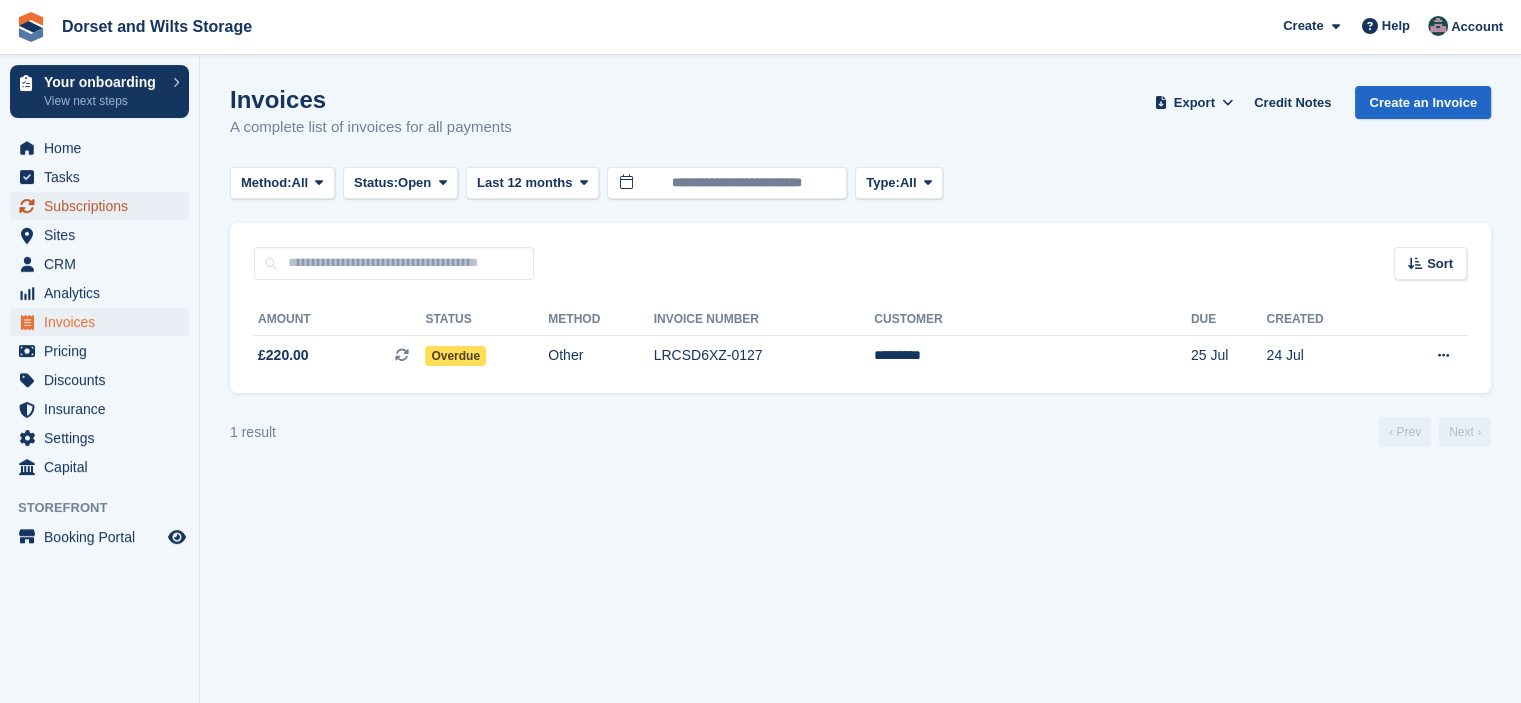 click on "Subscriptions" at bounding box center (104, 206) 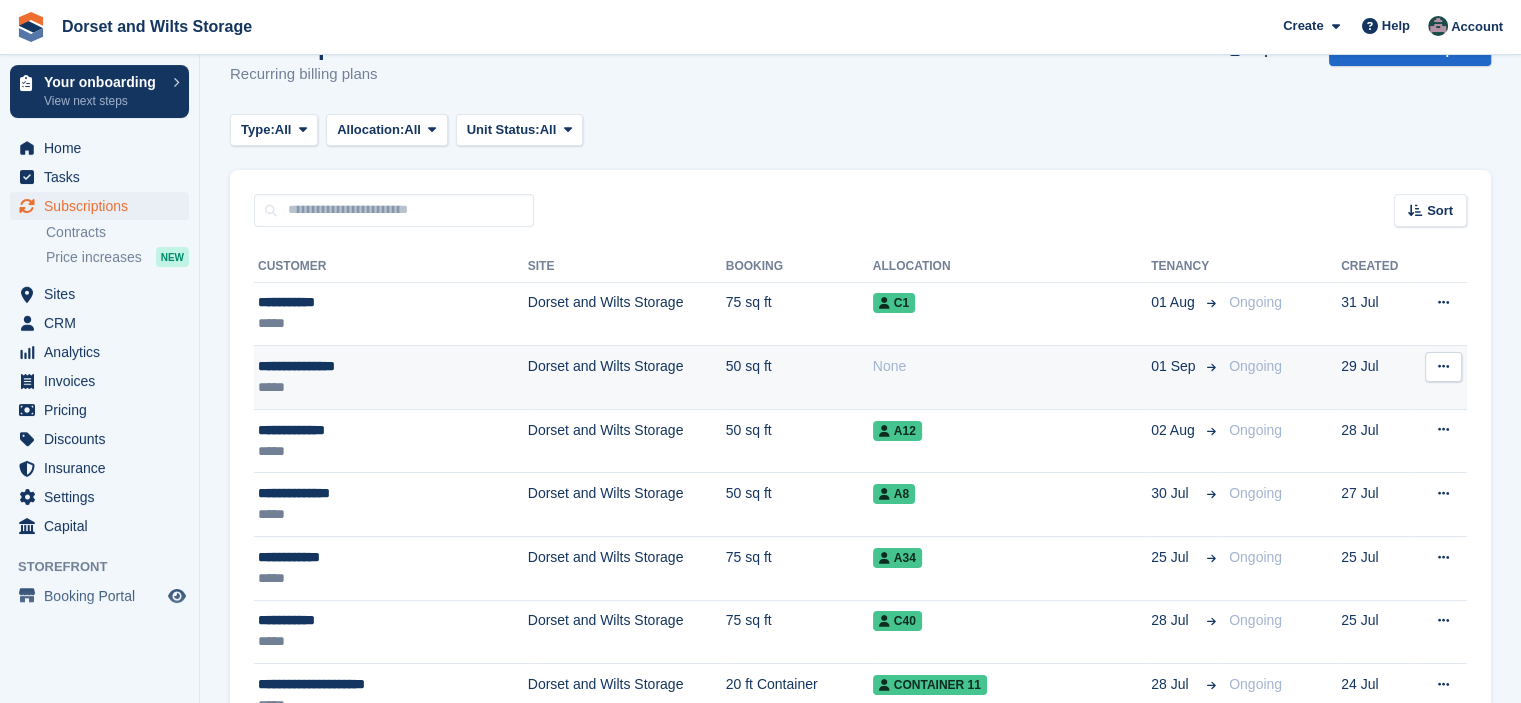 scroll, scrollTop: 0, scrollLeft: 0, axis: both 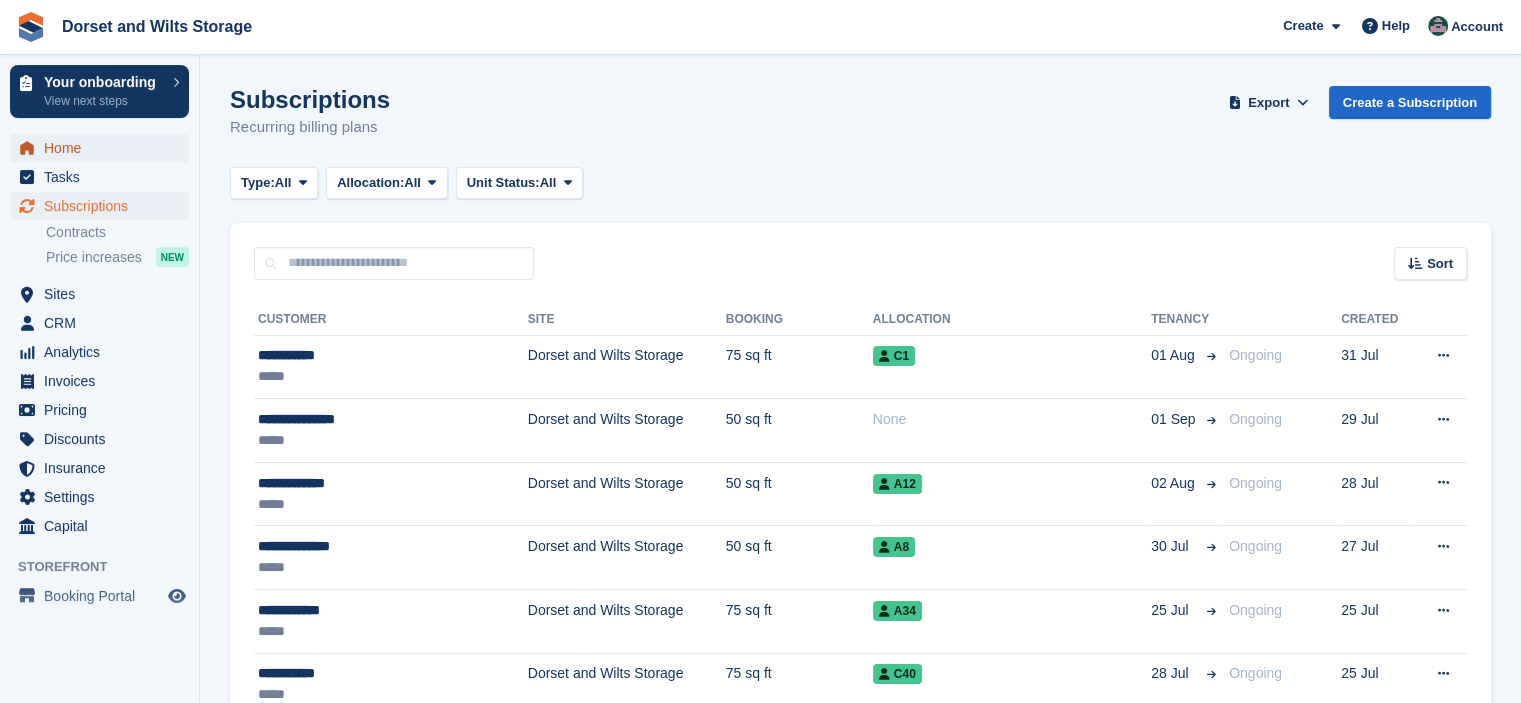 click on "Home" at bounding box center (104, 148) 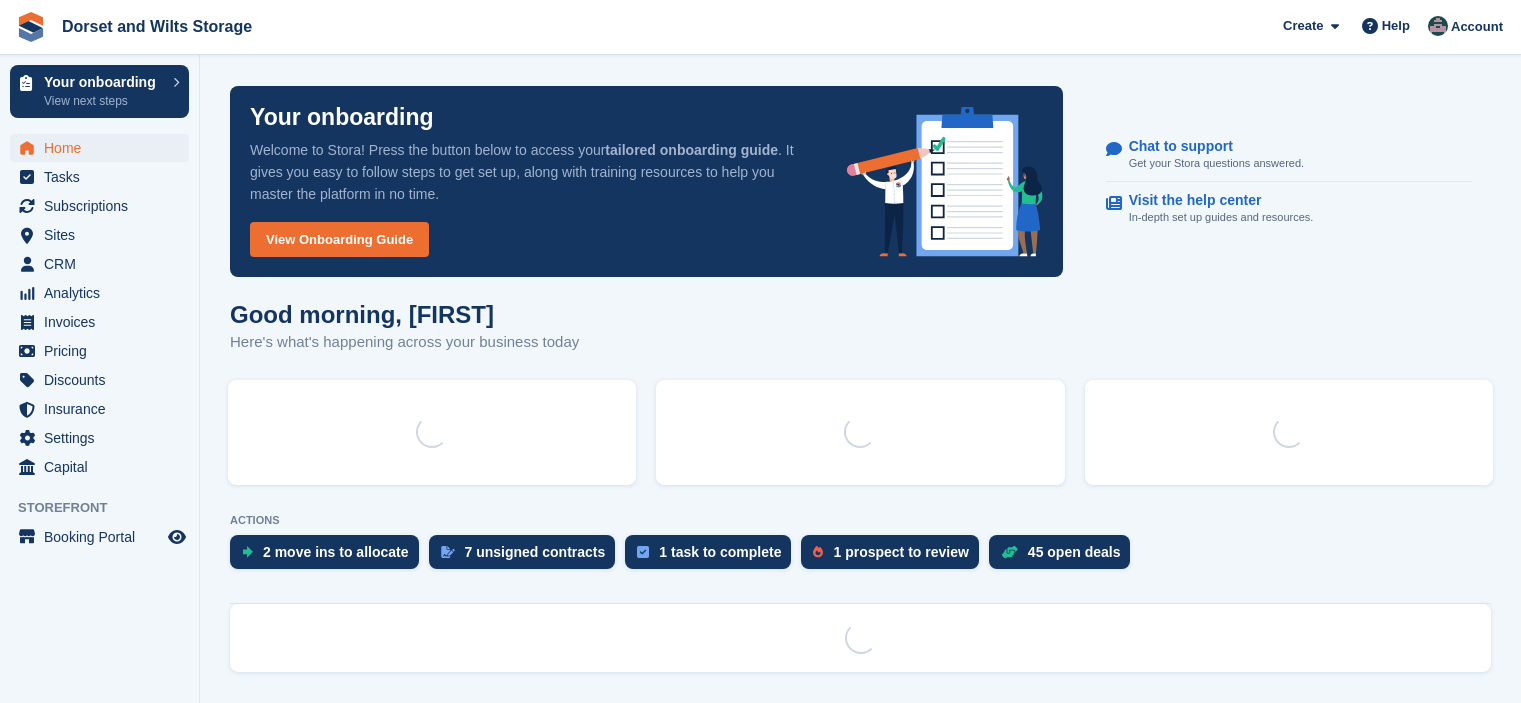 scroll, scrollTop: 0, scrollLeft: 0, axis: both 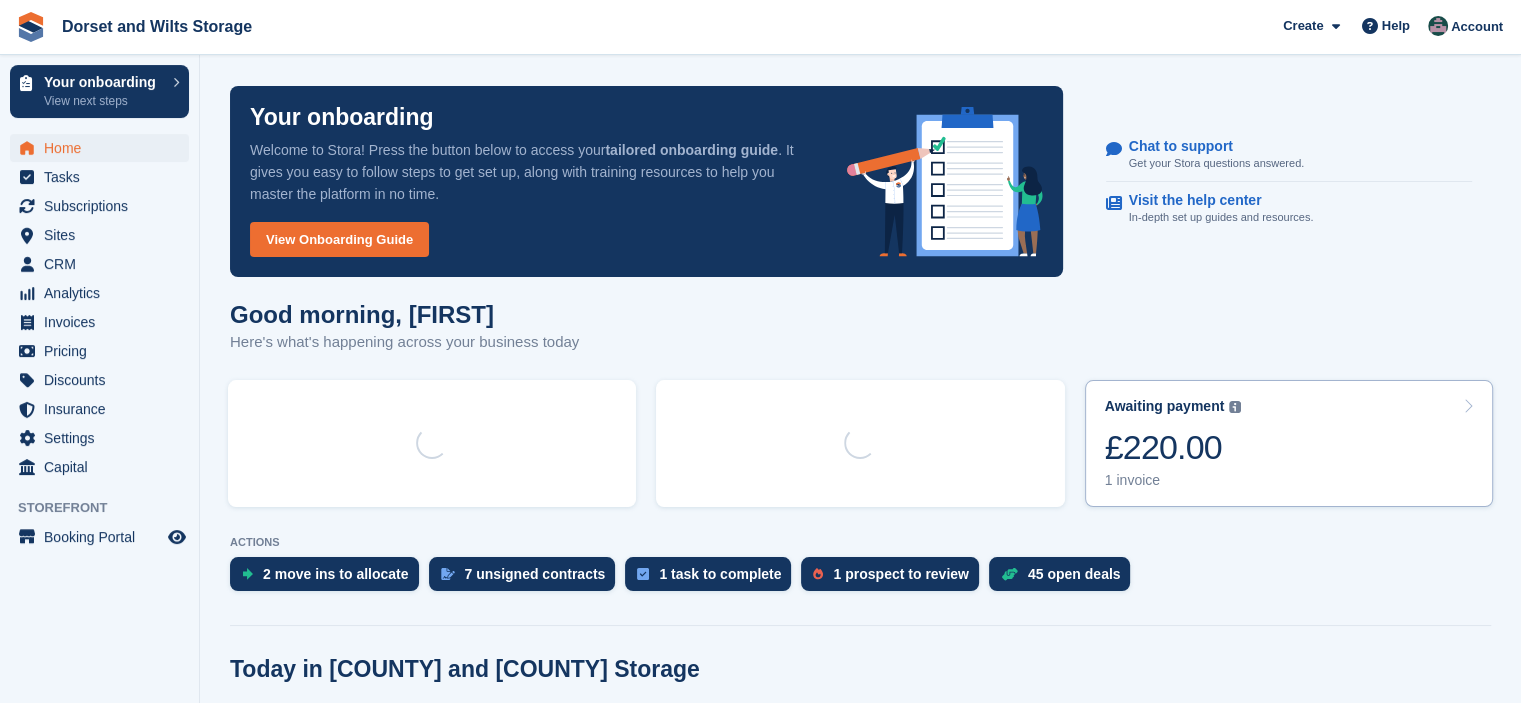 click on "£220.00" at bounding box center [1173, 447] 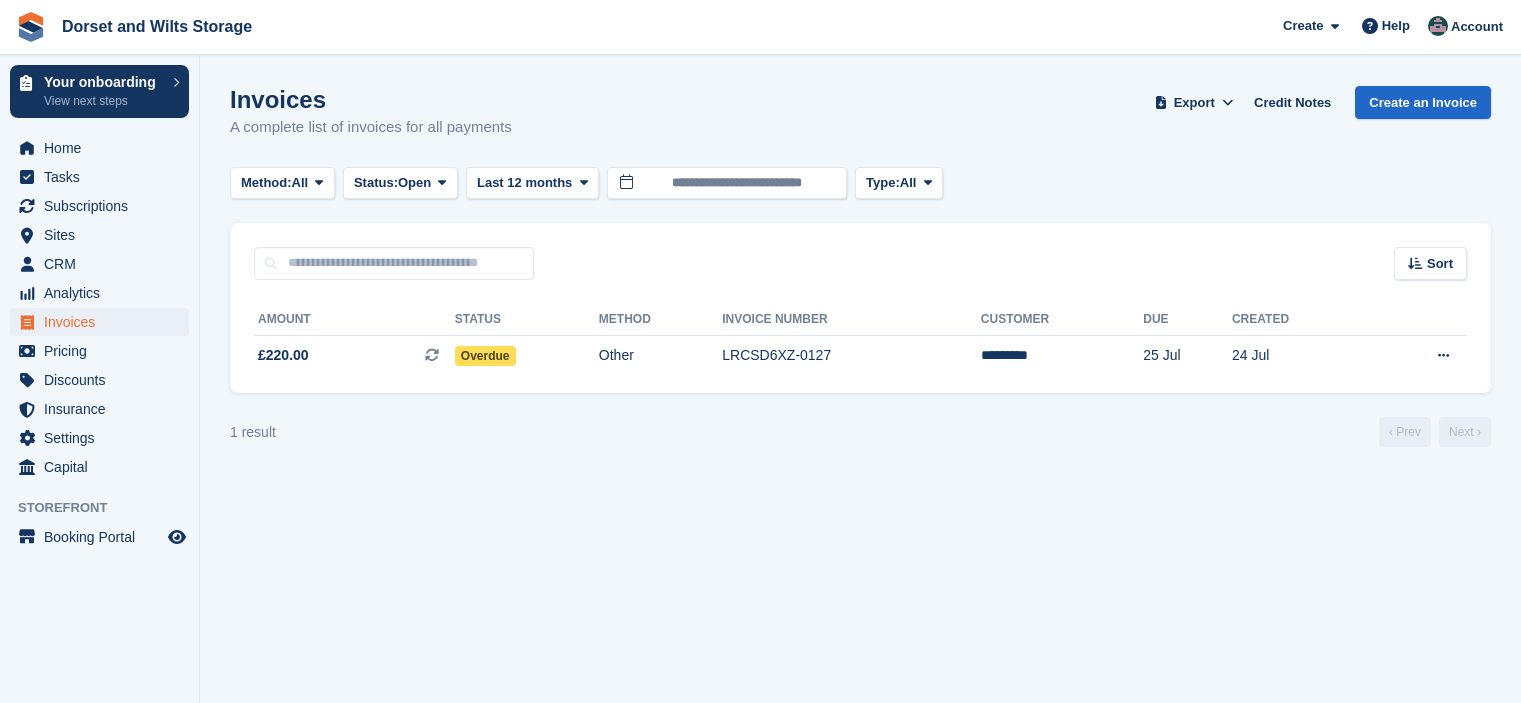 scroll, scrollTop: 0, scrollLeft: 0, axis: both 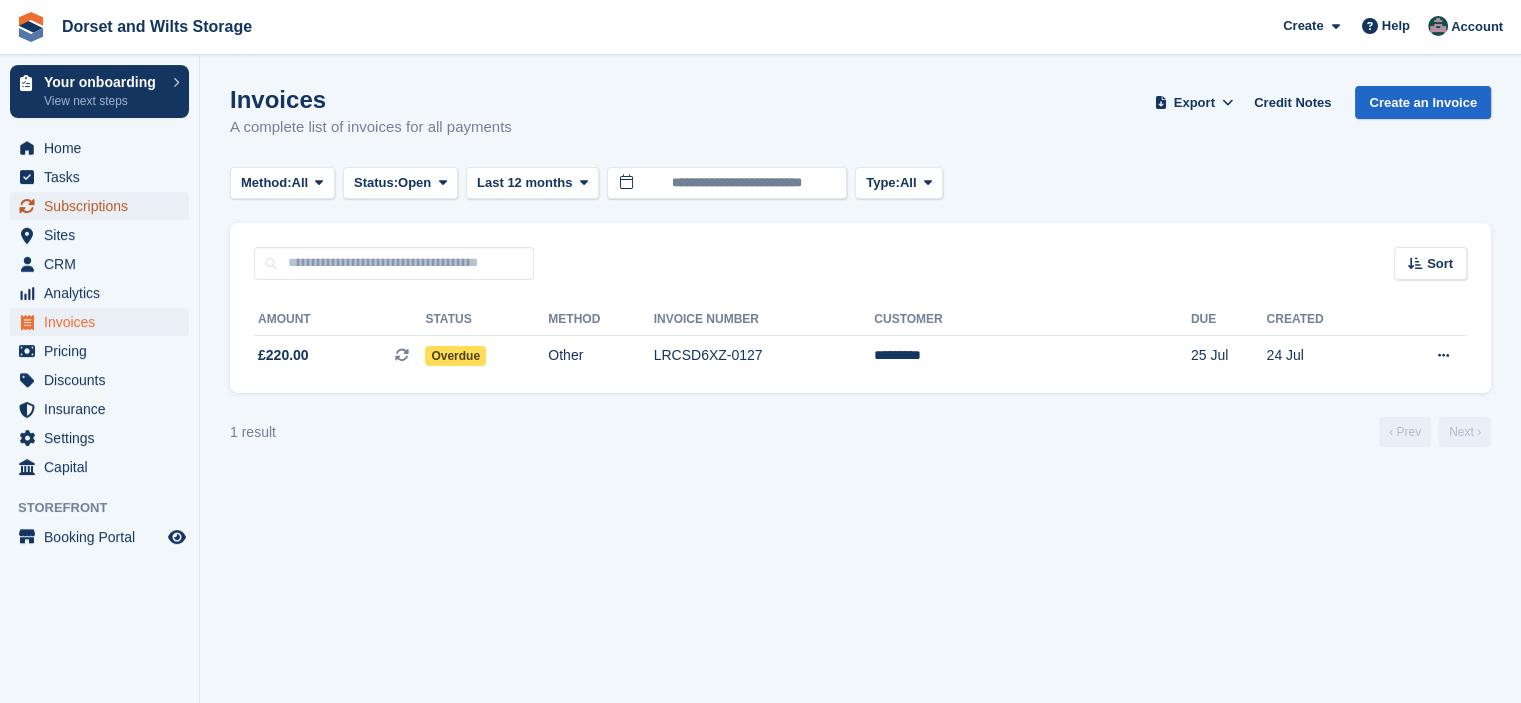 click on "Subscriptions" at bounding box center [104, 206] 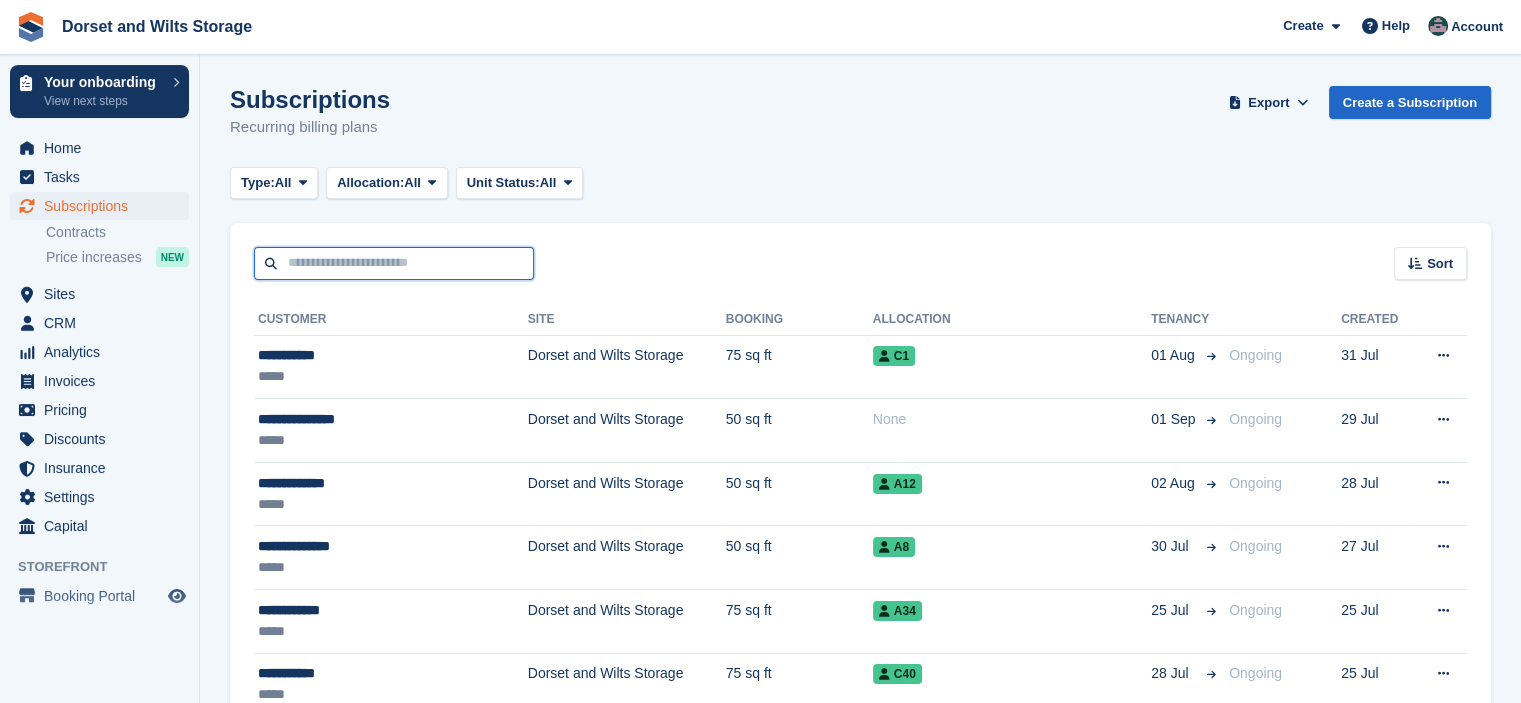click at bounding box center (394, 263) 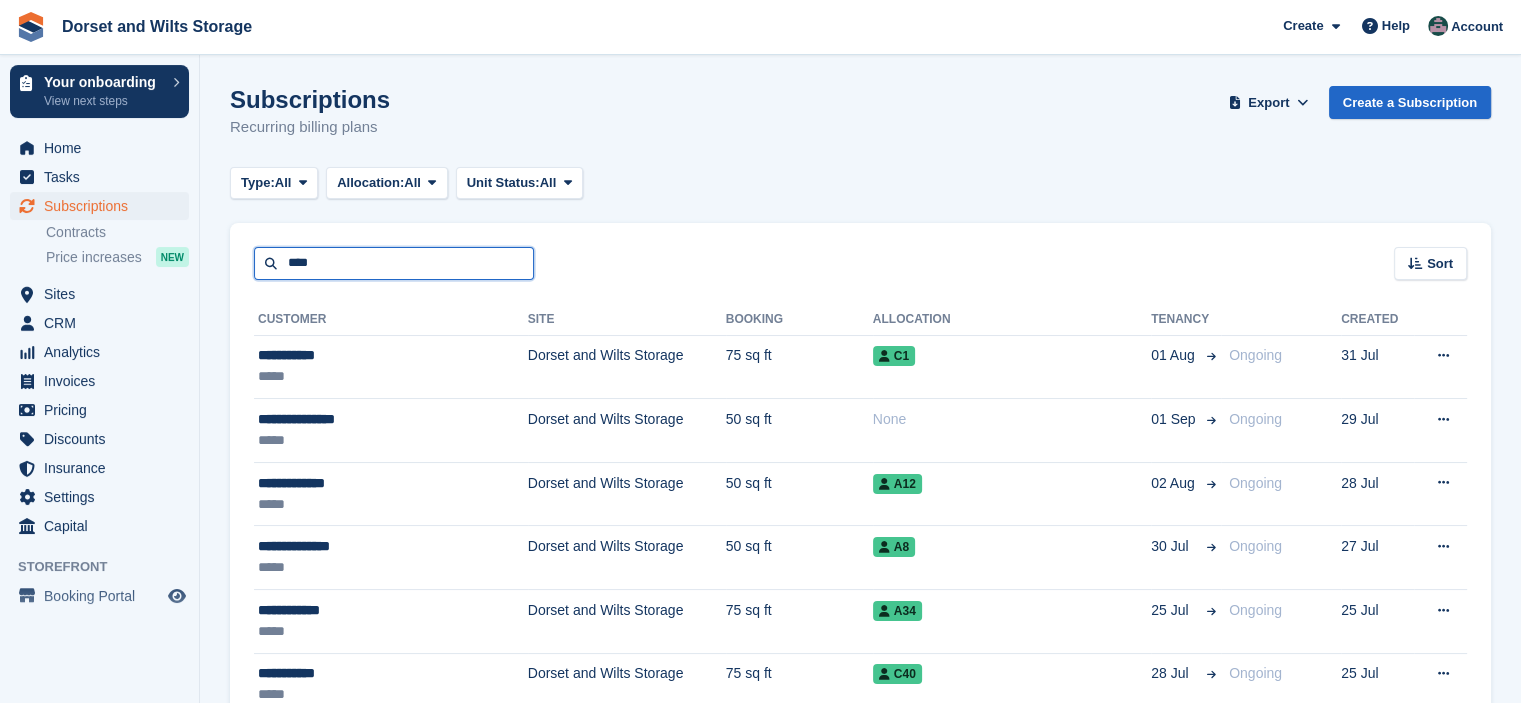 type on "****" 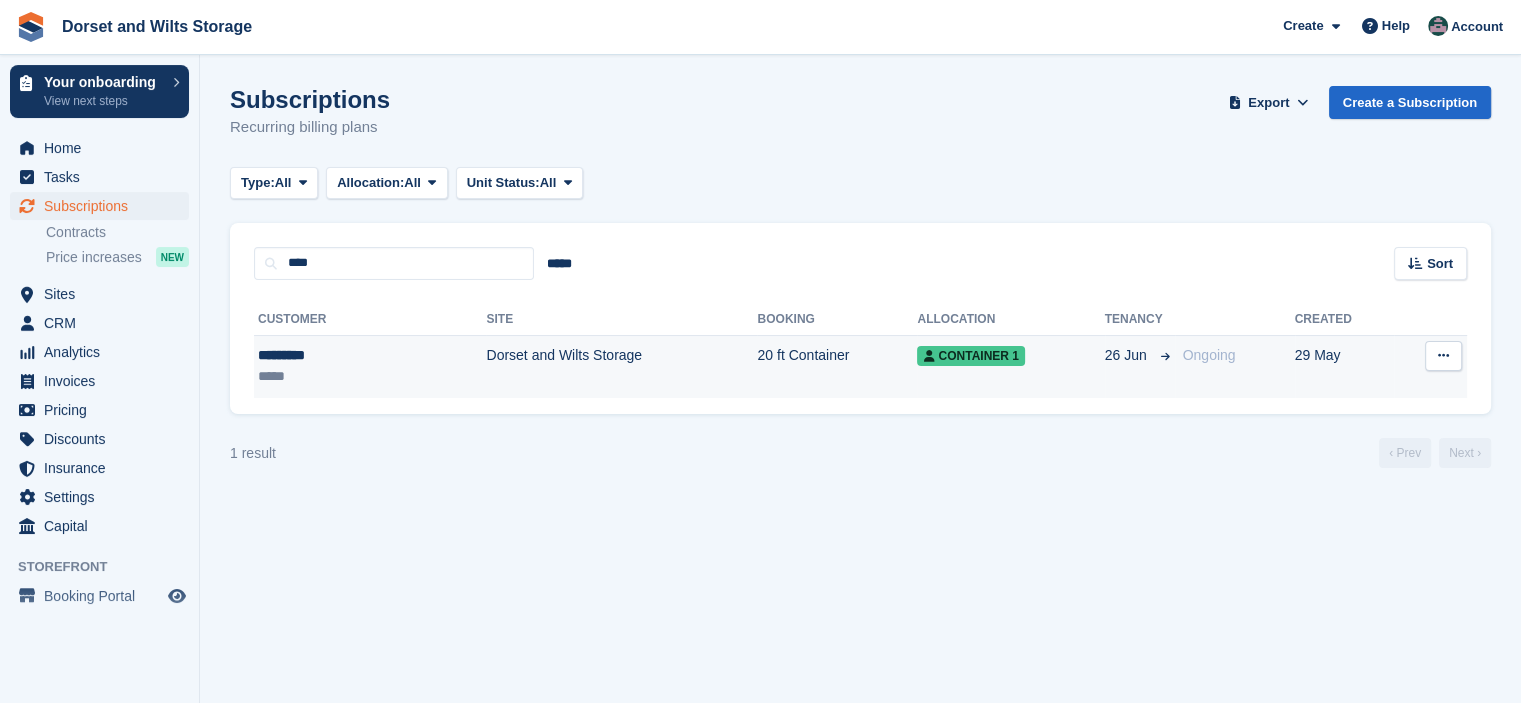 click on "Dorset and Wilts Storage" at bounding box center (621, 366) 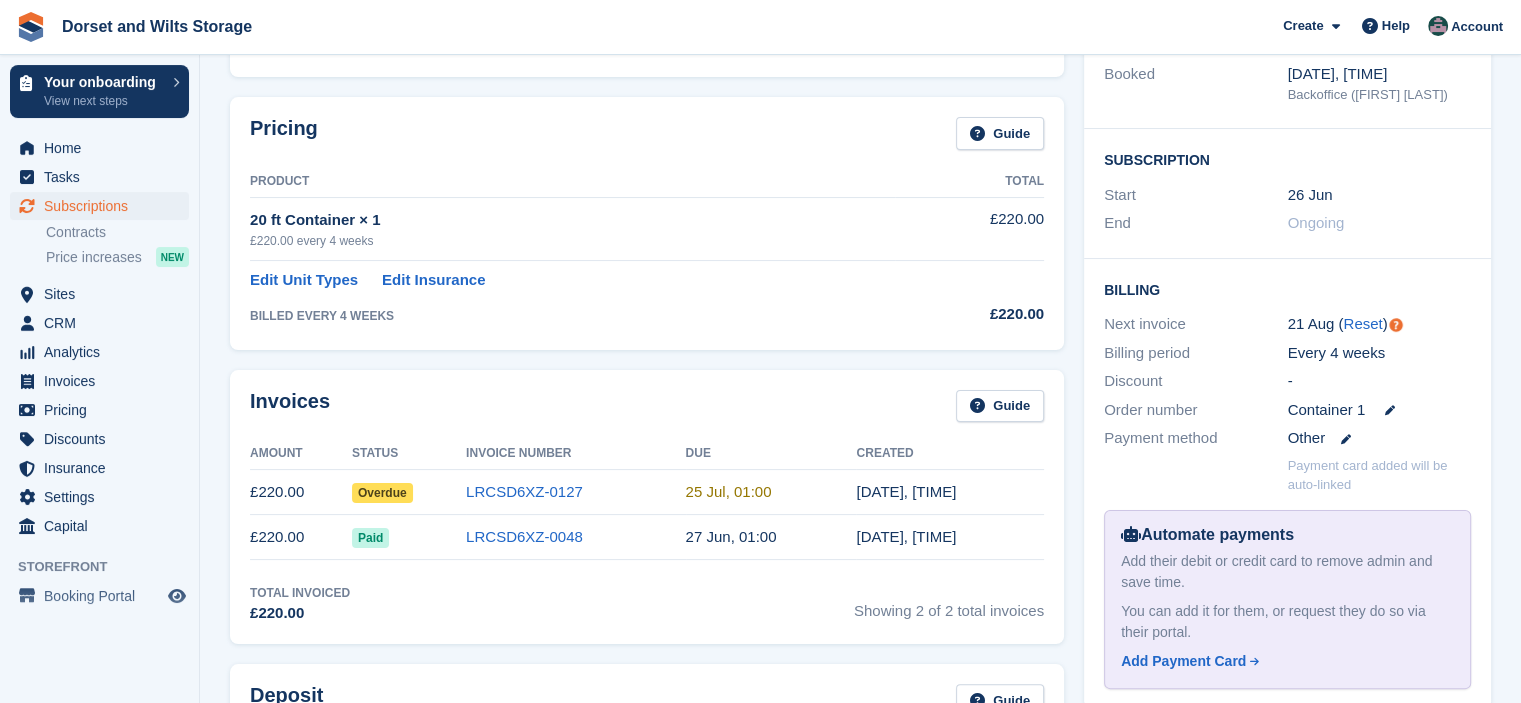 scroll, scrollTop: 300, scrollLeft: 0, axis: vertical 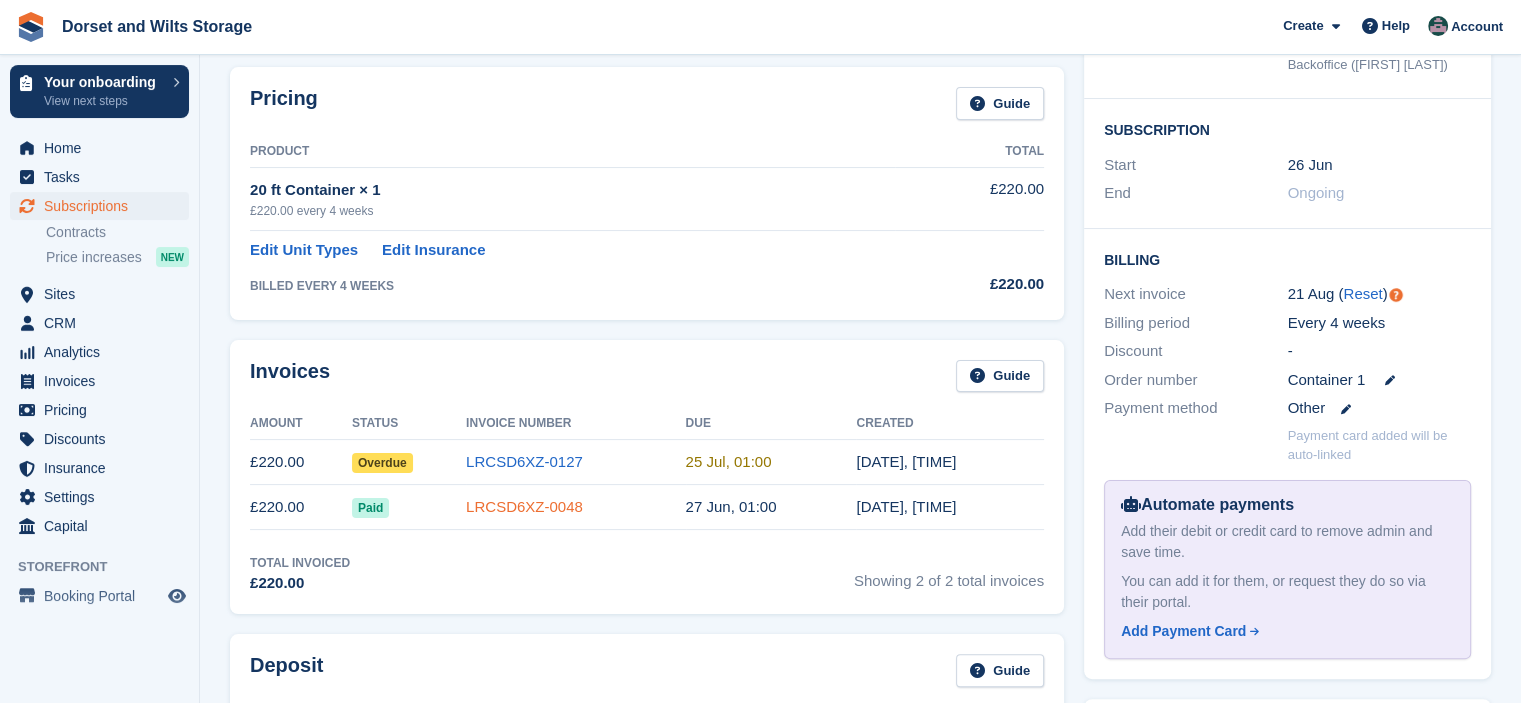 click on "LRCSD6XZ-0048" at bounding box center [524, 506] 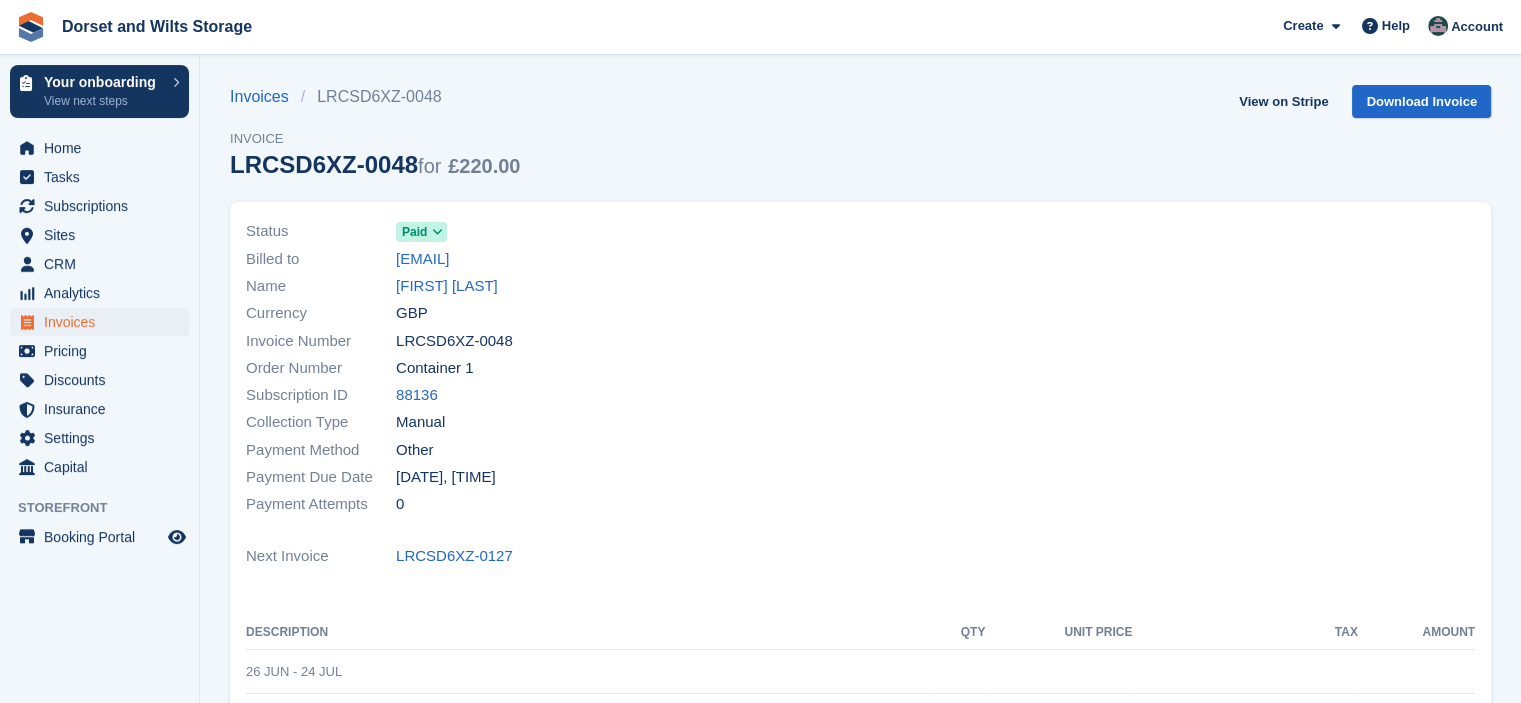 scroll, scrollTop: 0, scrollLeft: 0, axis: both 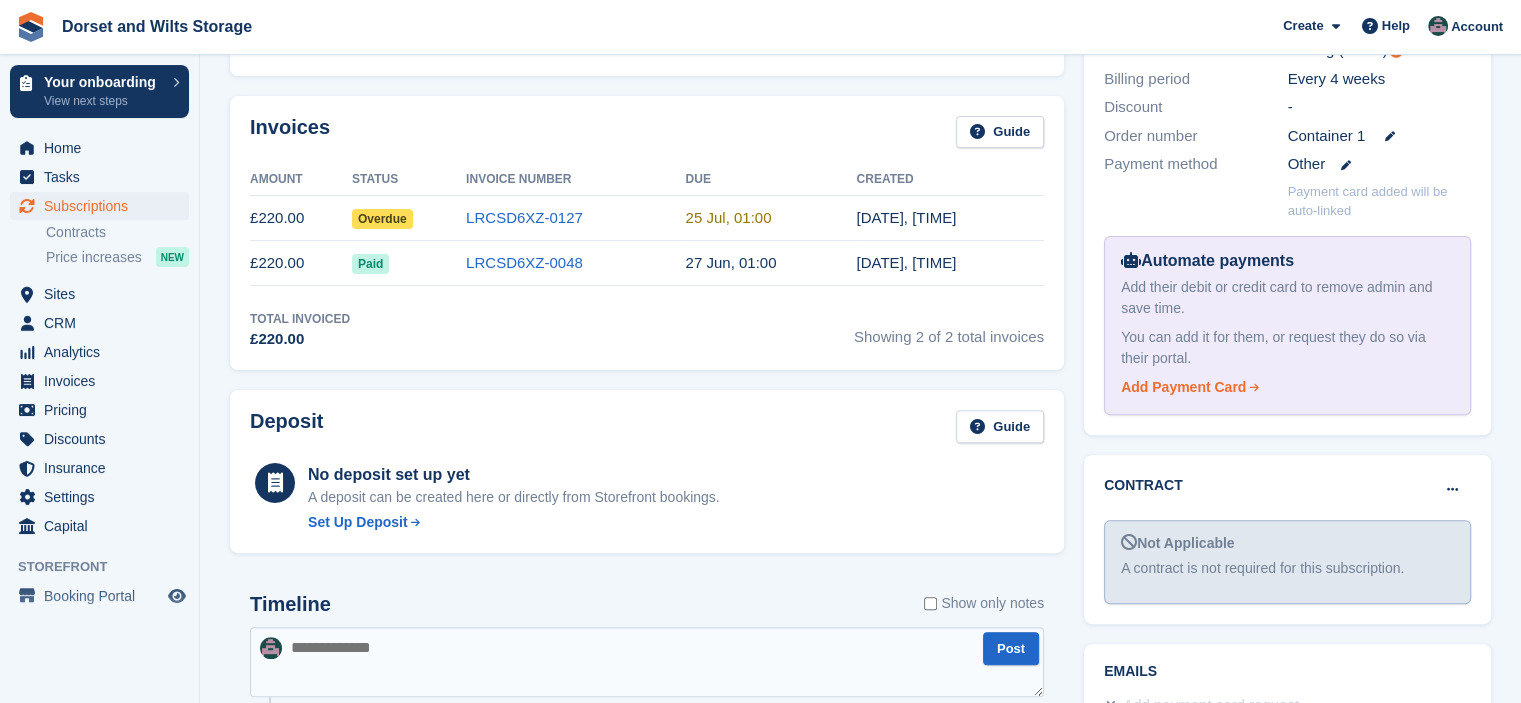 click on "Add Payment Card" at bounding box center (1183, 387) 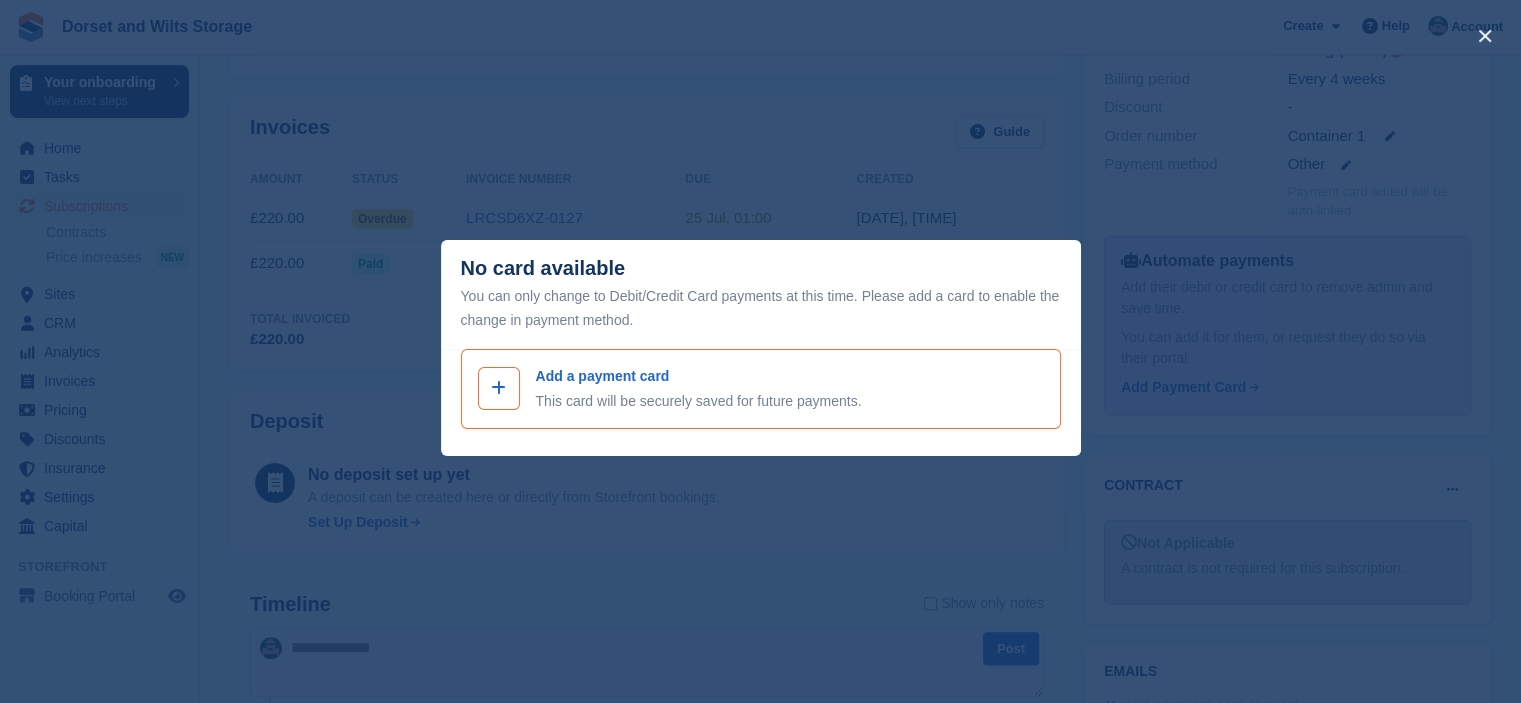 click at bounding box center (498, 388) 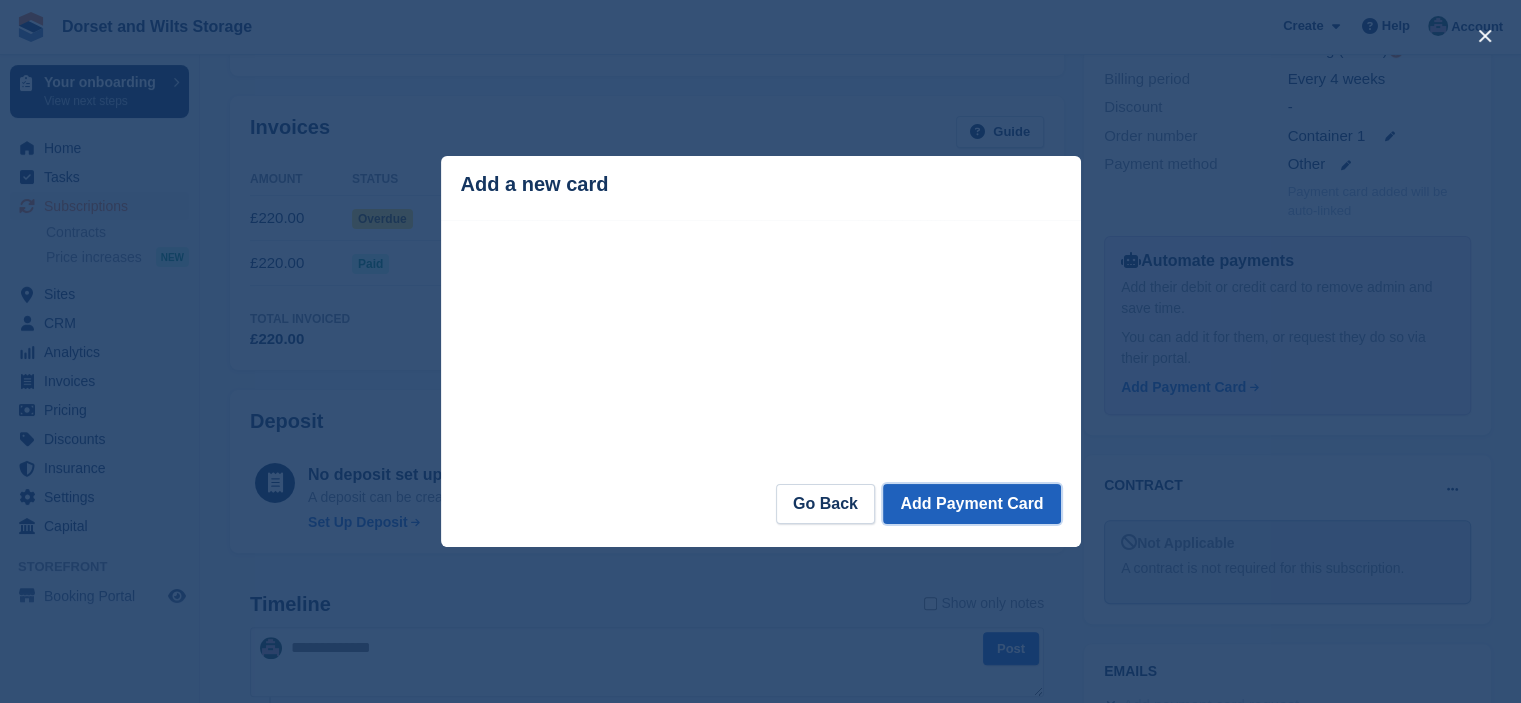 click on "Add Payment Card" at bounding box center (971, 504) 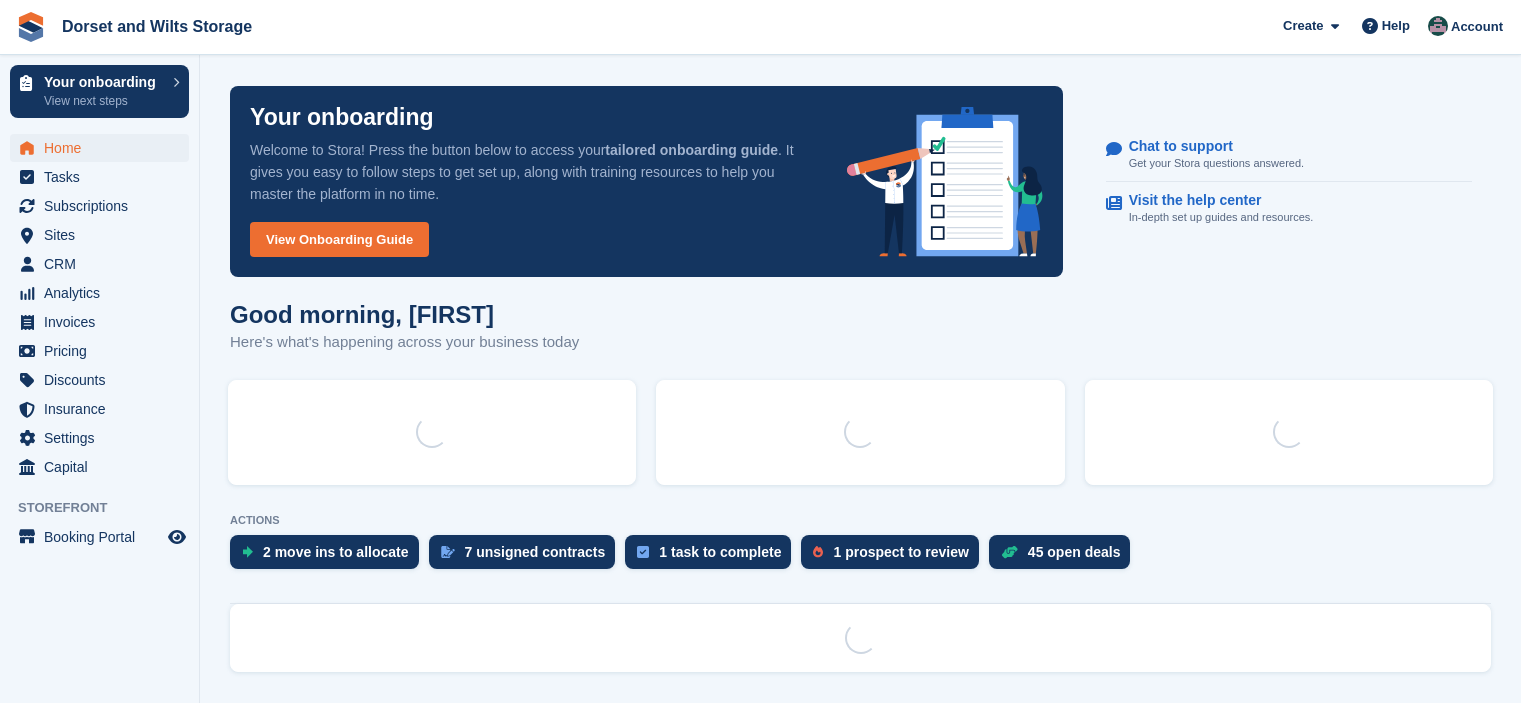 scroll, scrollTop: 0, scrollLeft: 0, axis: both 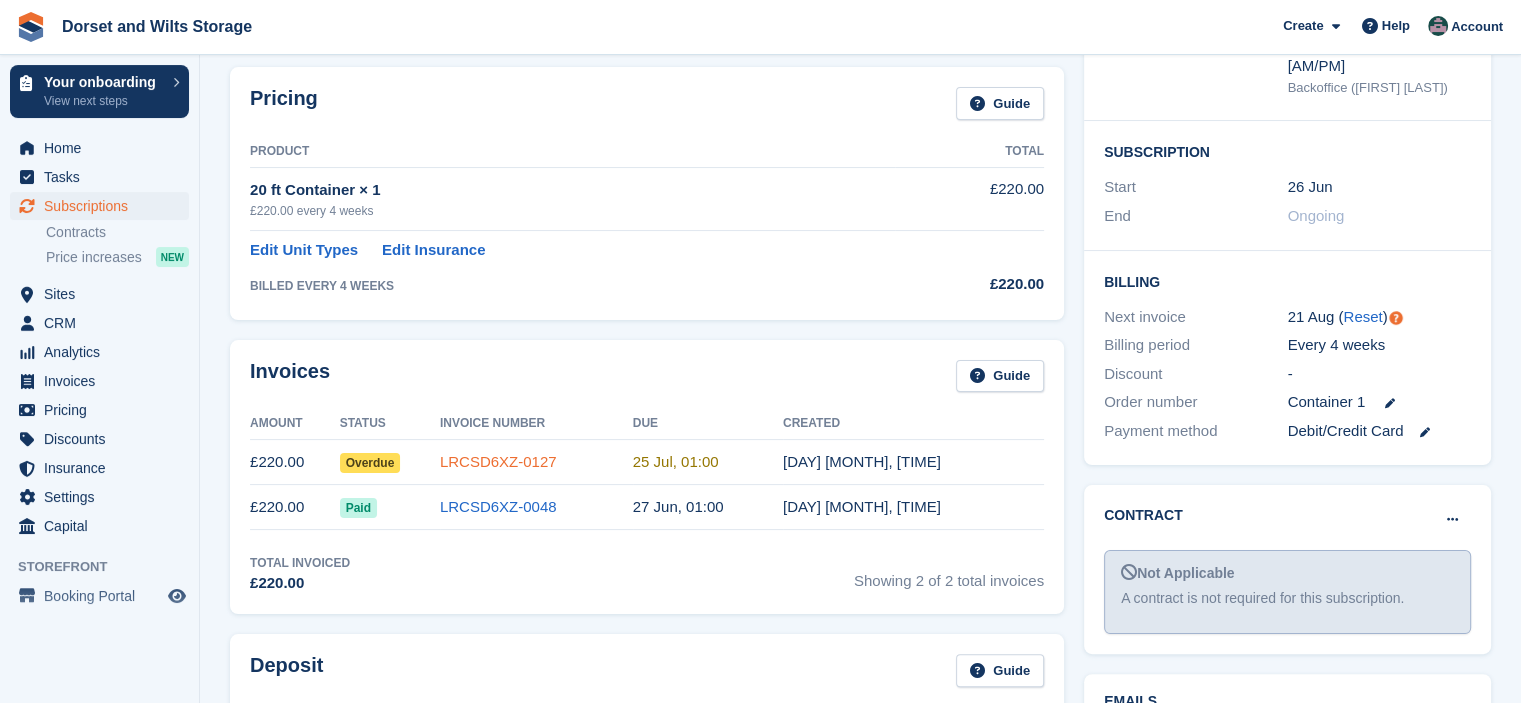 click on "LRCSD6XZ-0127" at bounding box center (498, 461) 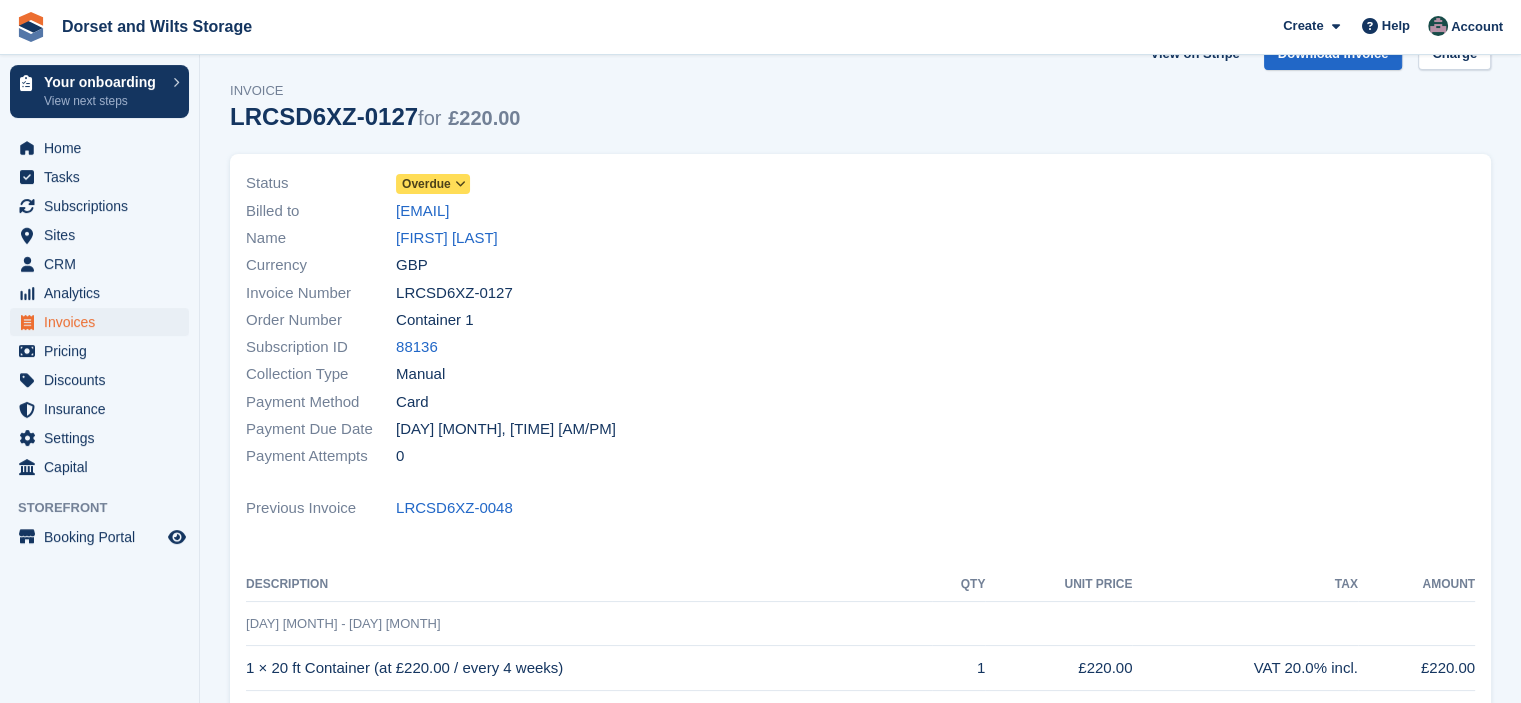 scroll, scrollTop: 0, scrollLeft: 0, axis: both 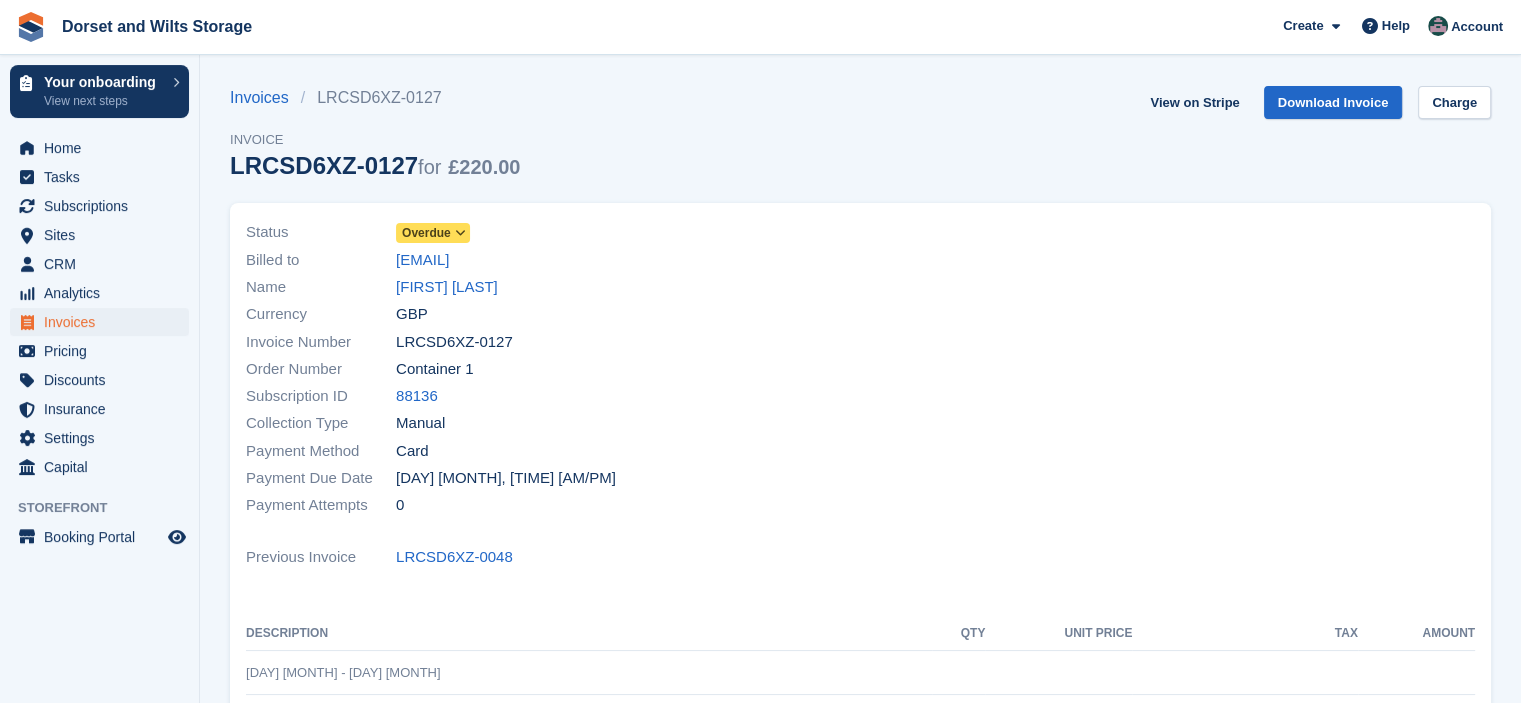 click on "Overdue" at bounding box center [426, 233] 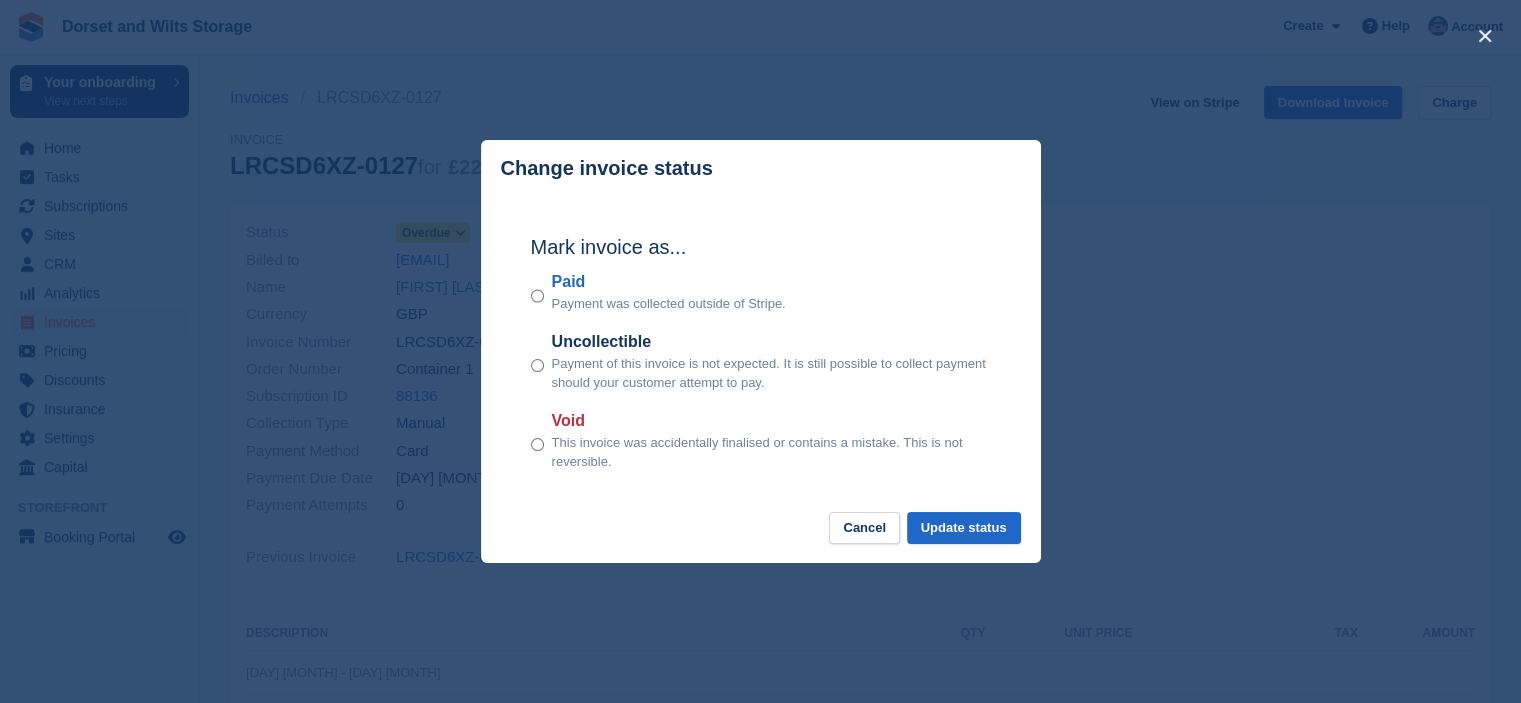click at bounding box center (760, 351) 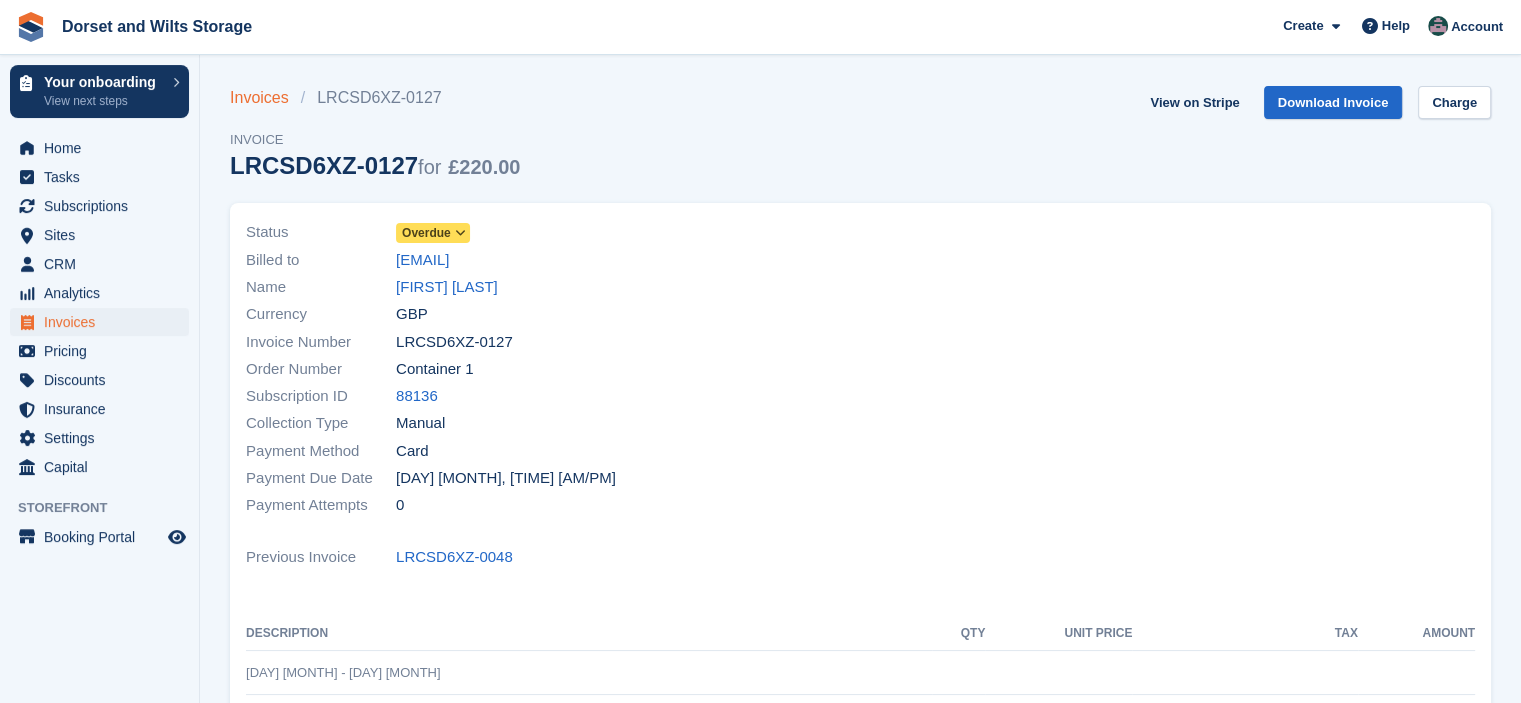 click on "Invoices" at bounding box center [265, 98] 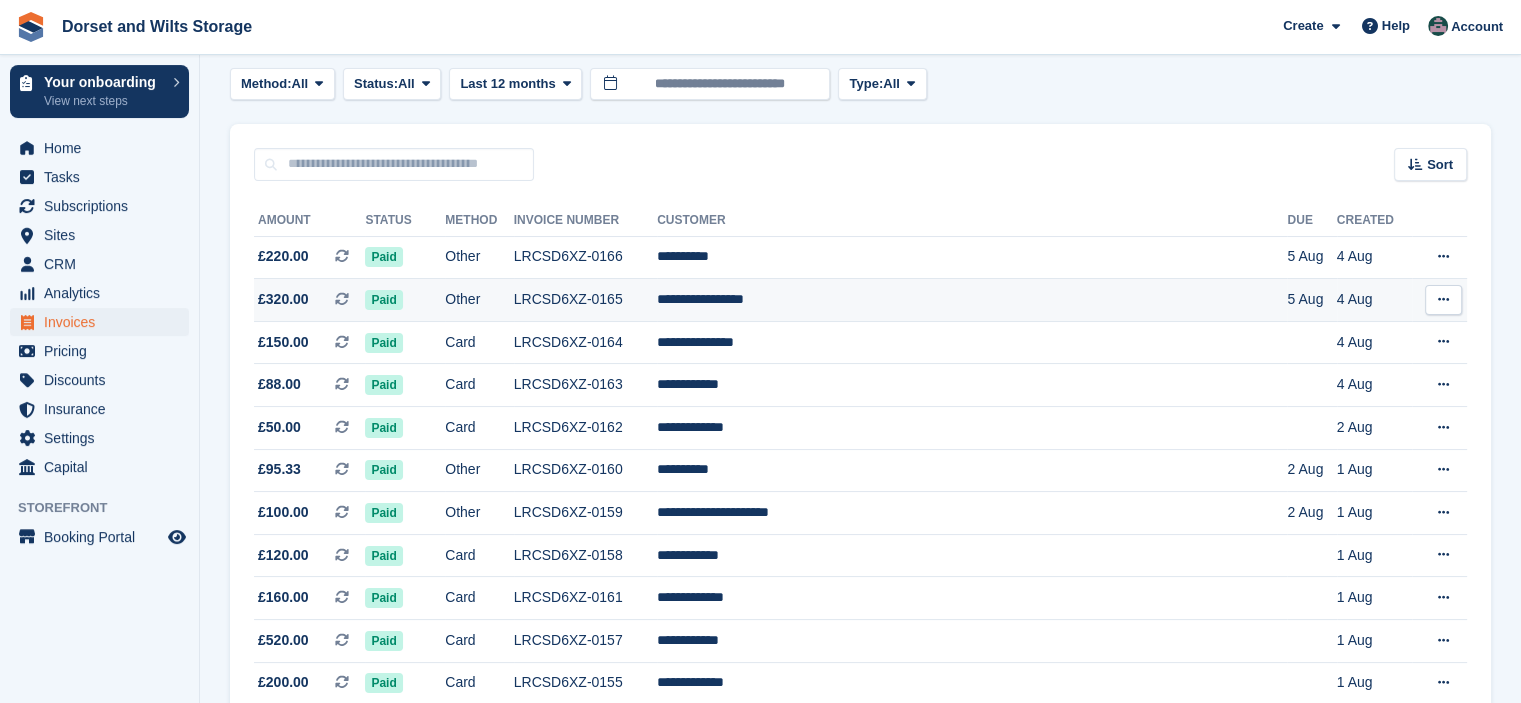scroll, scrollTop: 0, scrollLeft: 0, axis: both 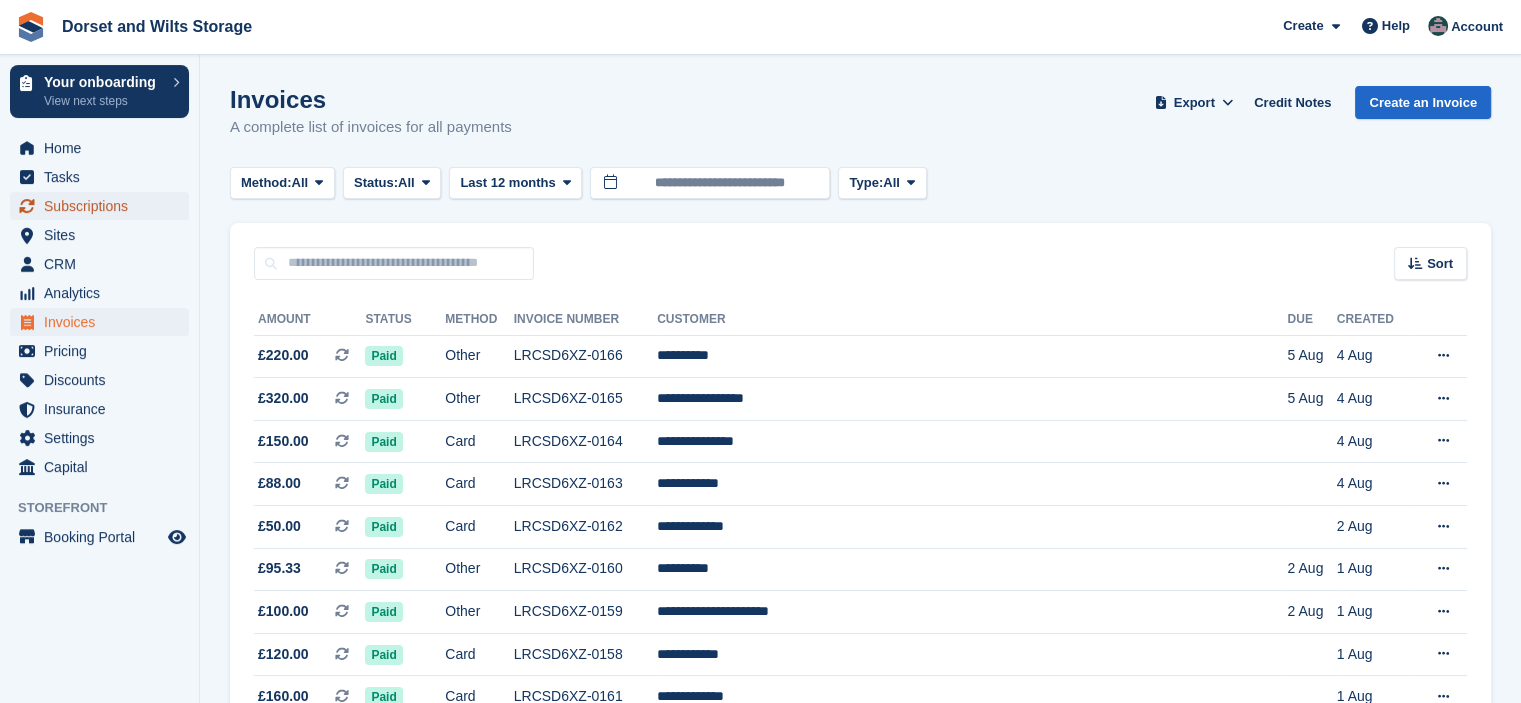 click on "Subscriptions" at bounding box center [104, 206] 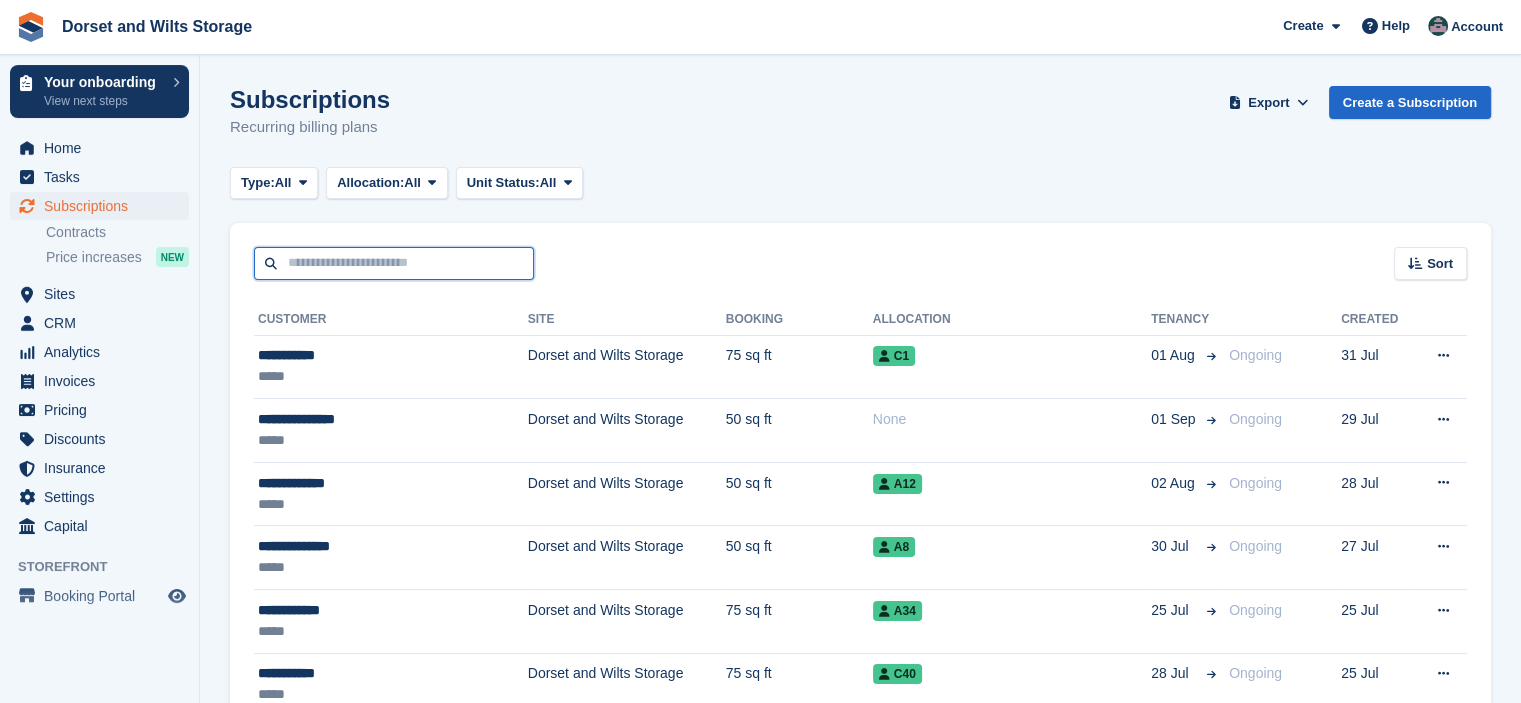 click at bounding box center [394, 263] 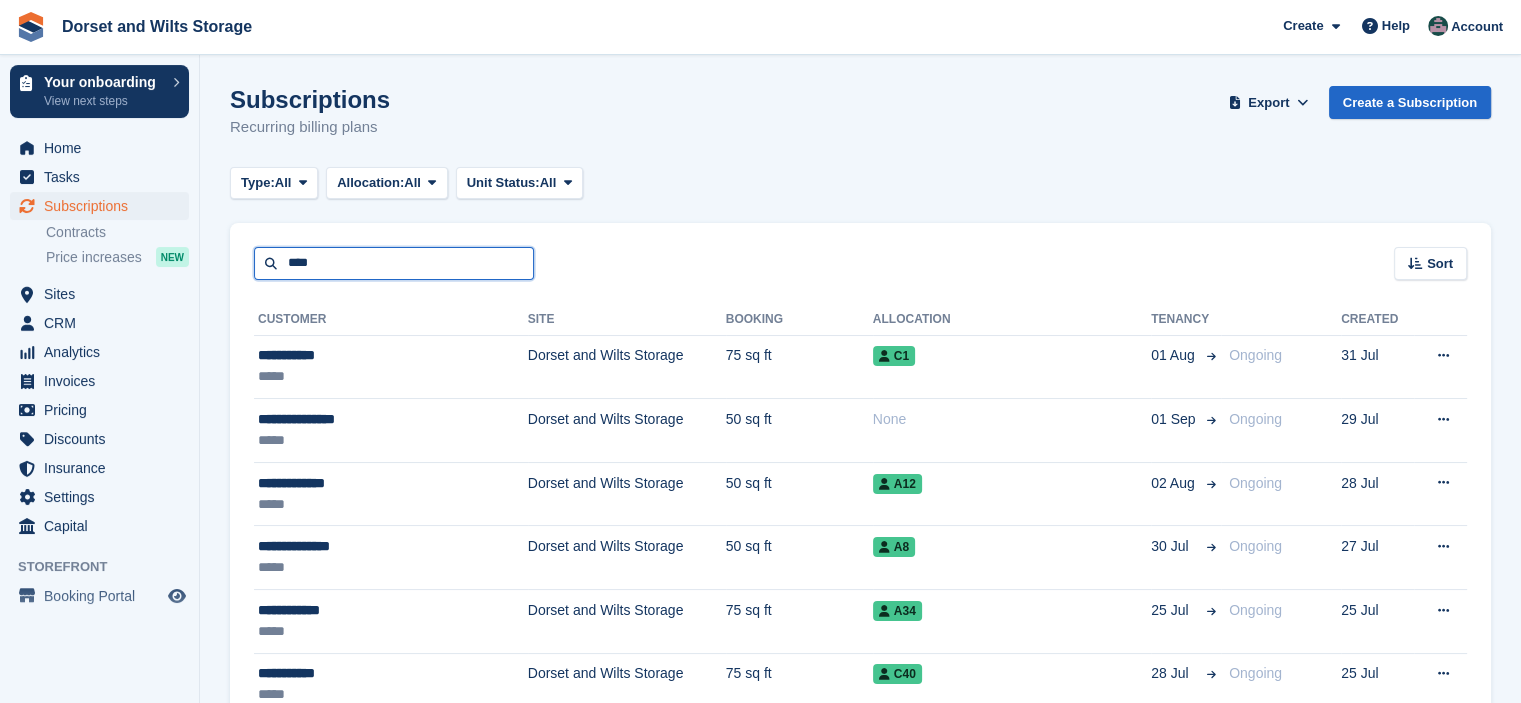 type on "****" 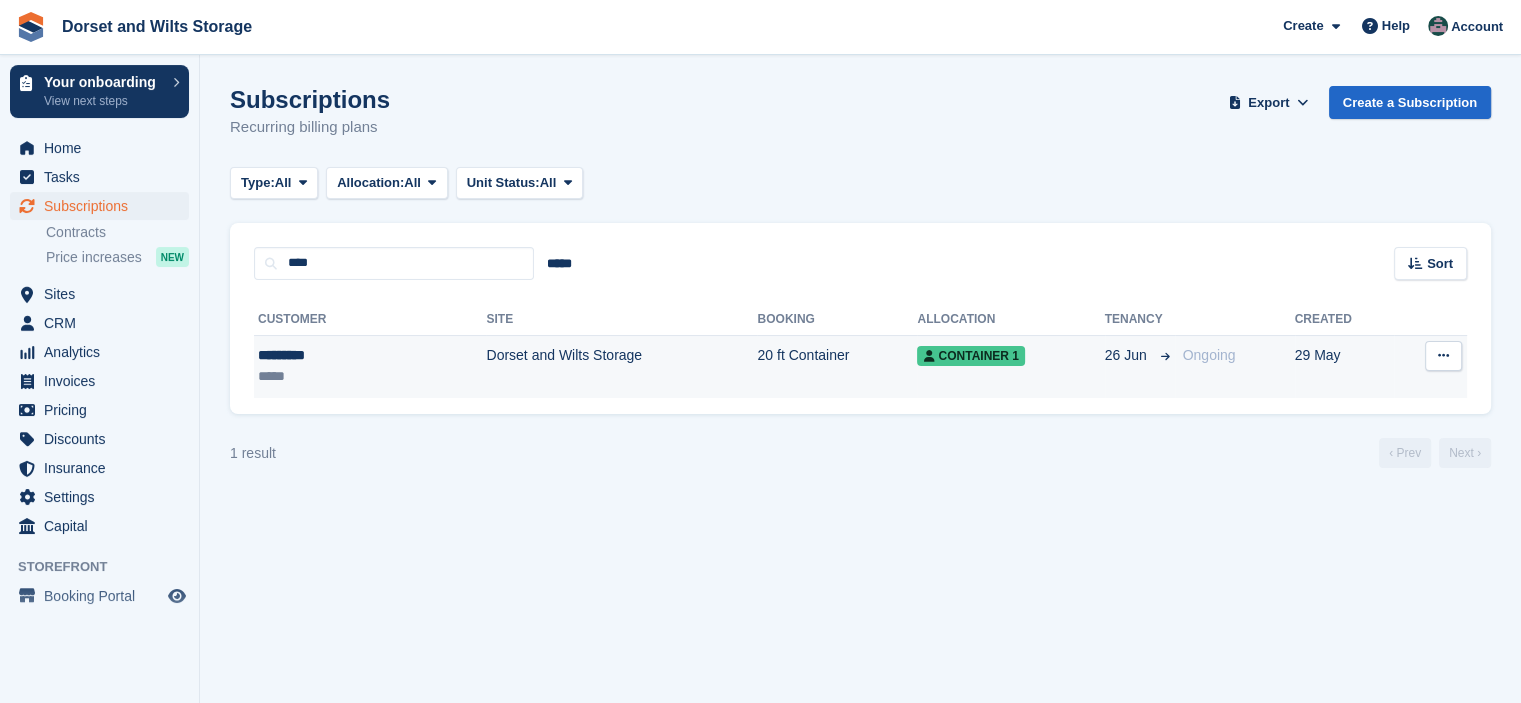 click on "Dorset and Wilts Storage" at bounding box center [621, 366] 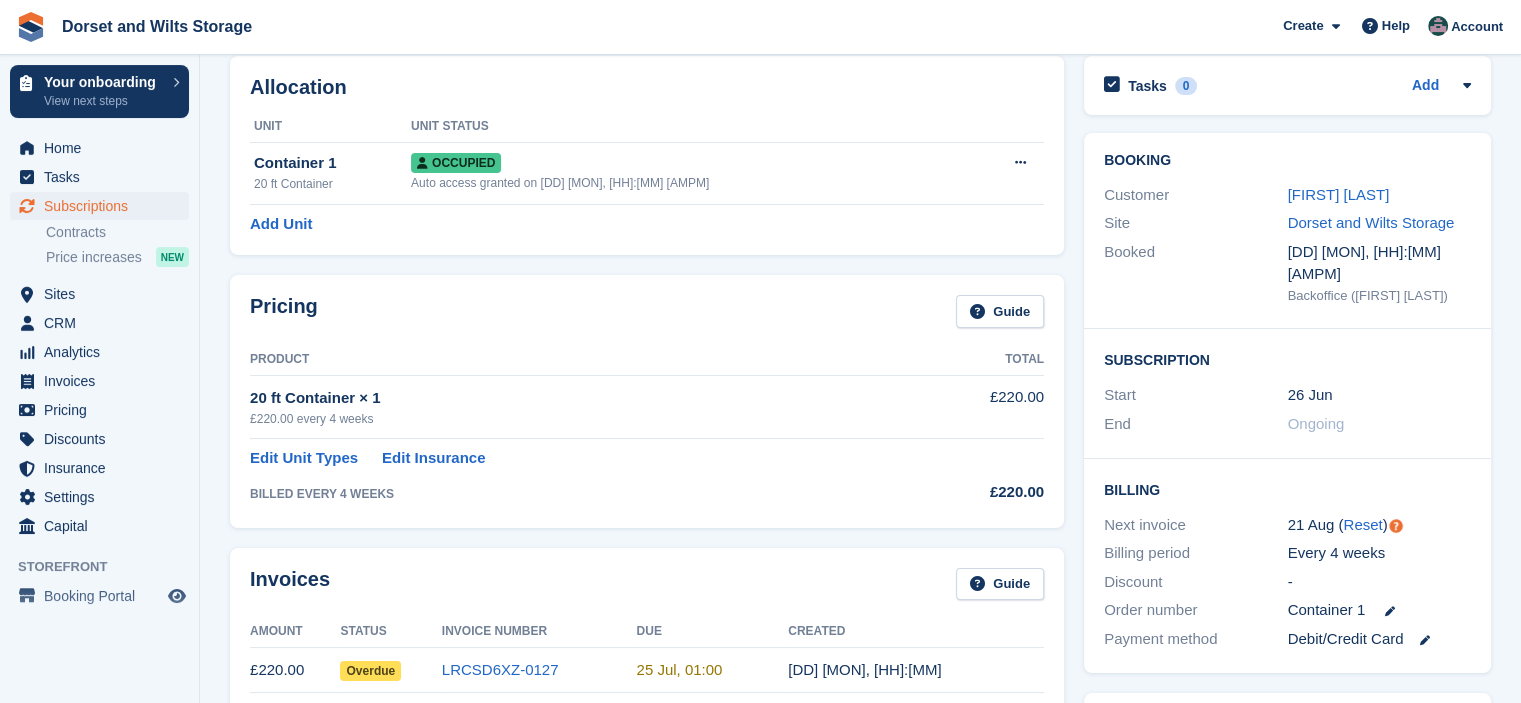 scroll, scrollTop: 300, scrollLeft: 0, axis: vertical 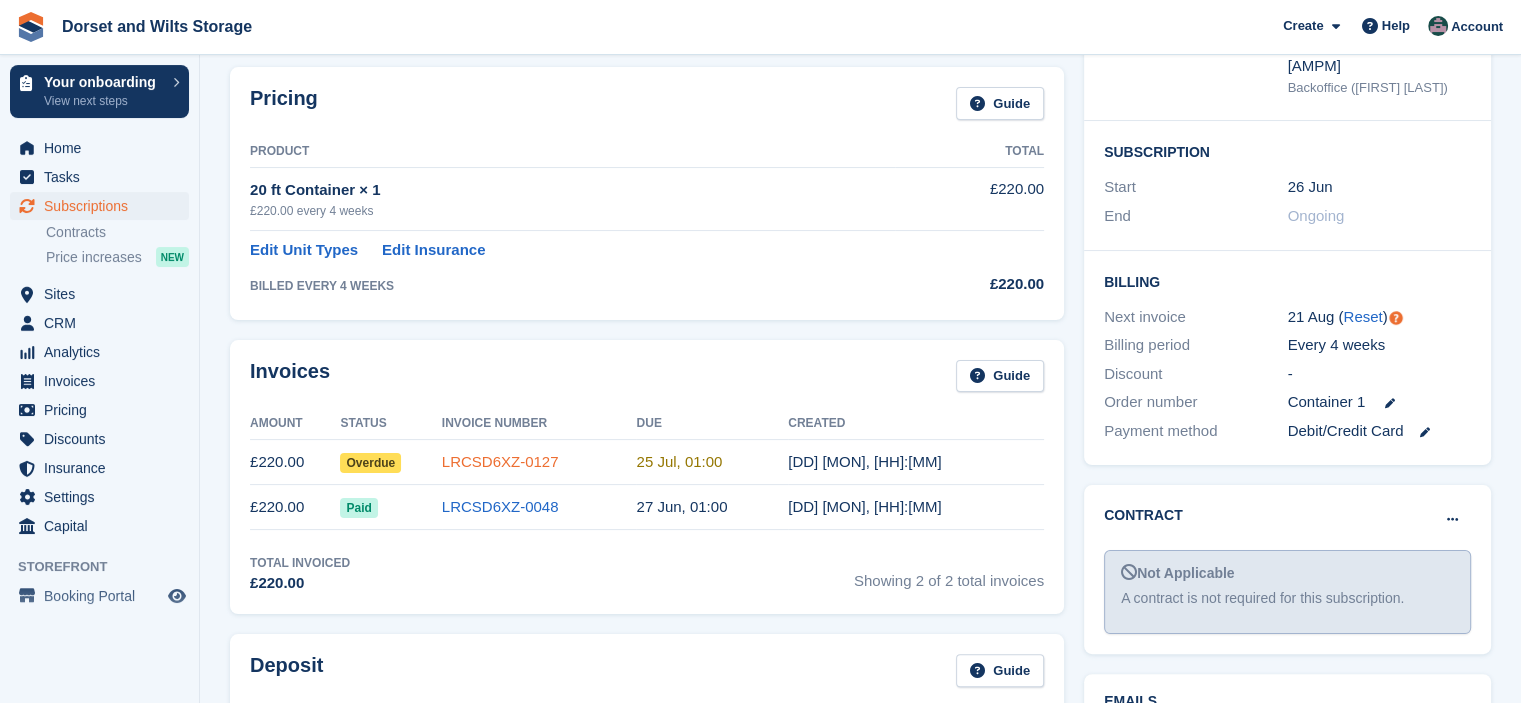 click on "LRCSD6XZ-0127" at bounding box center (500, 461) 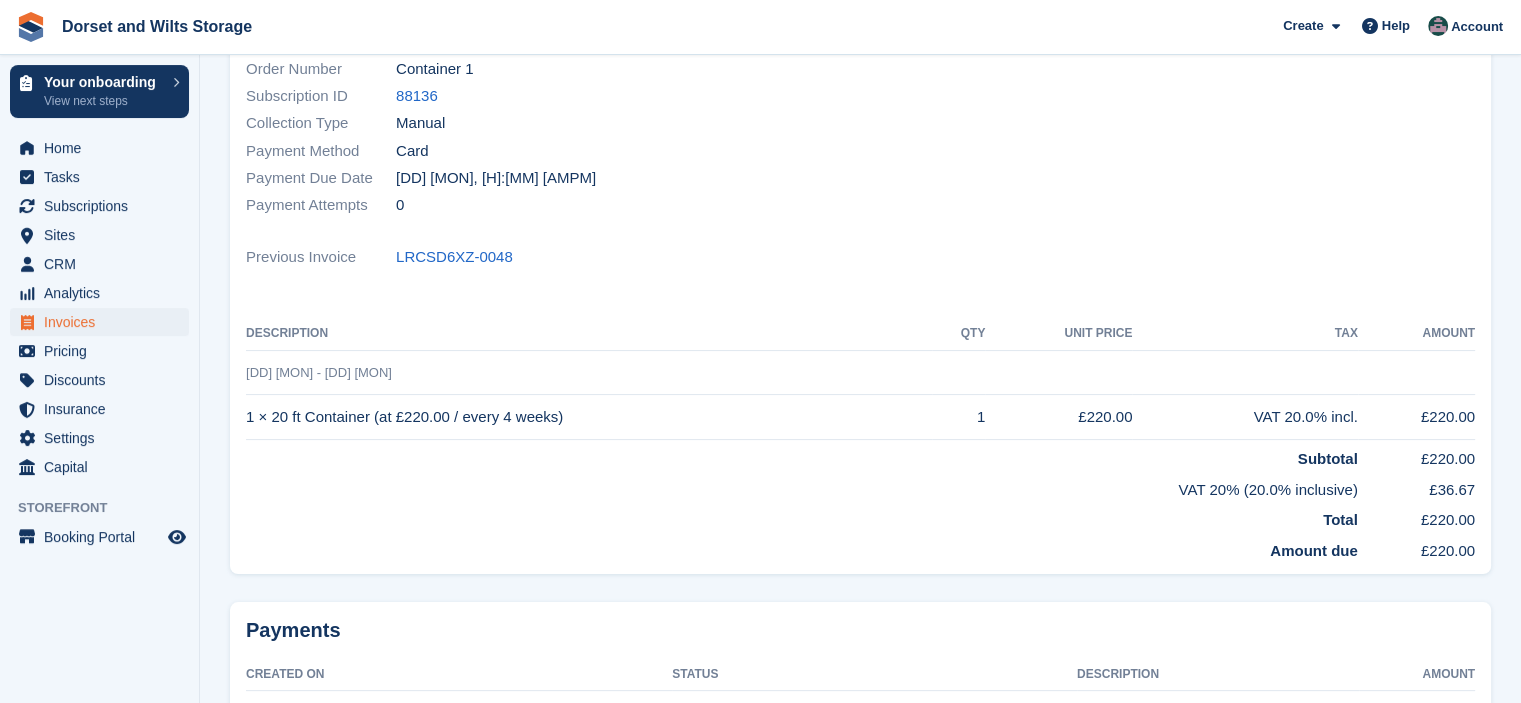 scroll, scrollTop: 0, scrollLeft: 0, axis: both 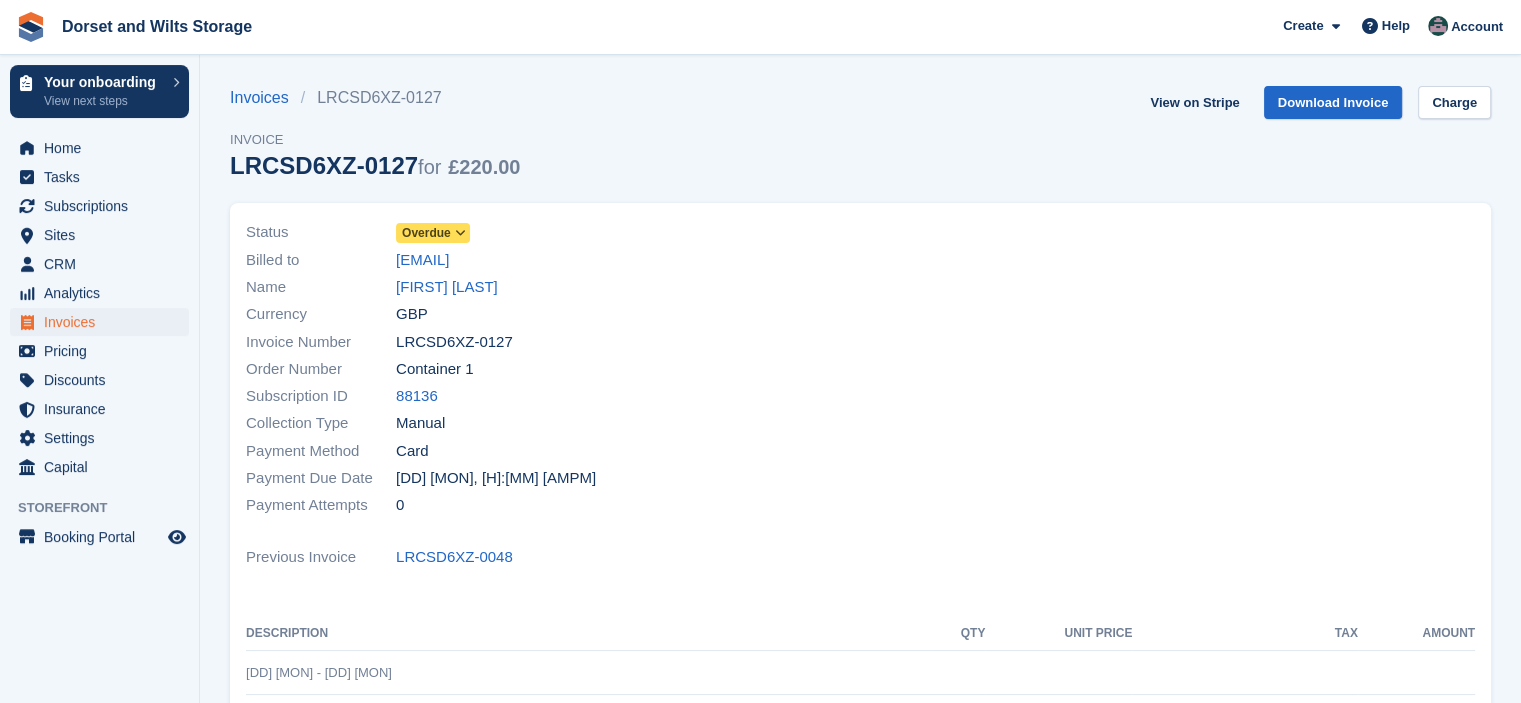 click on "Overdue" at bounding box center [426, 233] 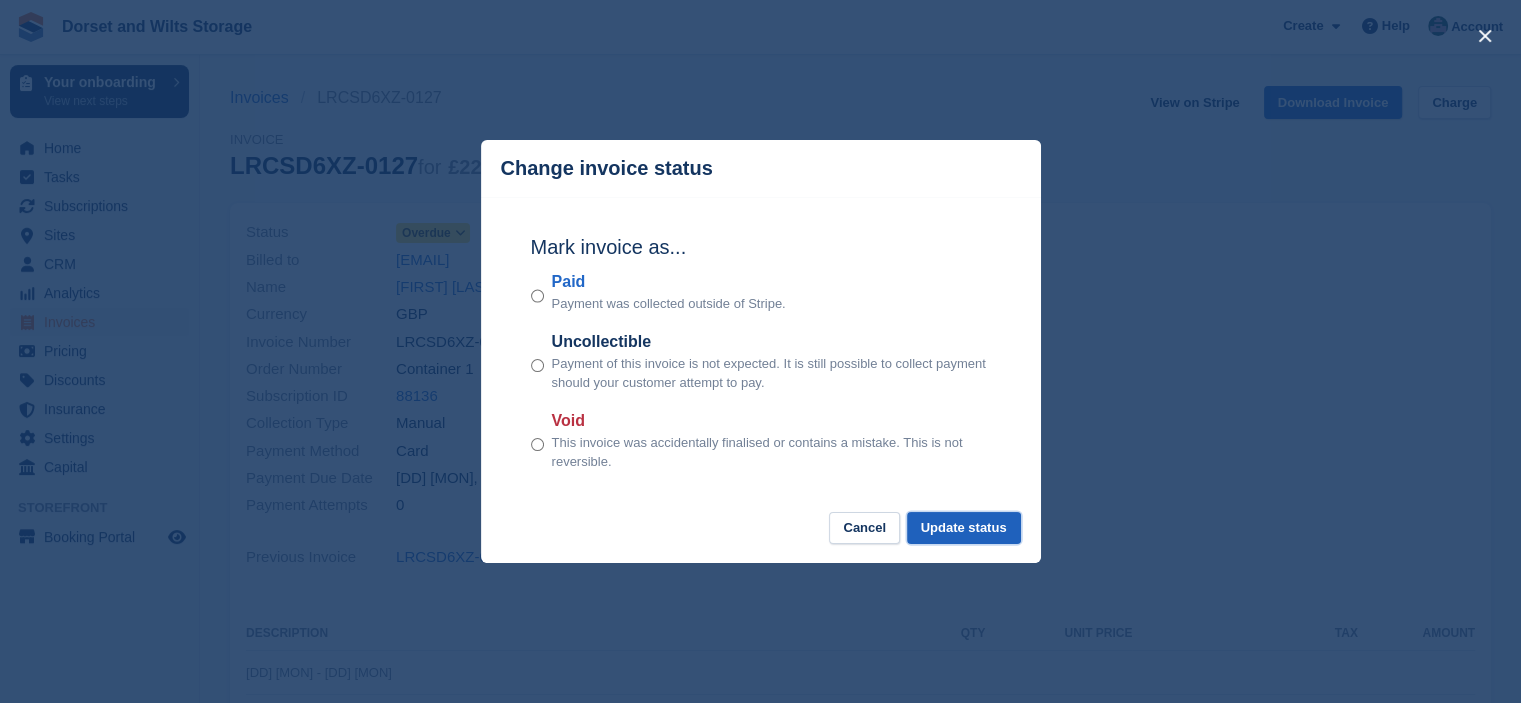 click on "Update status" at bounding box center [964, 528] 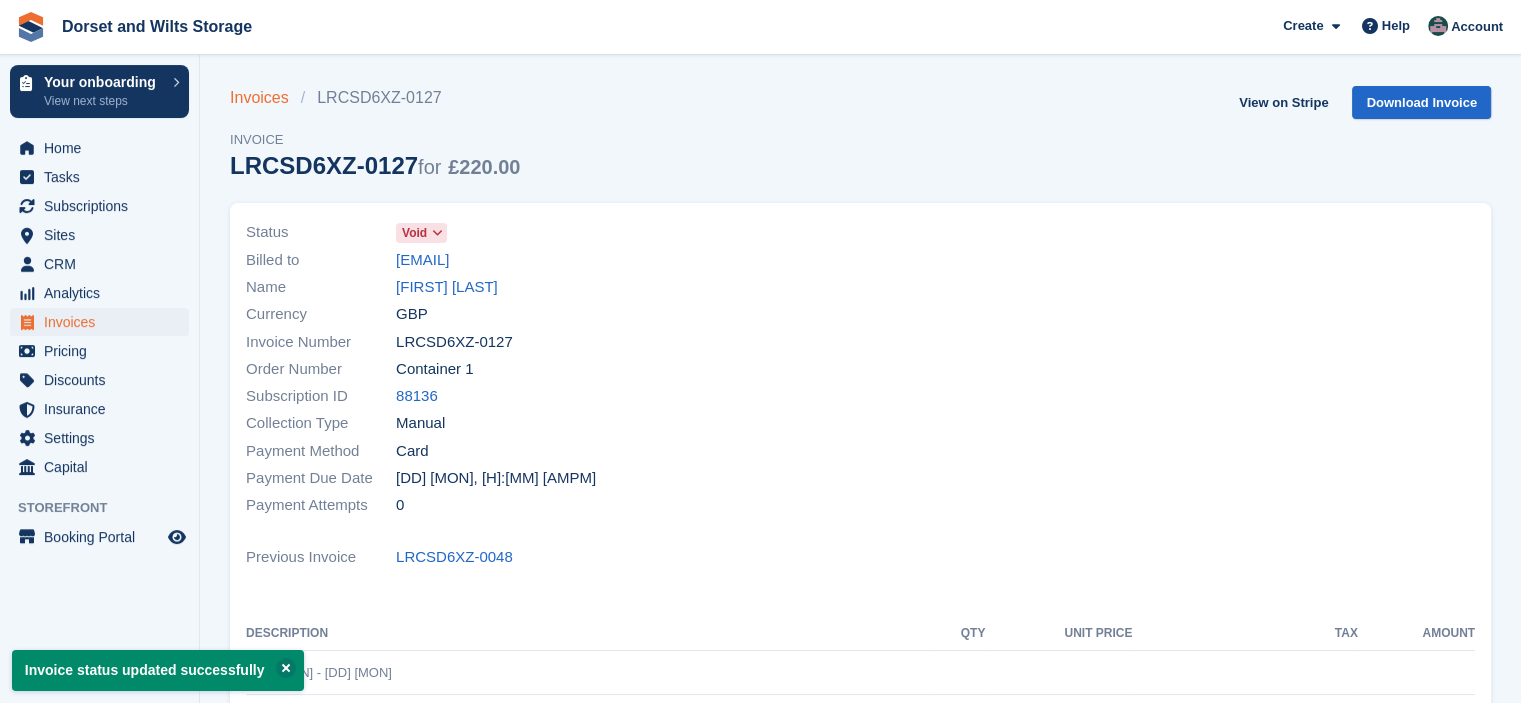 click on "Invoices" at bounding box center (265, 98) 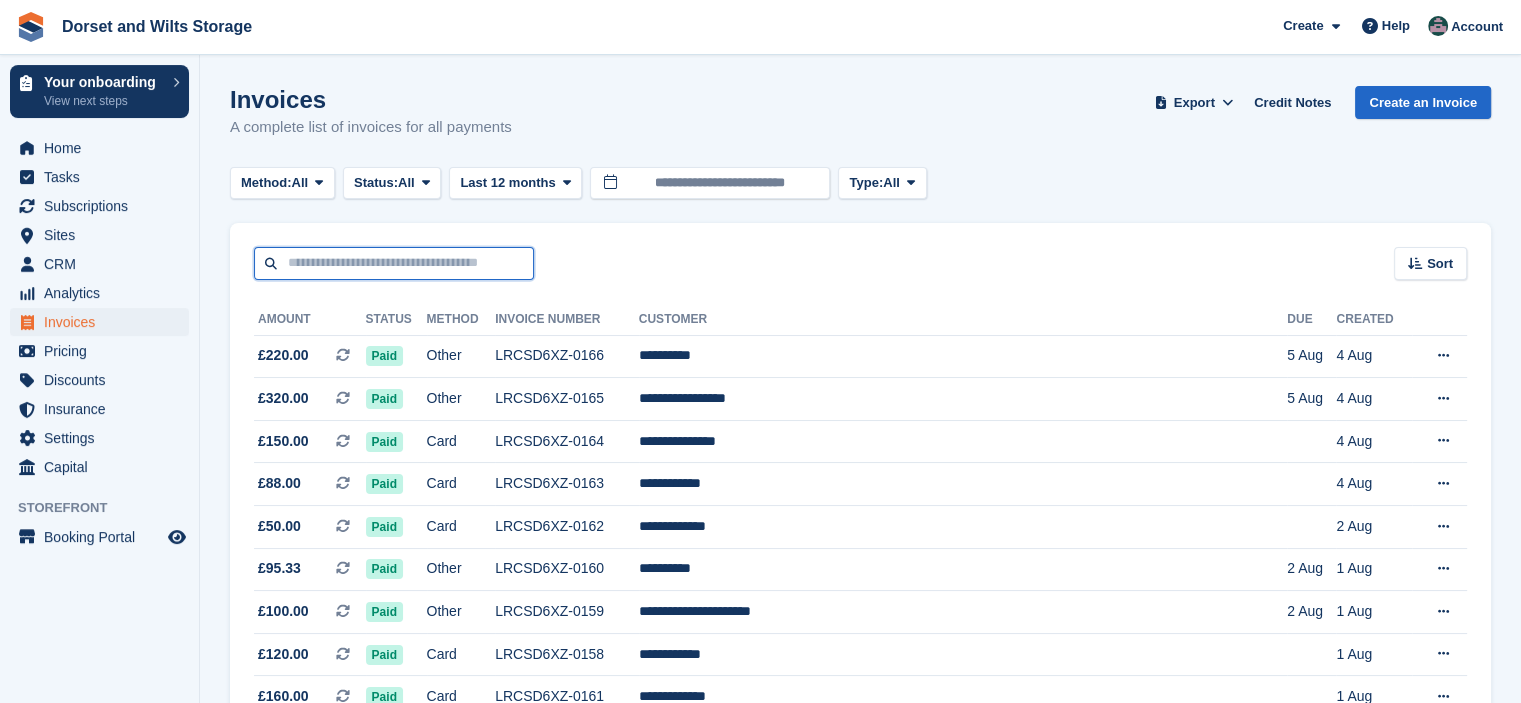 click at bounding box center [394, 263] 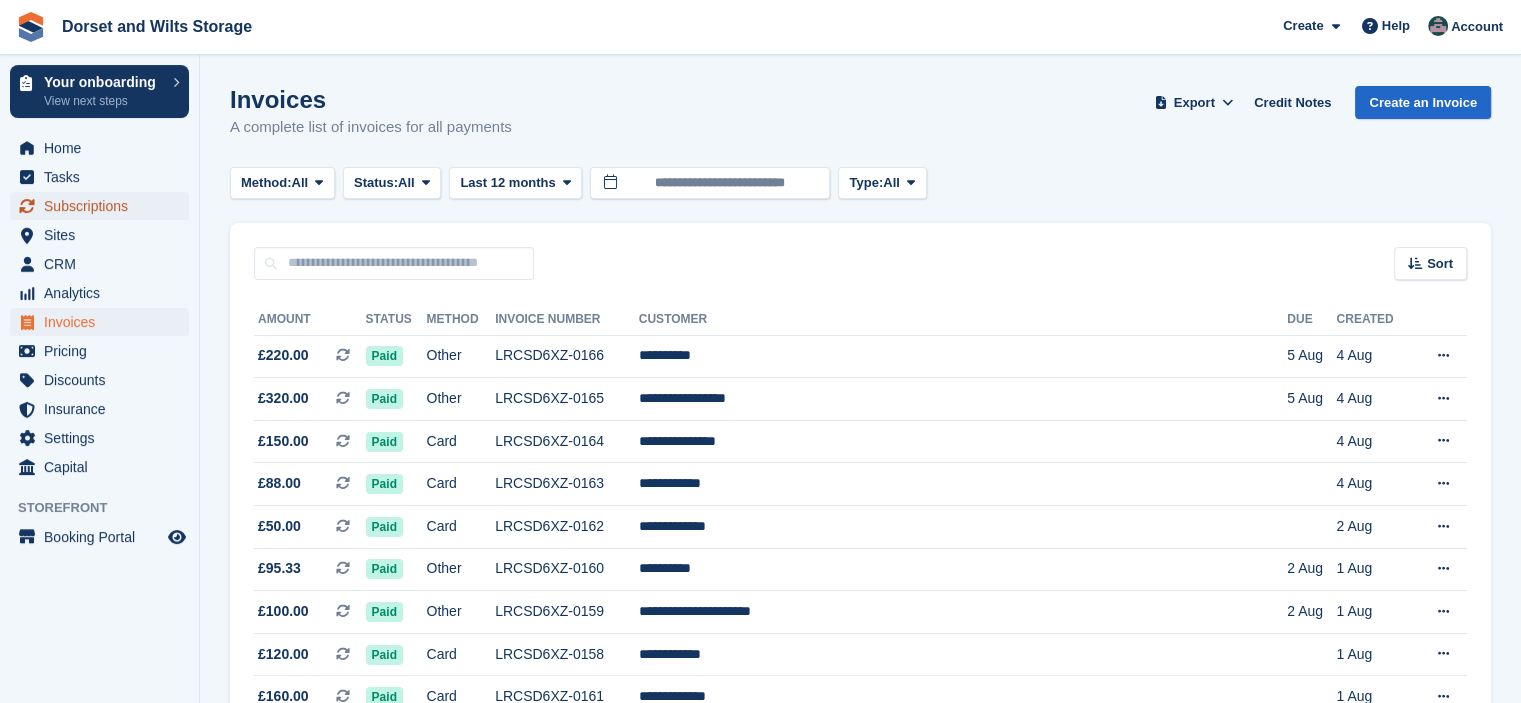 drag, startPoint x: 136, startPoint y: 195, endPoint x: 147, endPoint y: 203, distance: 13.601471 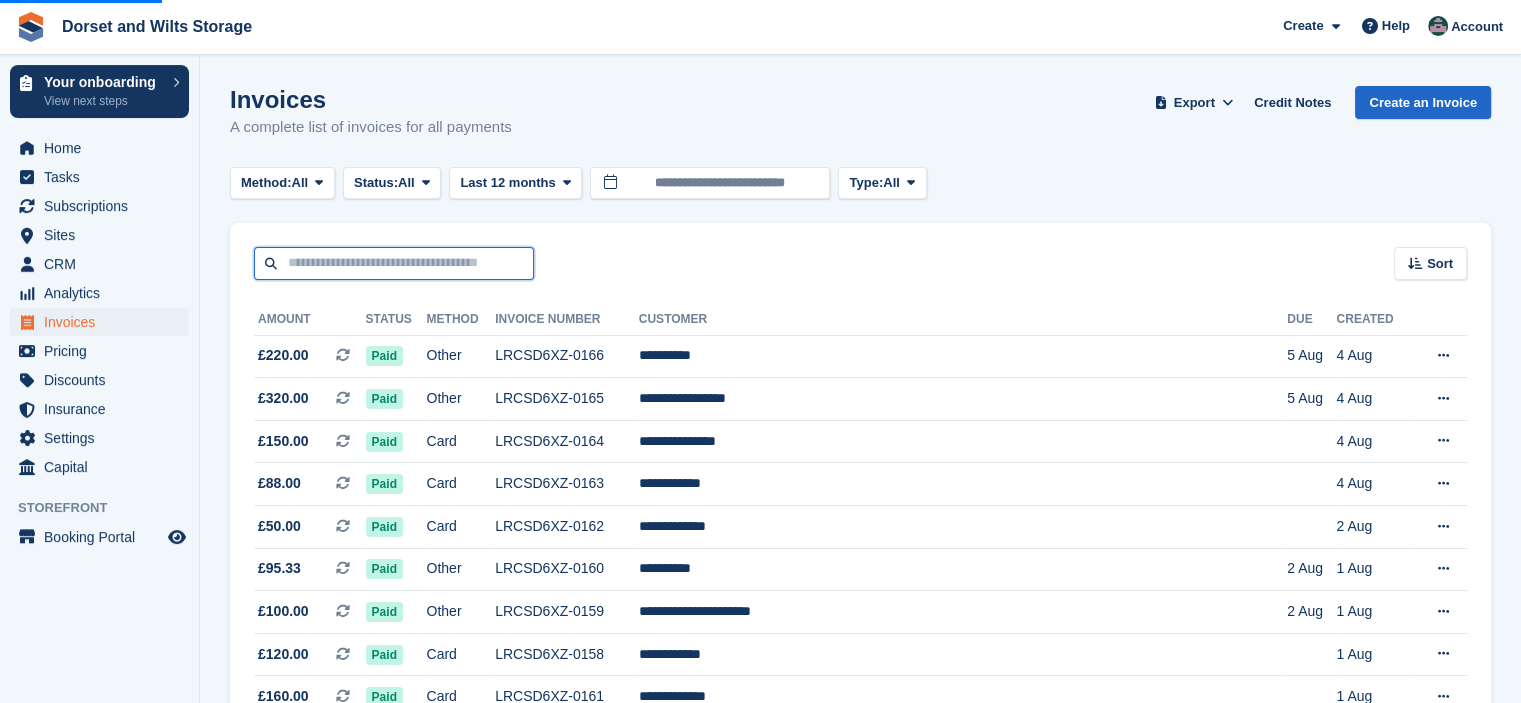 click at bounding box center [394, 263] 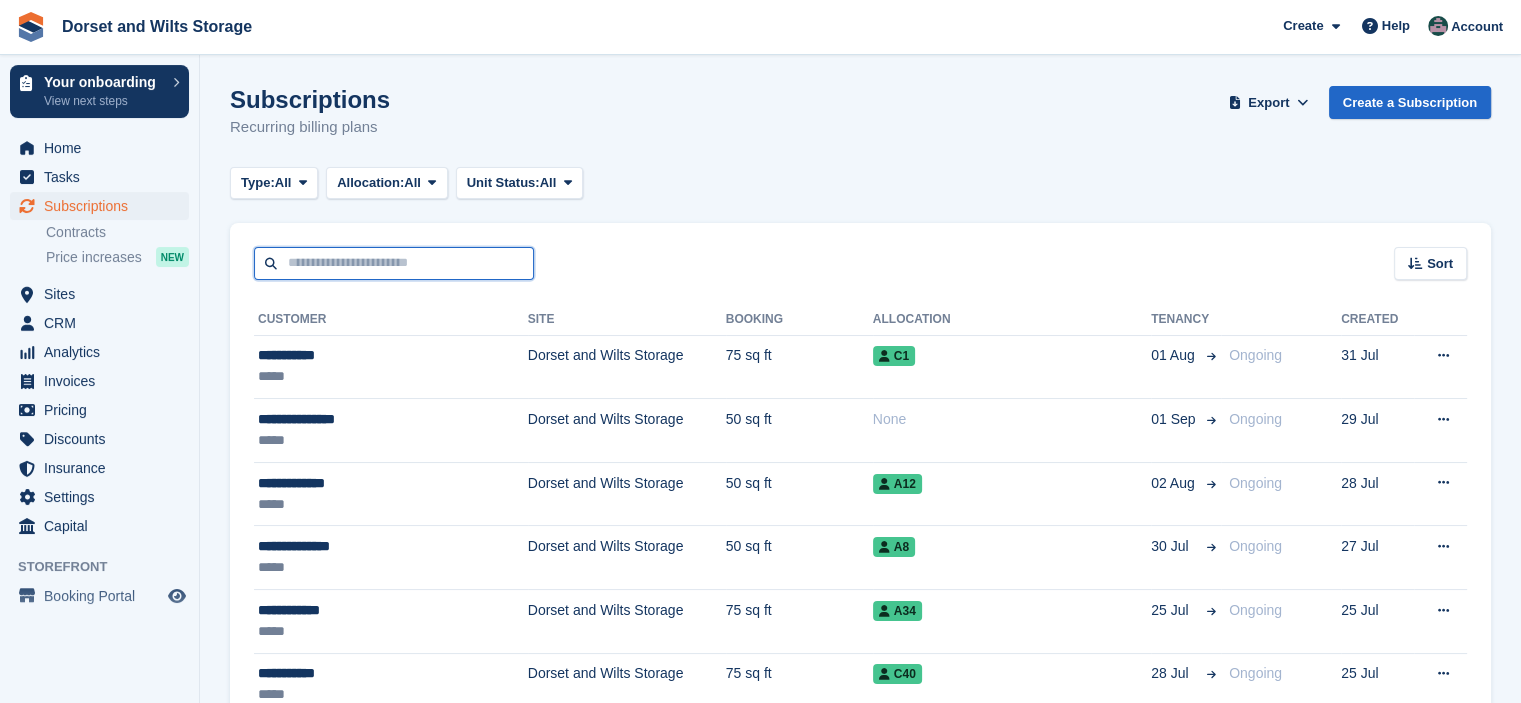 click at bounding box center (394, 263) 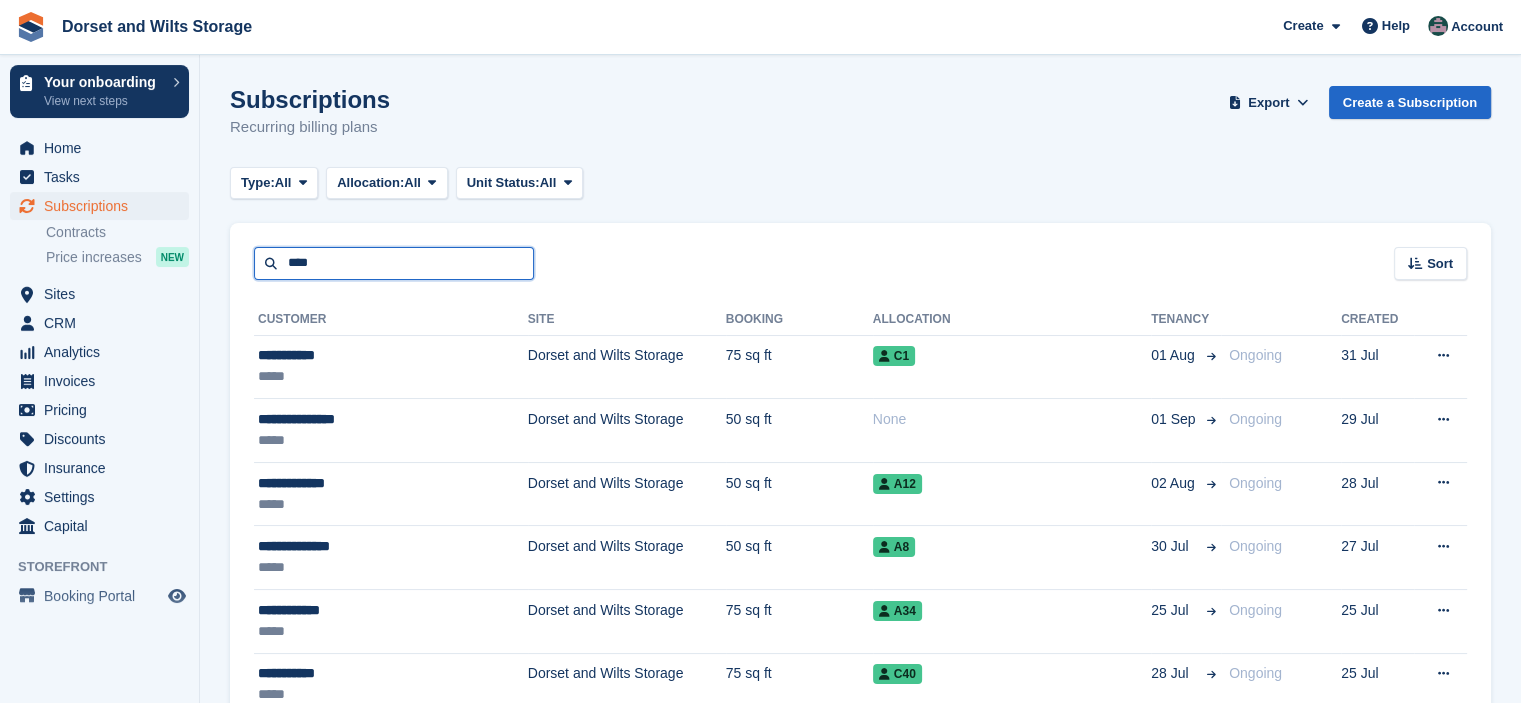 type on "****" 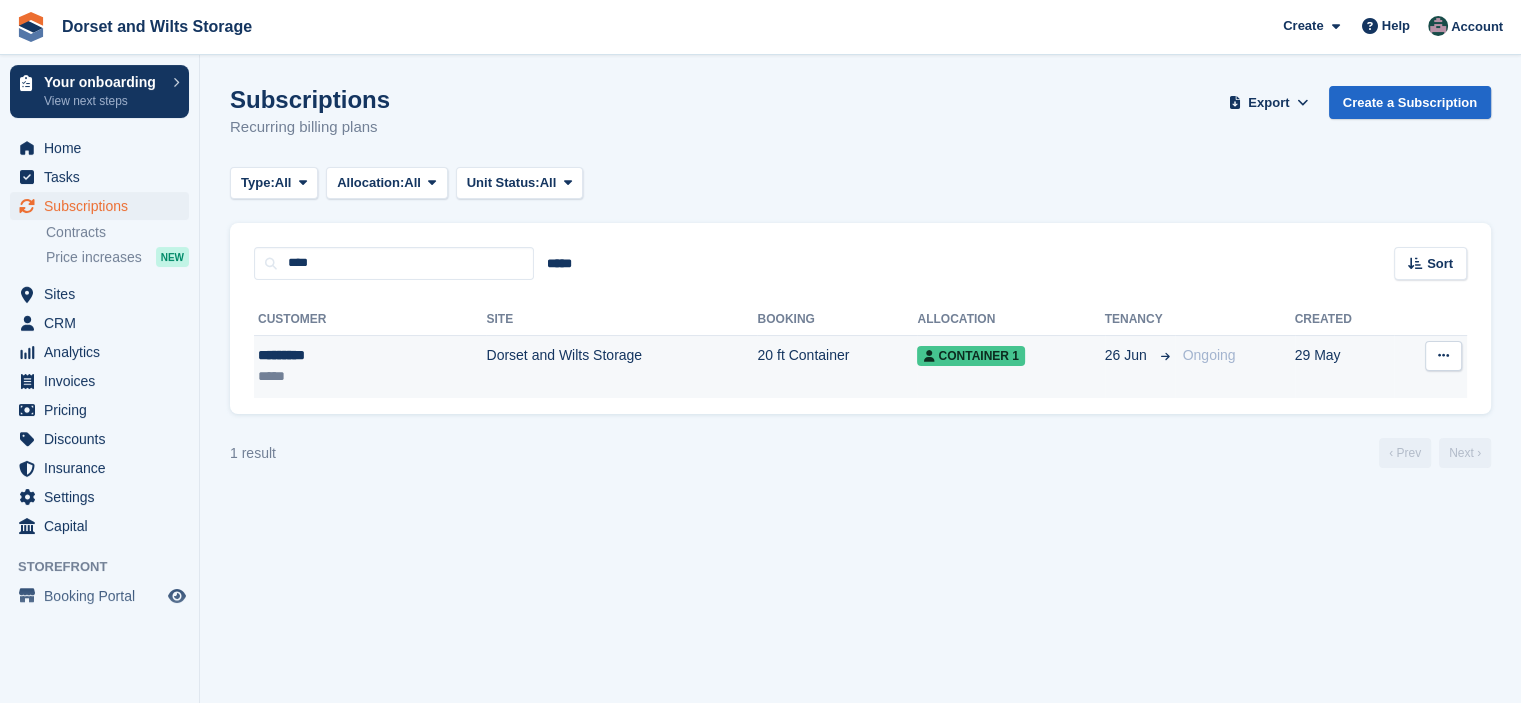 click on "Dorset and Wilts Storage" at bounding box center [621, 366] 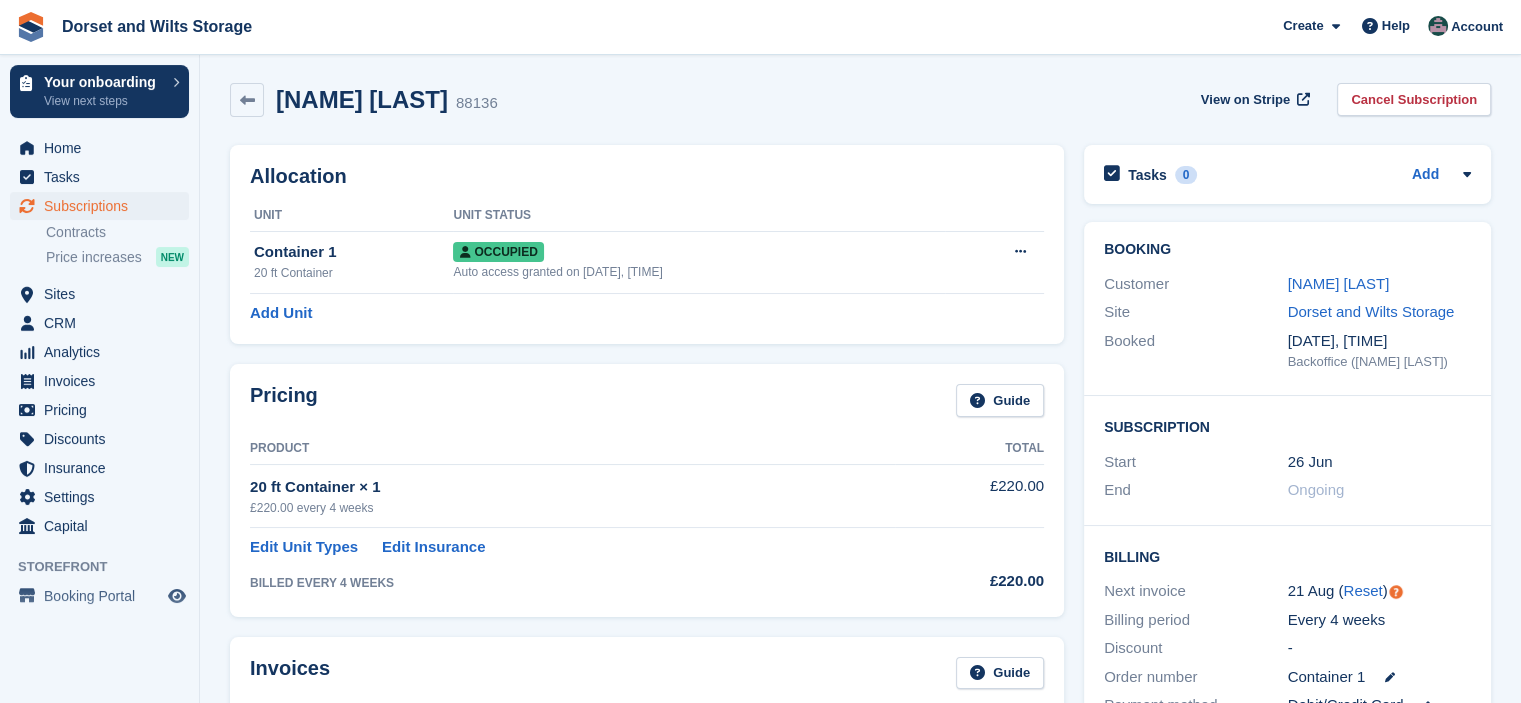 scroll, scrollTop: 0, scrollLeft: 0, axis: both 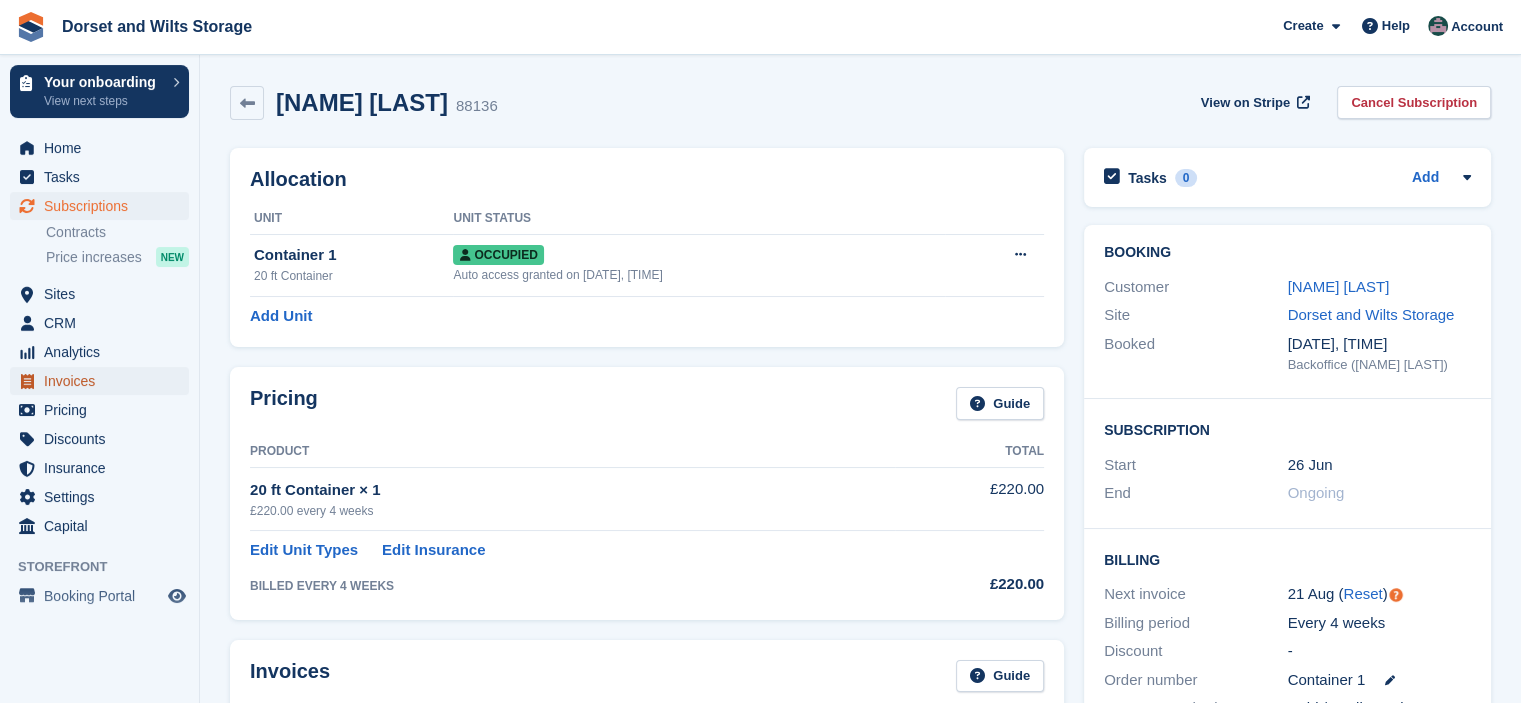 click on "Invoices" at bounding box center [104, 381] 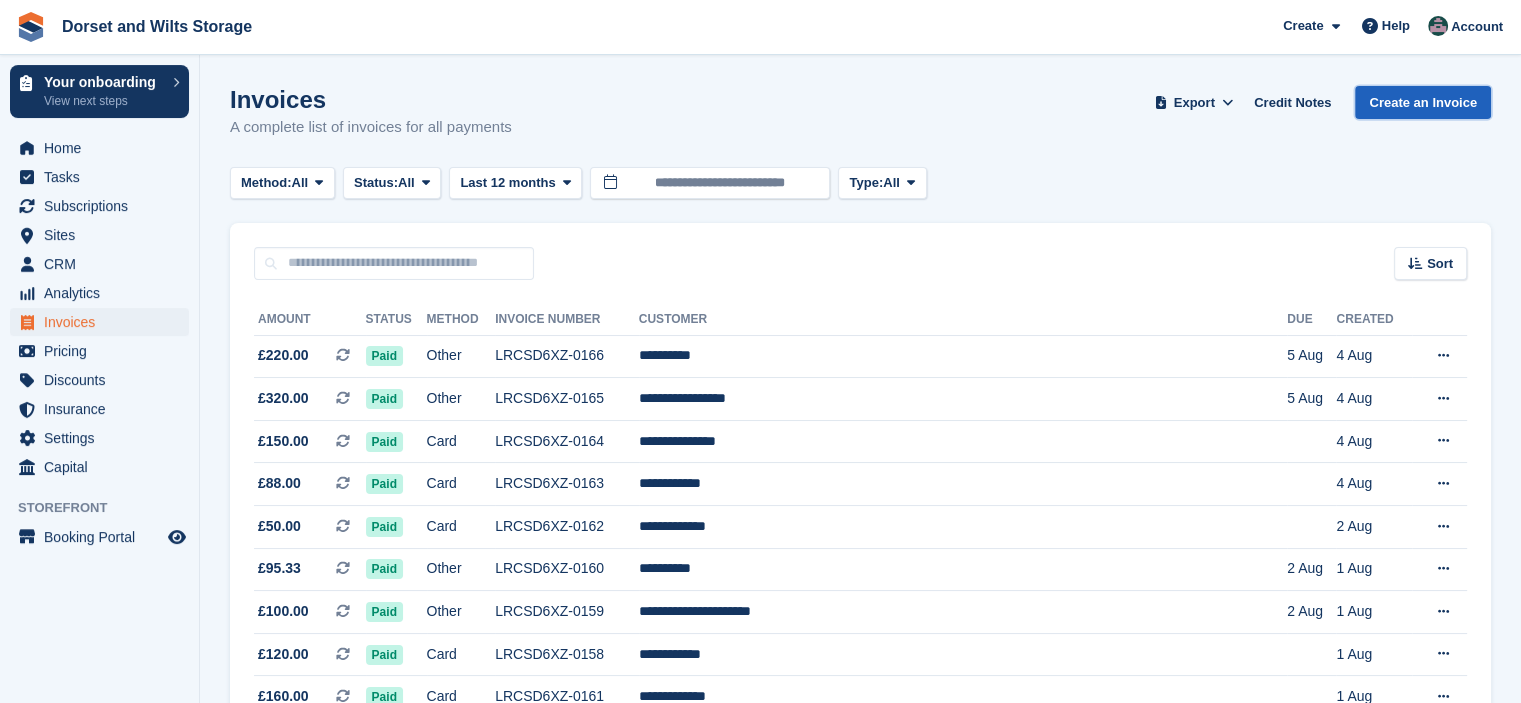 click on "Create an Invoice" at bounding box center (1423, 102) 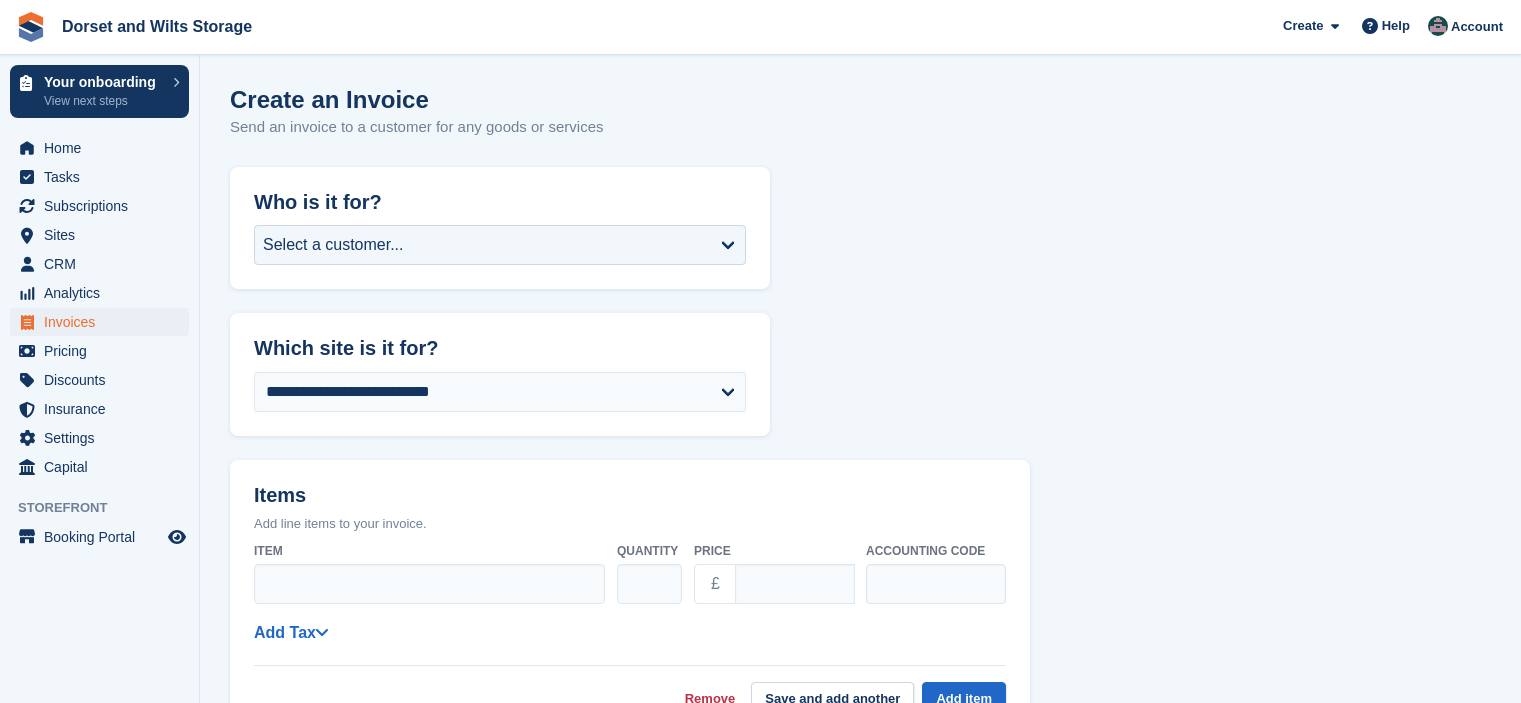 scroll, scrollTop: 0, scrollLeft: 0, axis: both 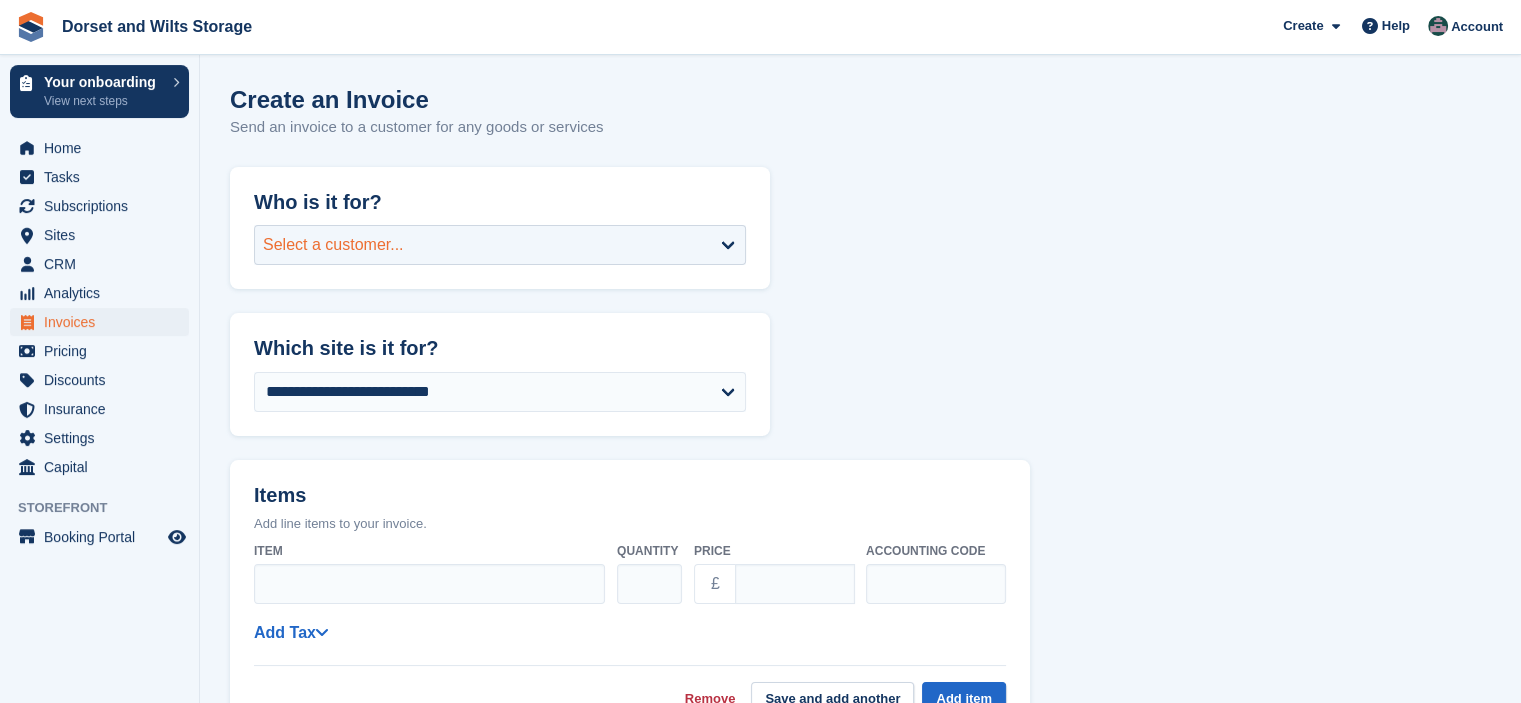 click on "Select a customer..." at bounding box center [500, 245] 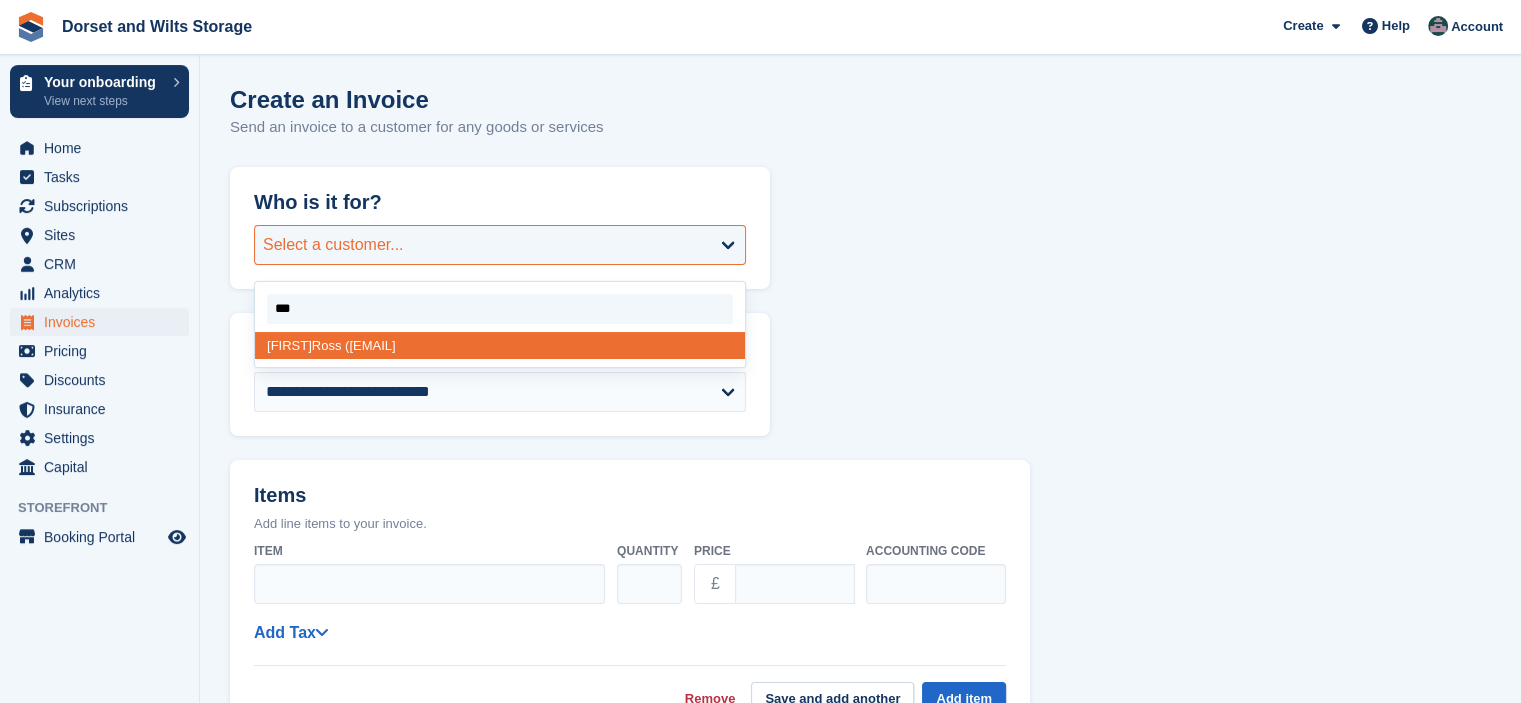 type on "****" 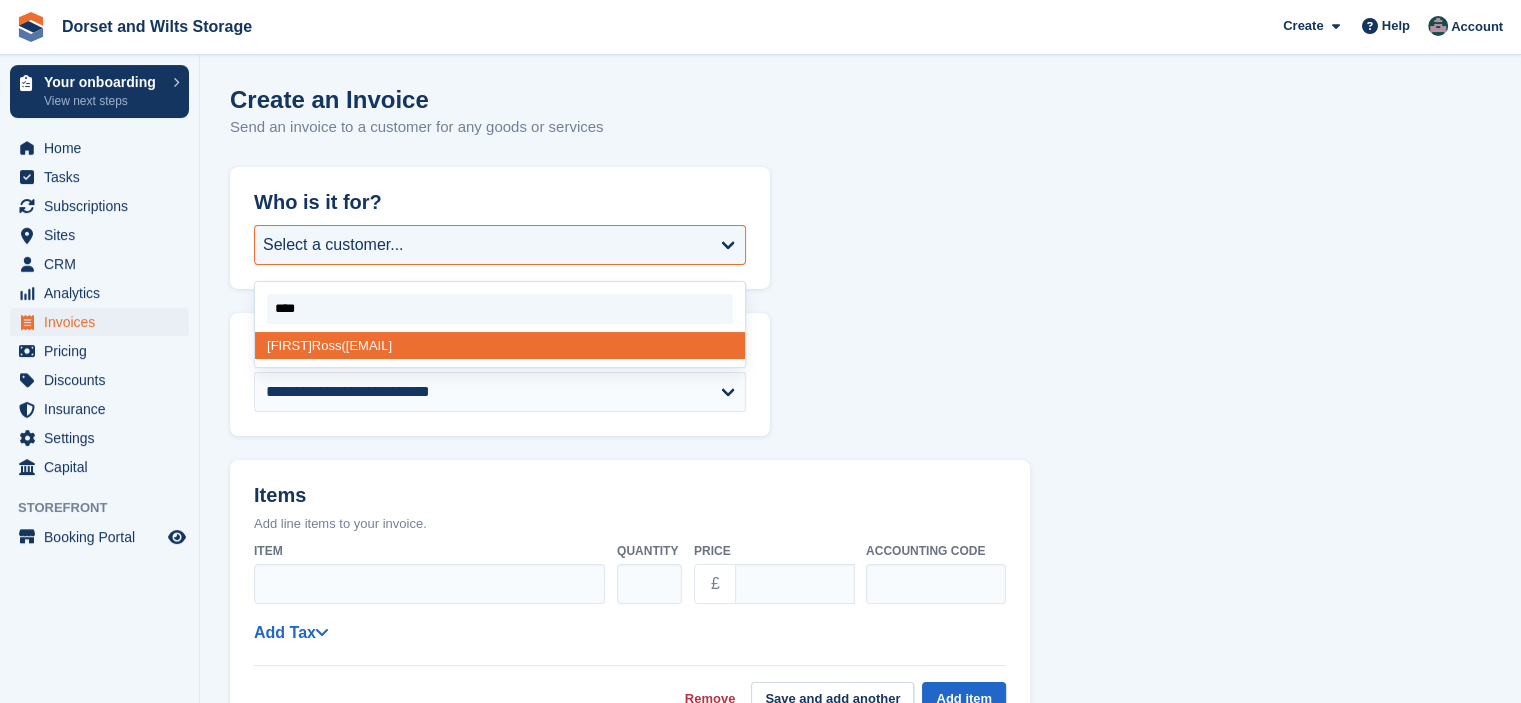 click on "Nick  Ross  (nick@harttechsolutions.co.uk)" at bounding box center [500, 345] 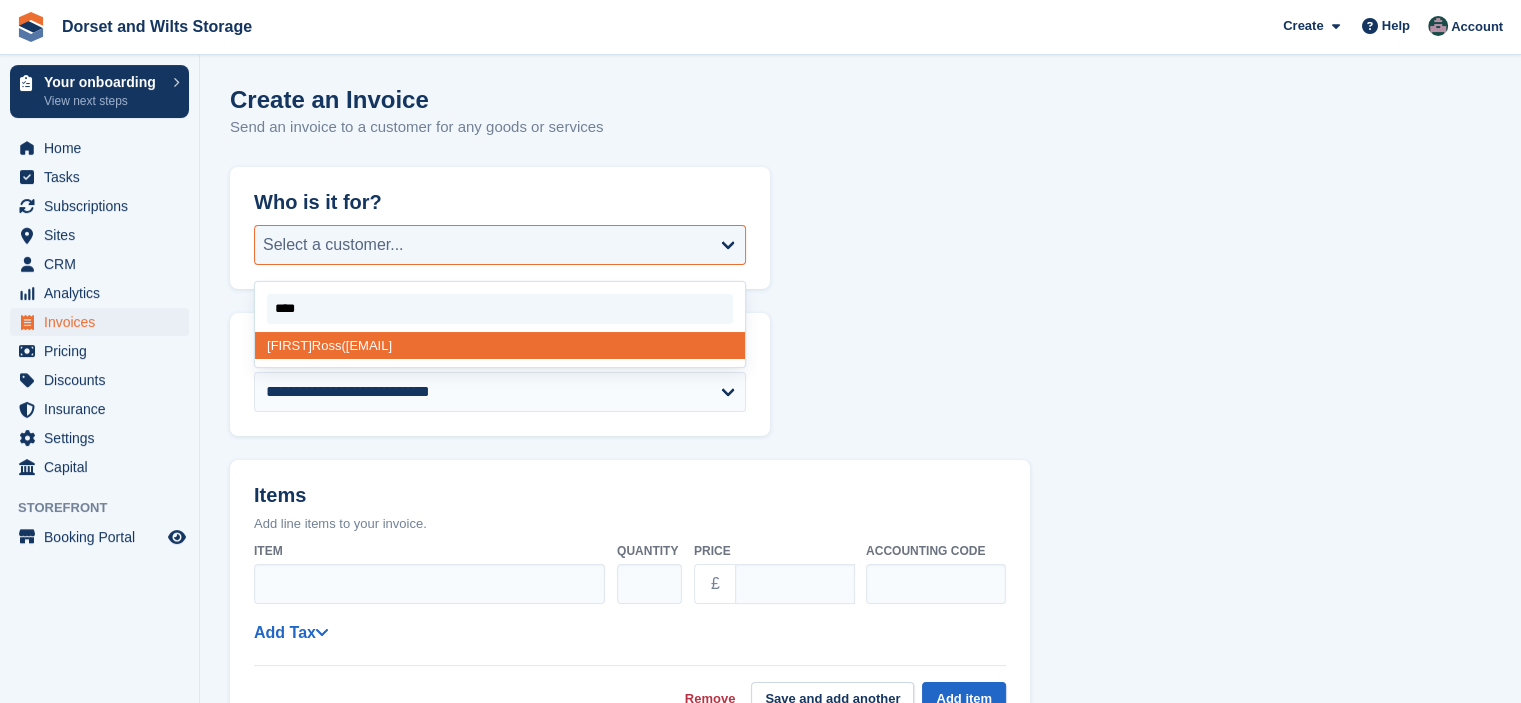 select on "******" 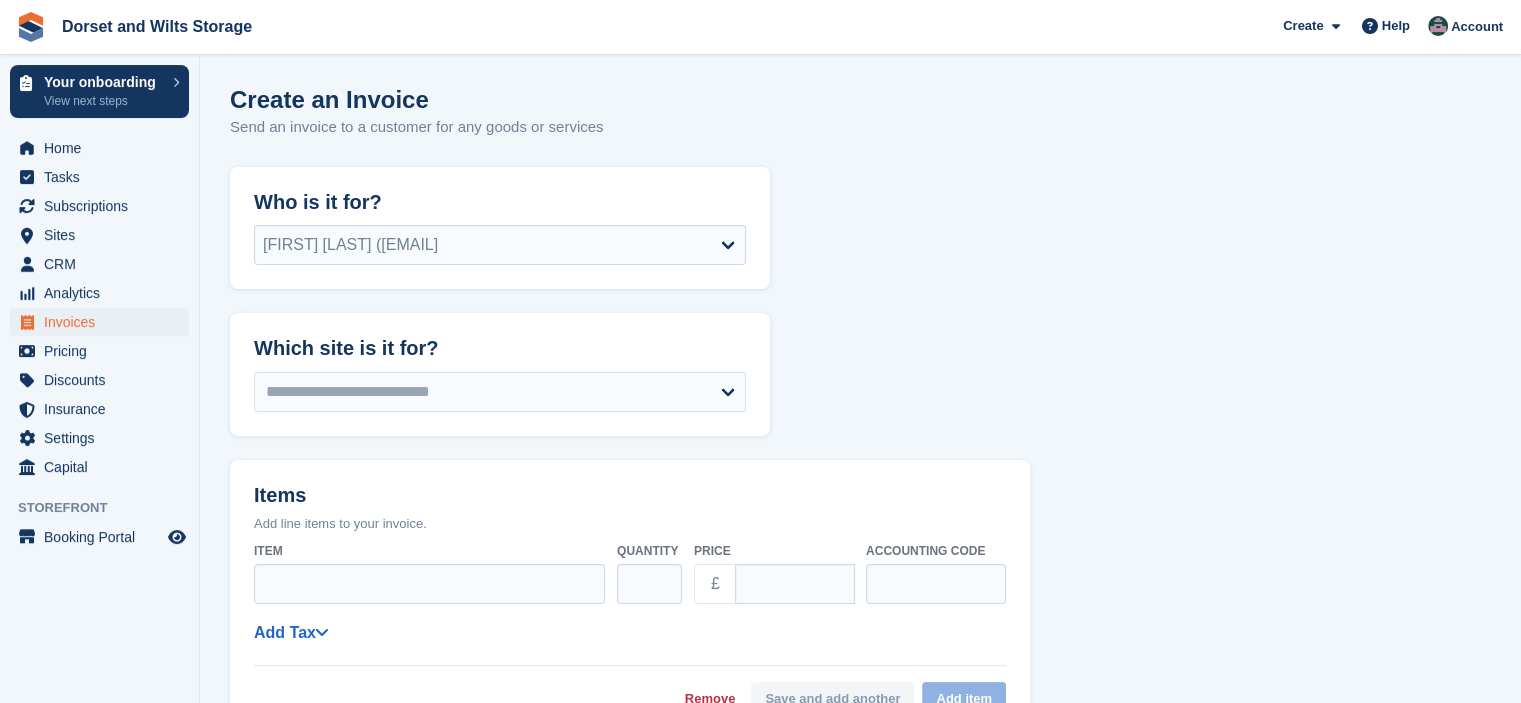 select on "******" 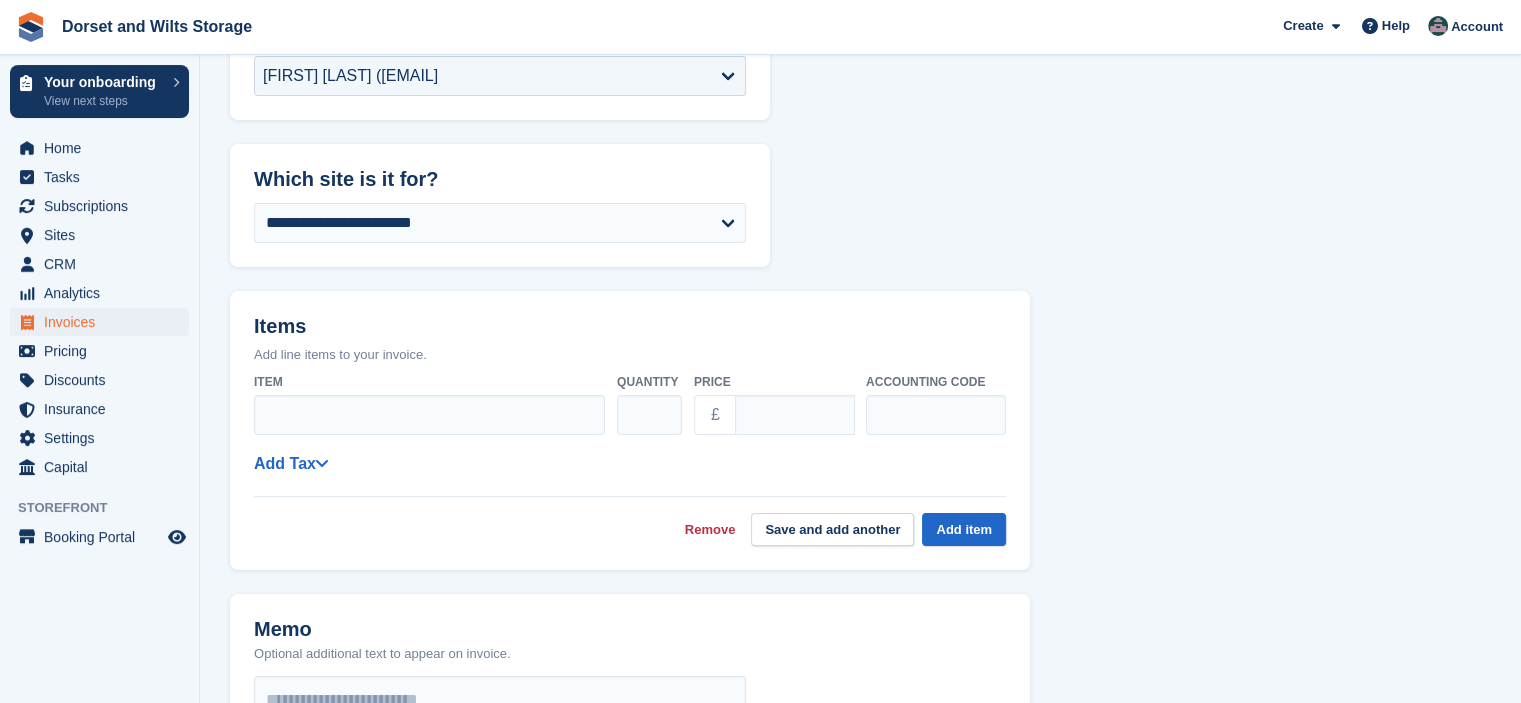 scroll, scrollTop: 300, scrollLeft: 0, axis: vertical 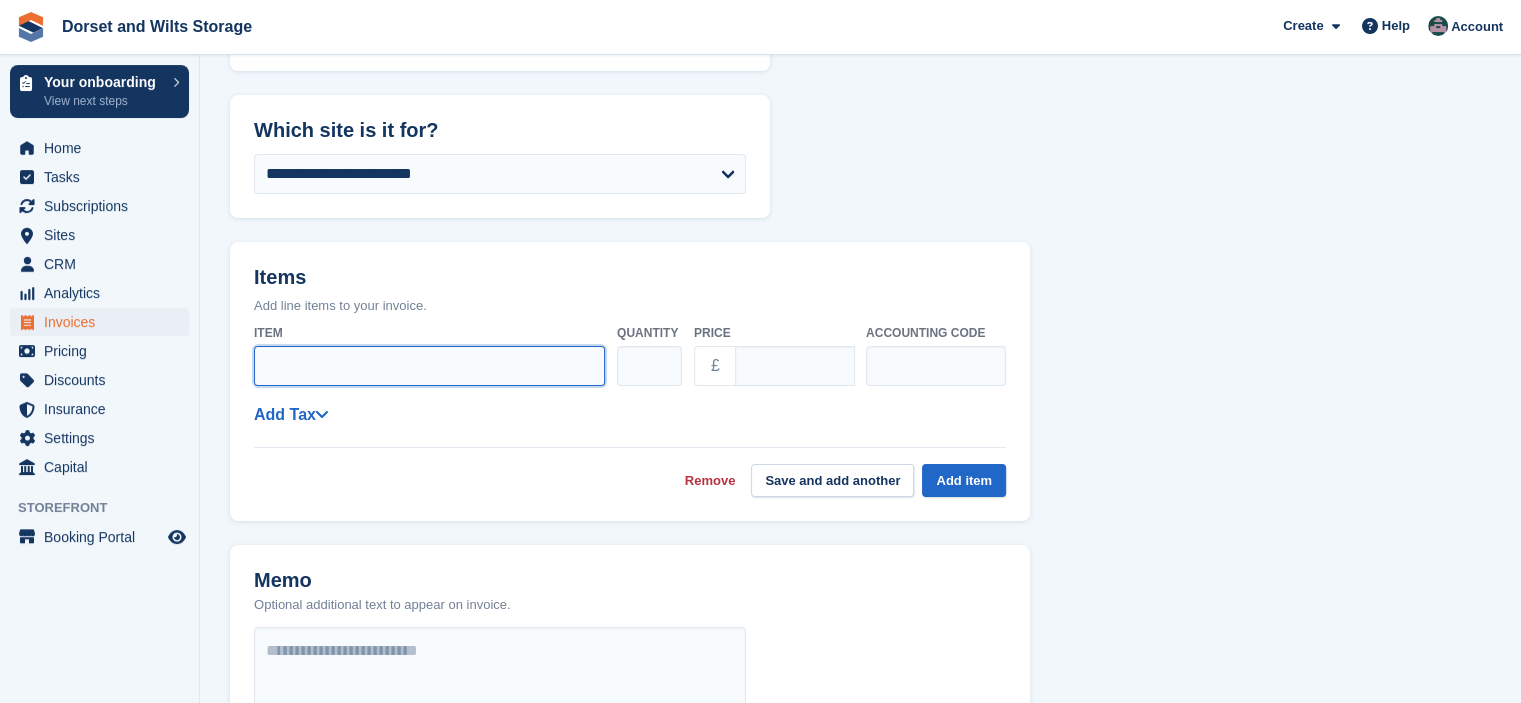 click on "Item" at bounding box center (429, 366) 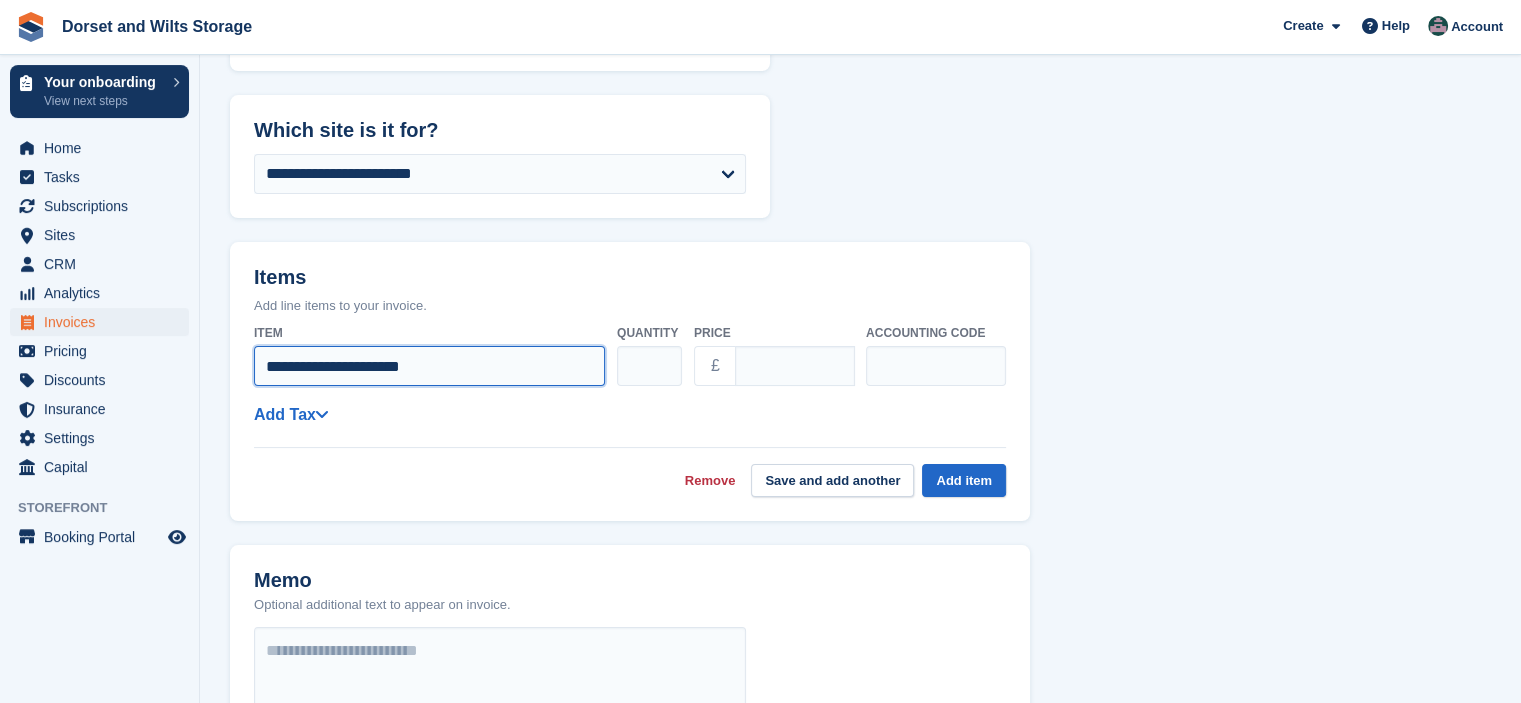 type on "**********" 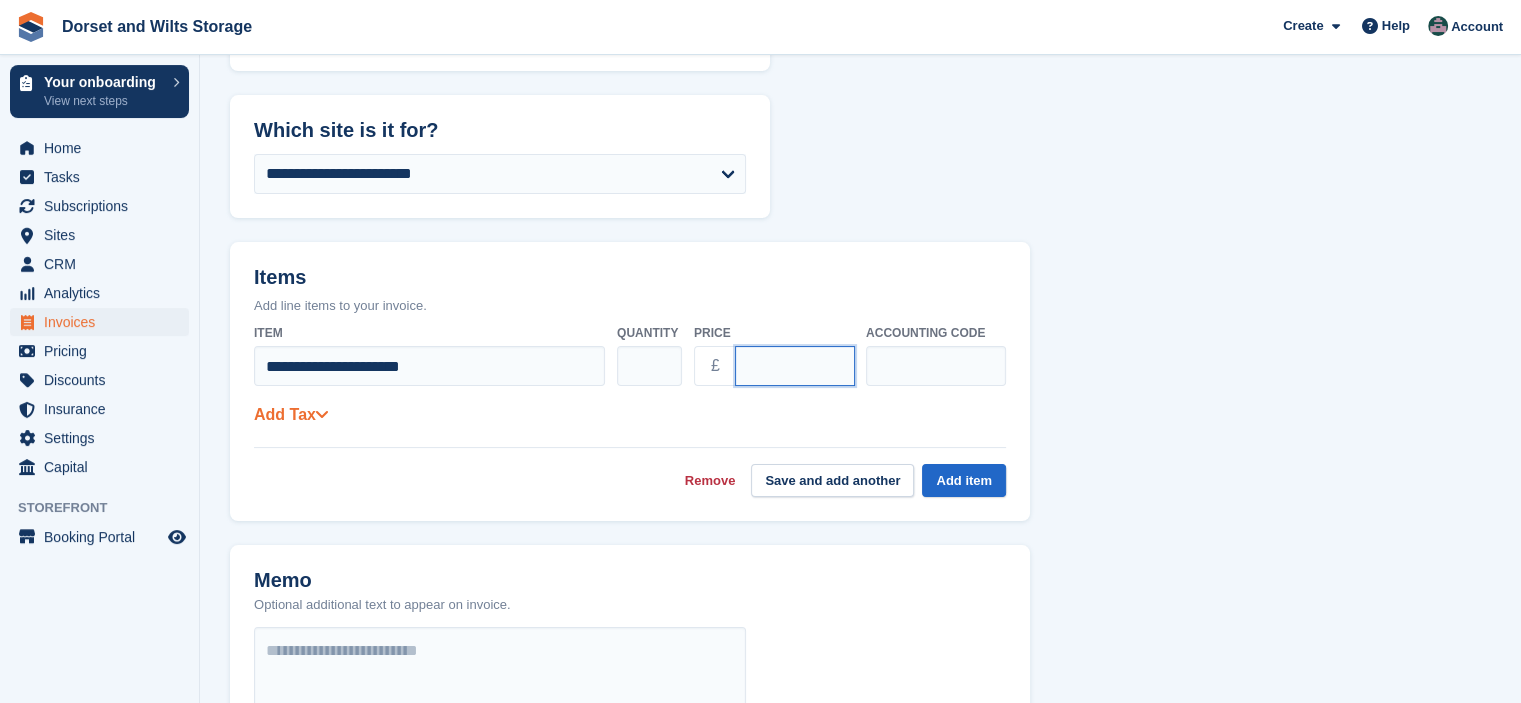 type on "******" 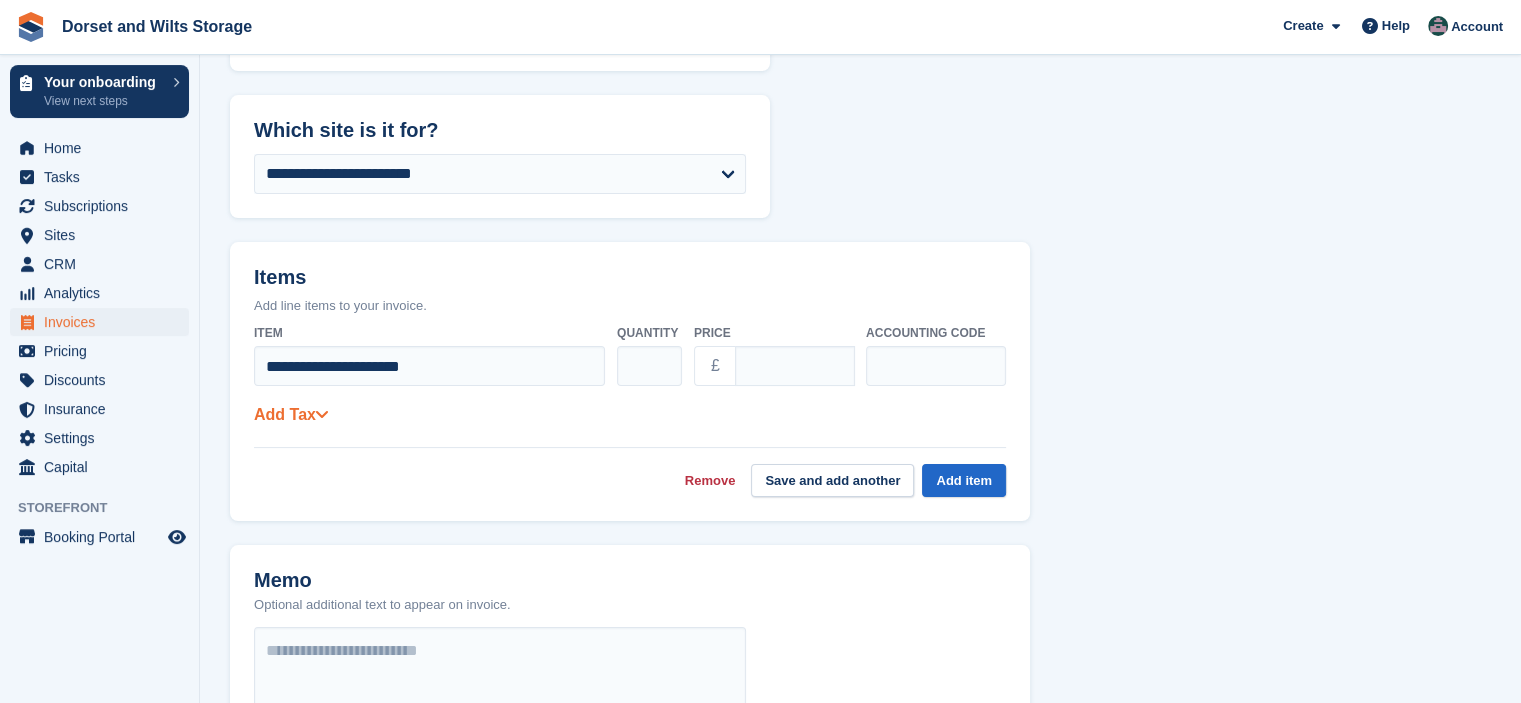 click on "Add Tax" at bounding box center (291, 414) 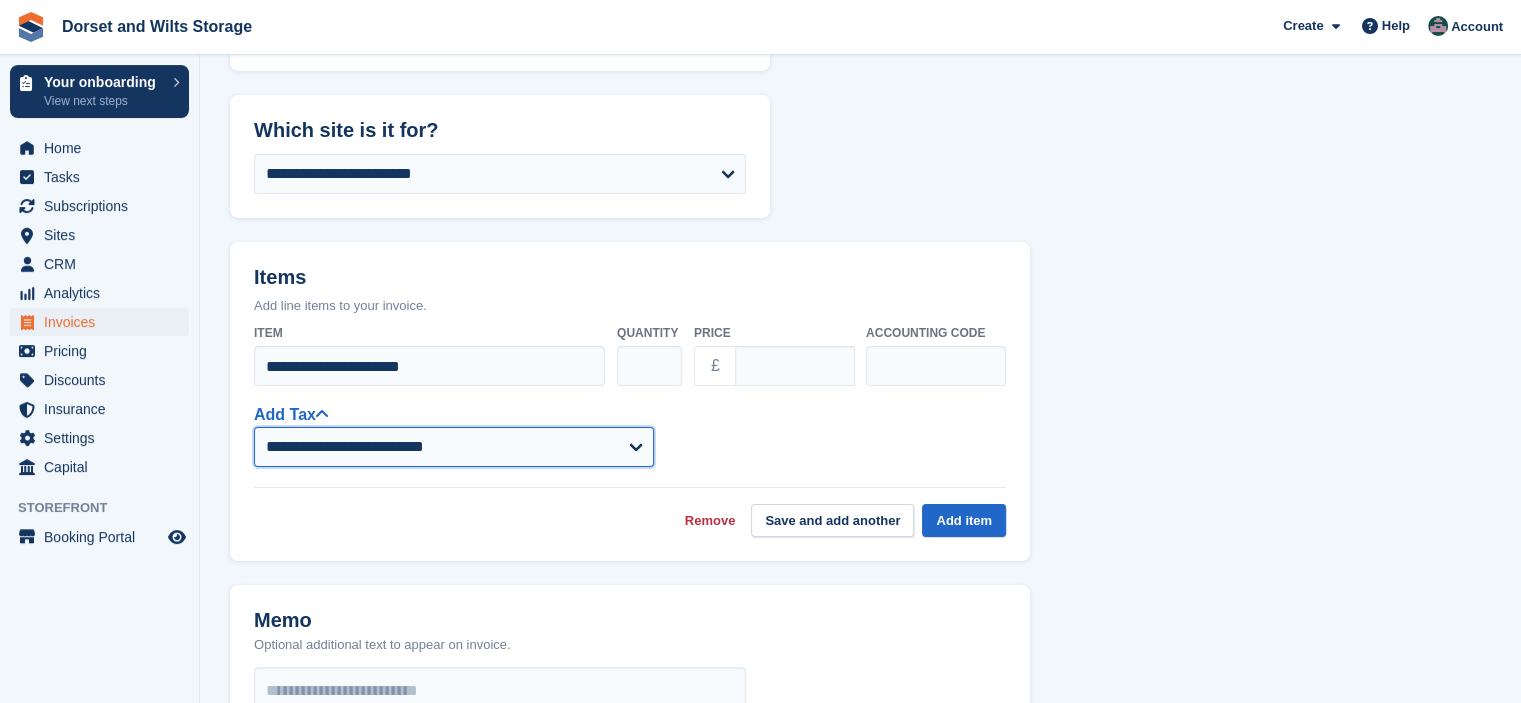 click on "**********" at bounding box center (454, 447) 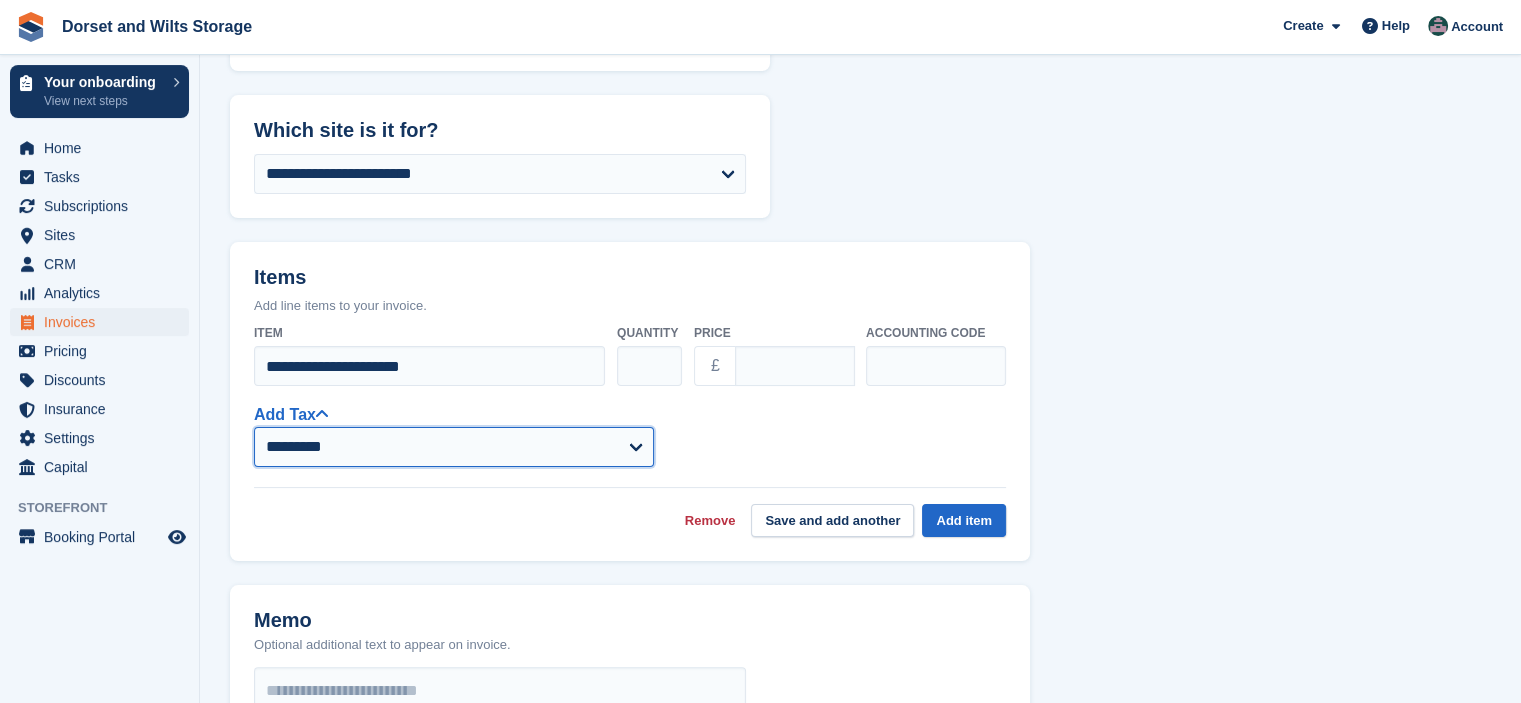 click on "**********" at bounding box center (454, 447) 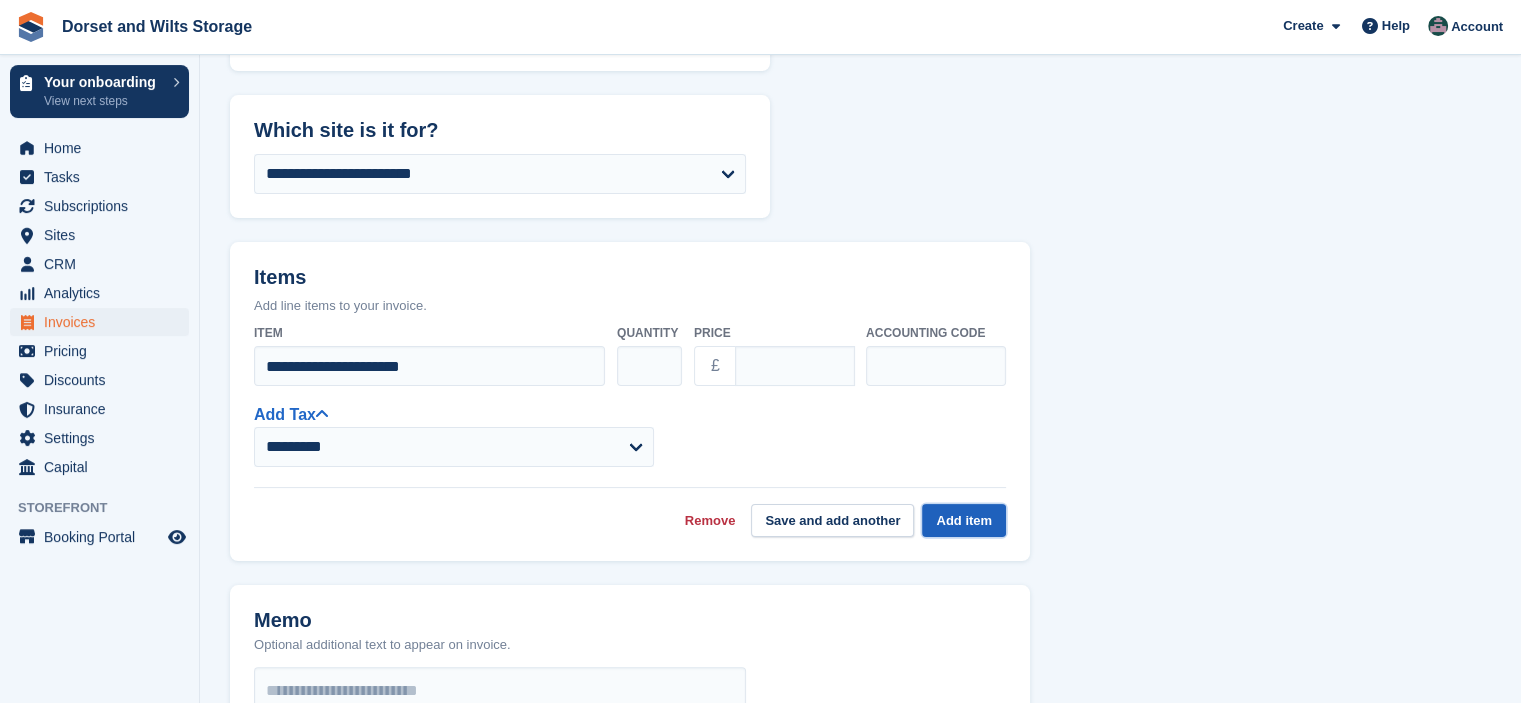 click on "Add item" at bounding box center (964, 520) 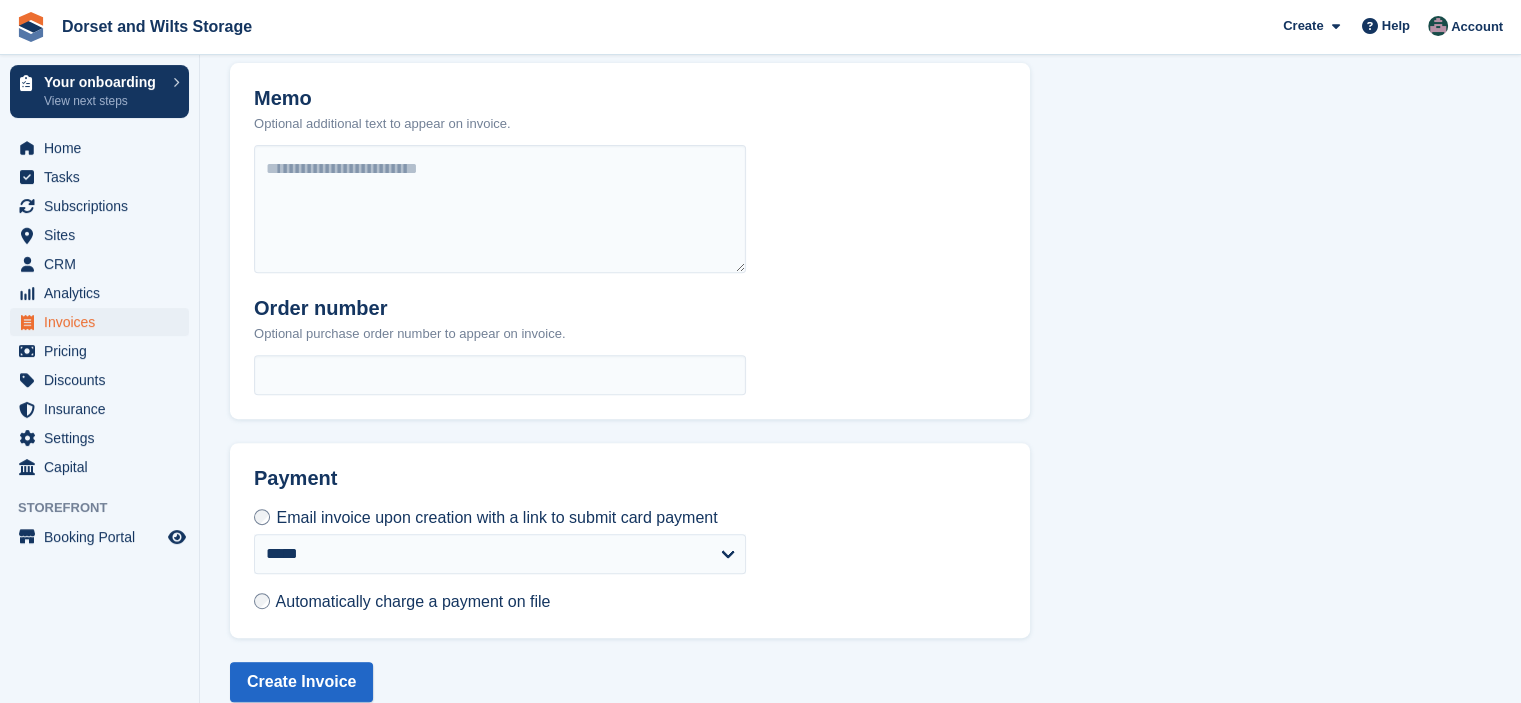 scroll, scrollTop: 782, scrollLeft: 0, axis: vertical 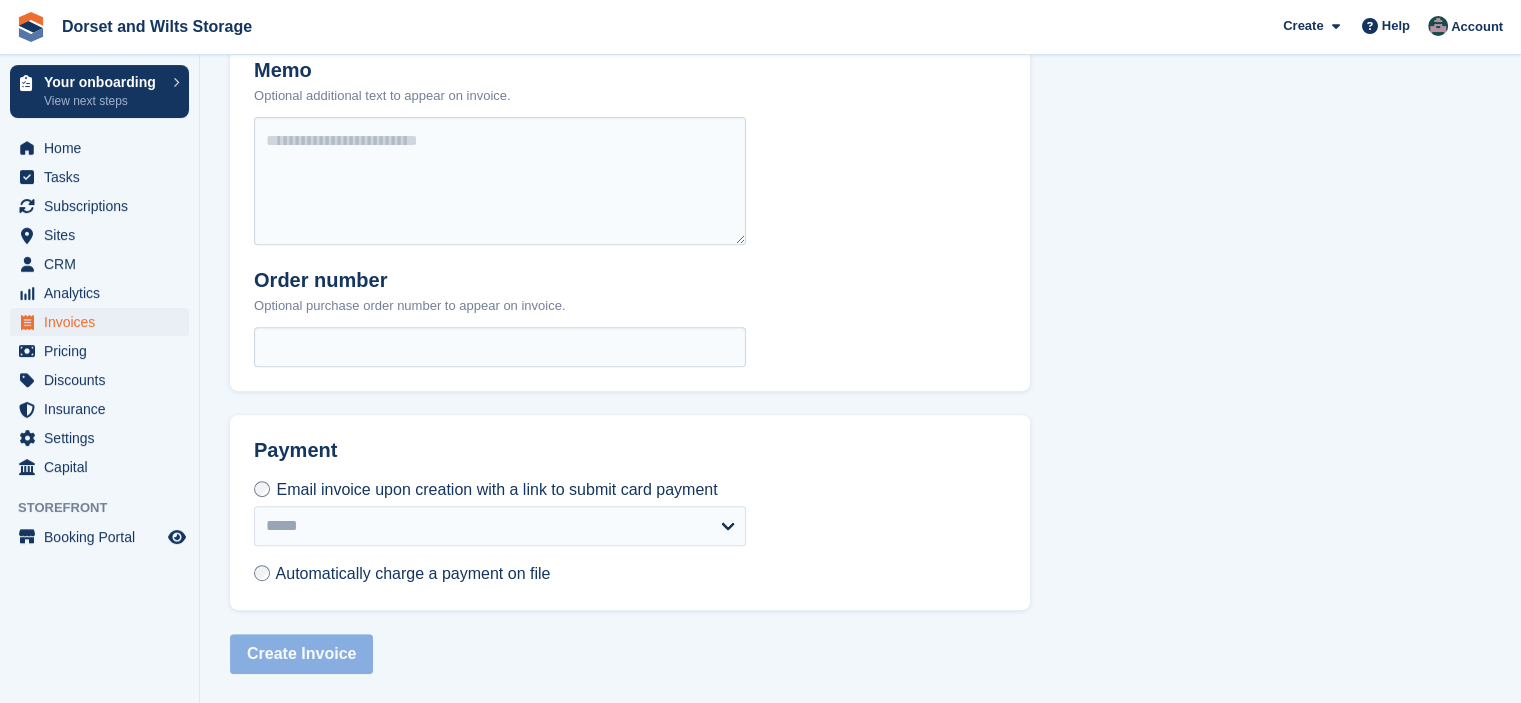 select on "******" 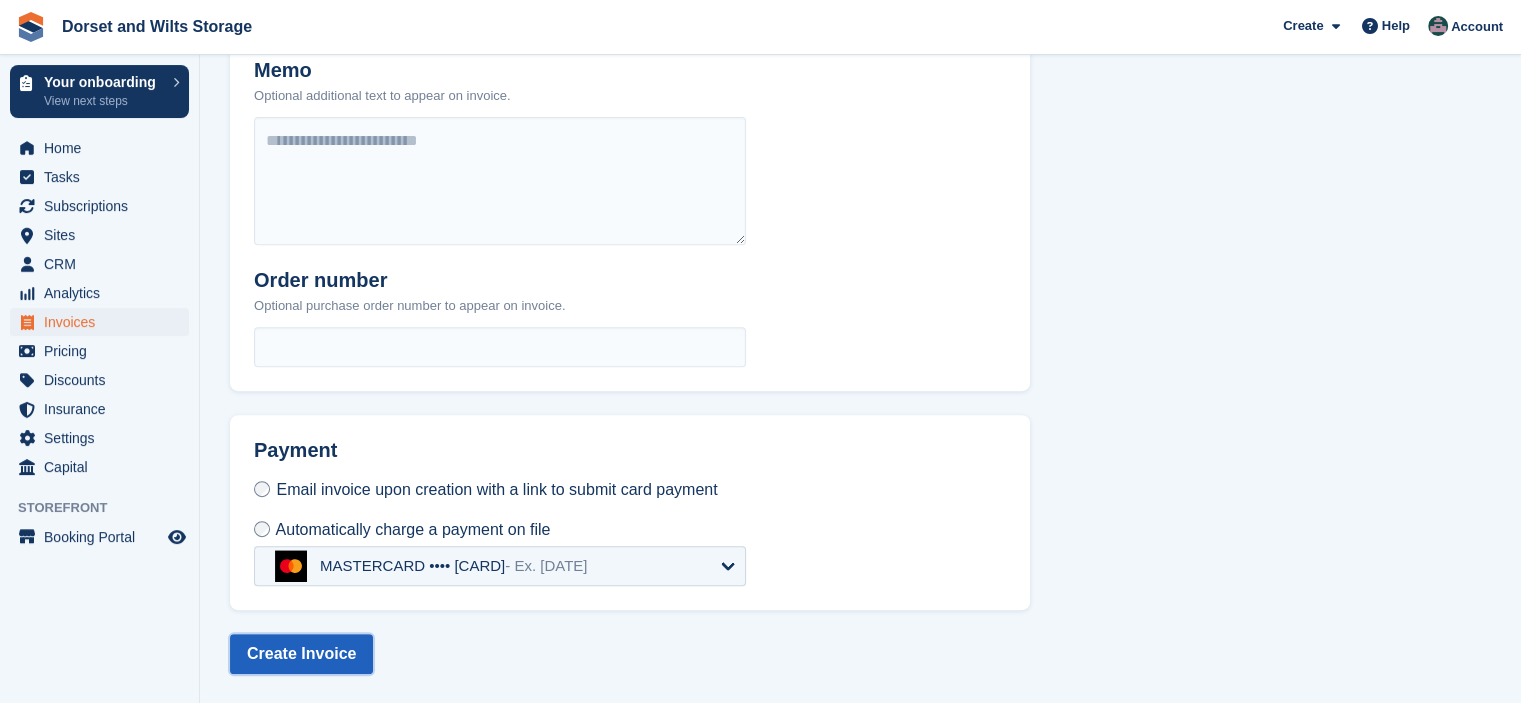 click on "Create Invoice" at bounding box center [301, 654] 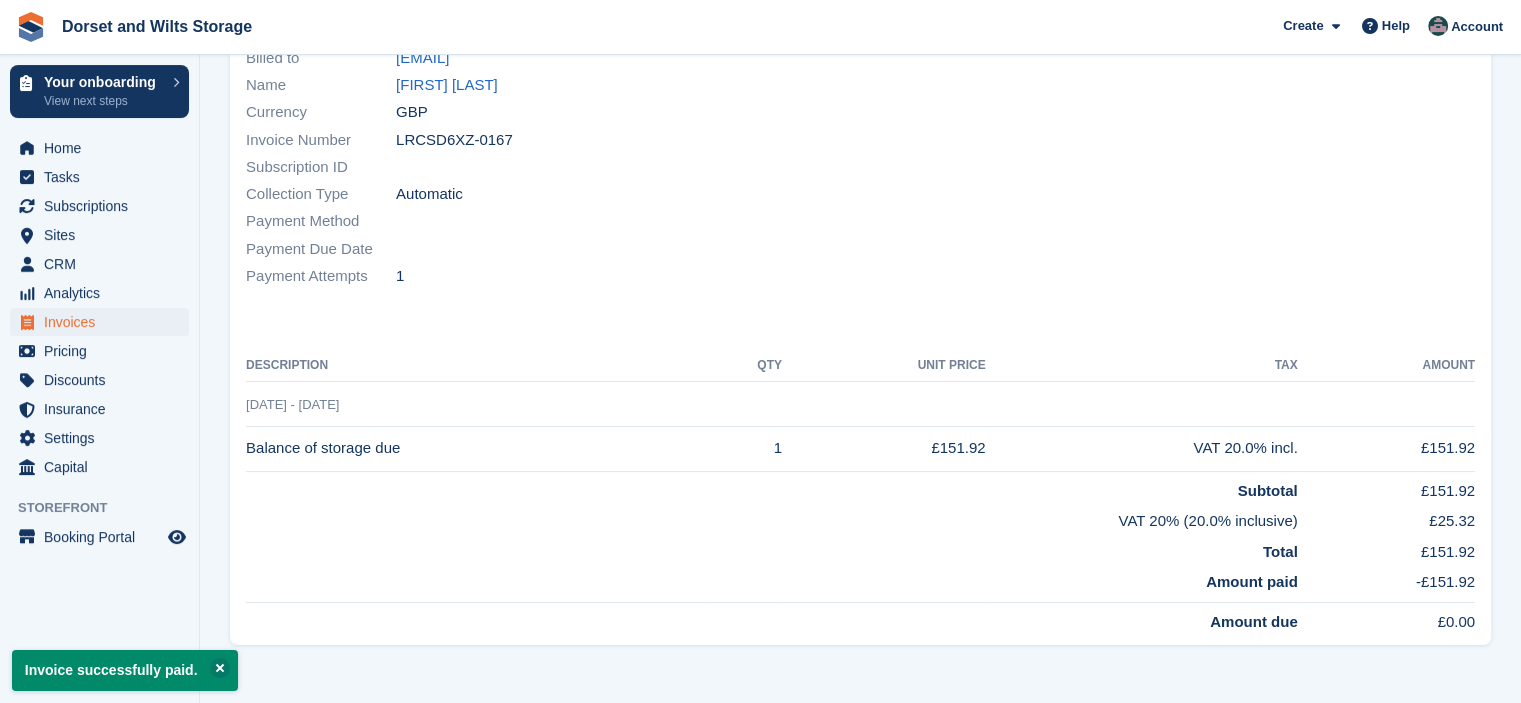 scroll, scrollTop: 0, scrollLeft: 0, axis: both 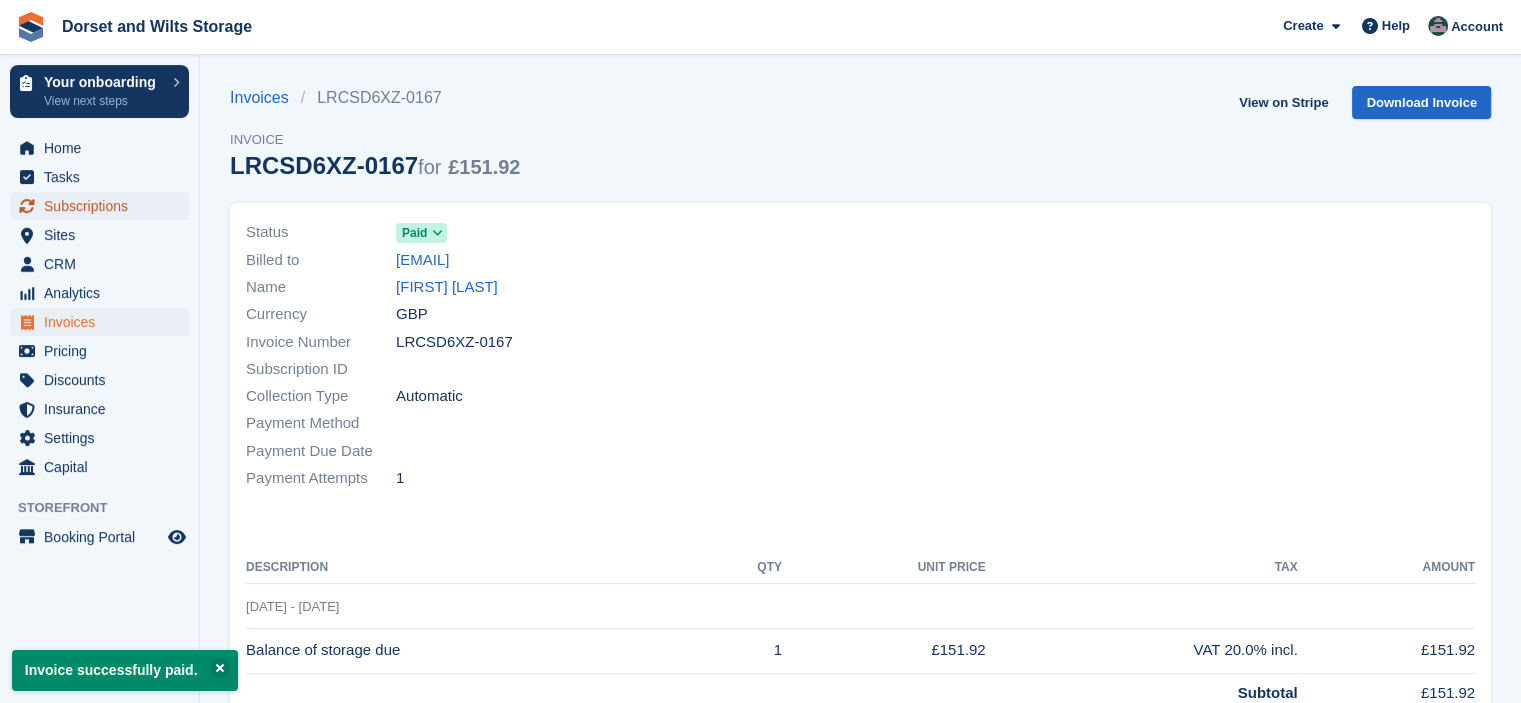 click on "Subscriptions" at bounding box center [104, 206] 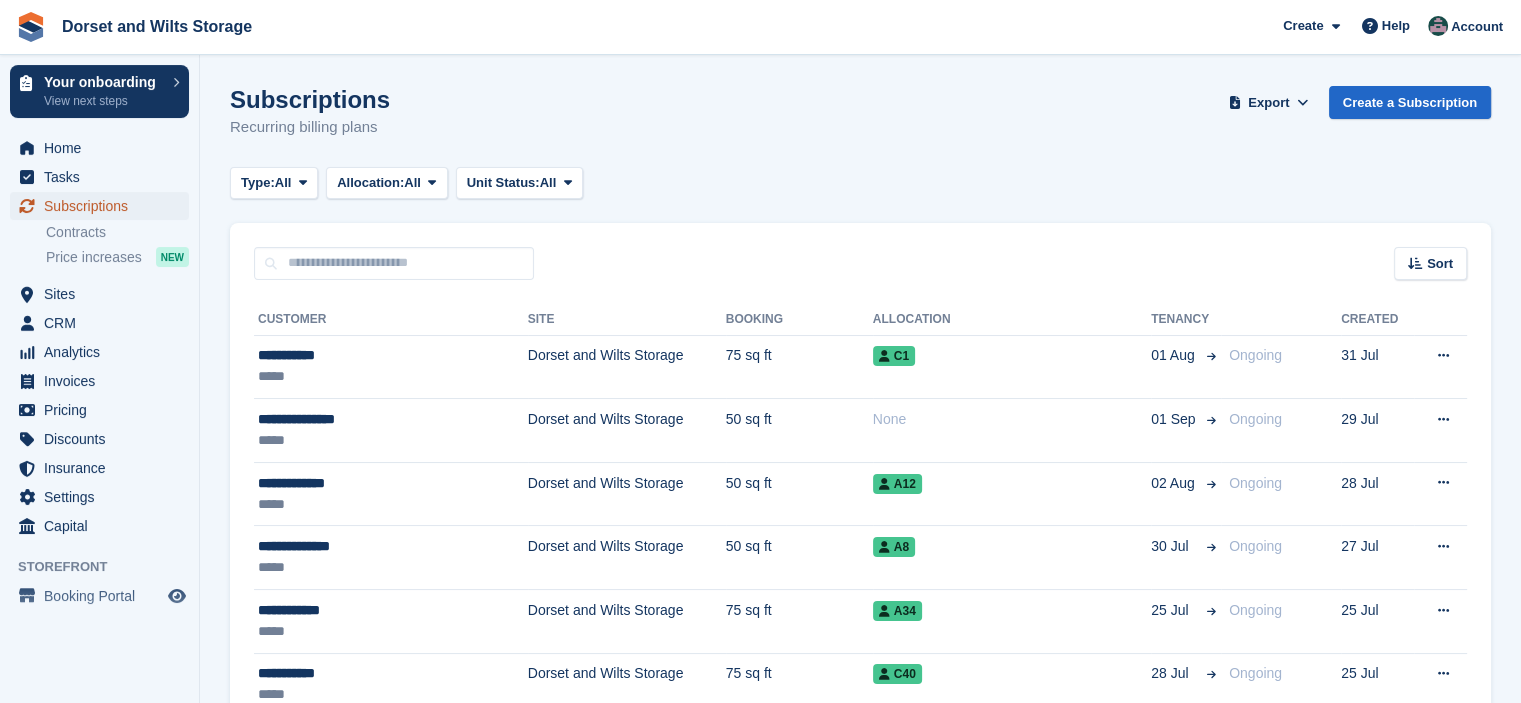 click on "Subscriptions" at bounding box center (104, 206) 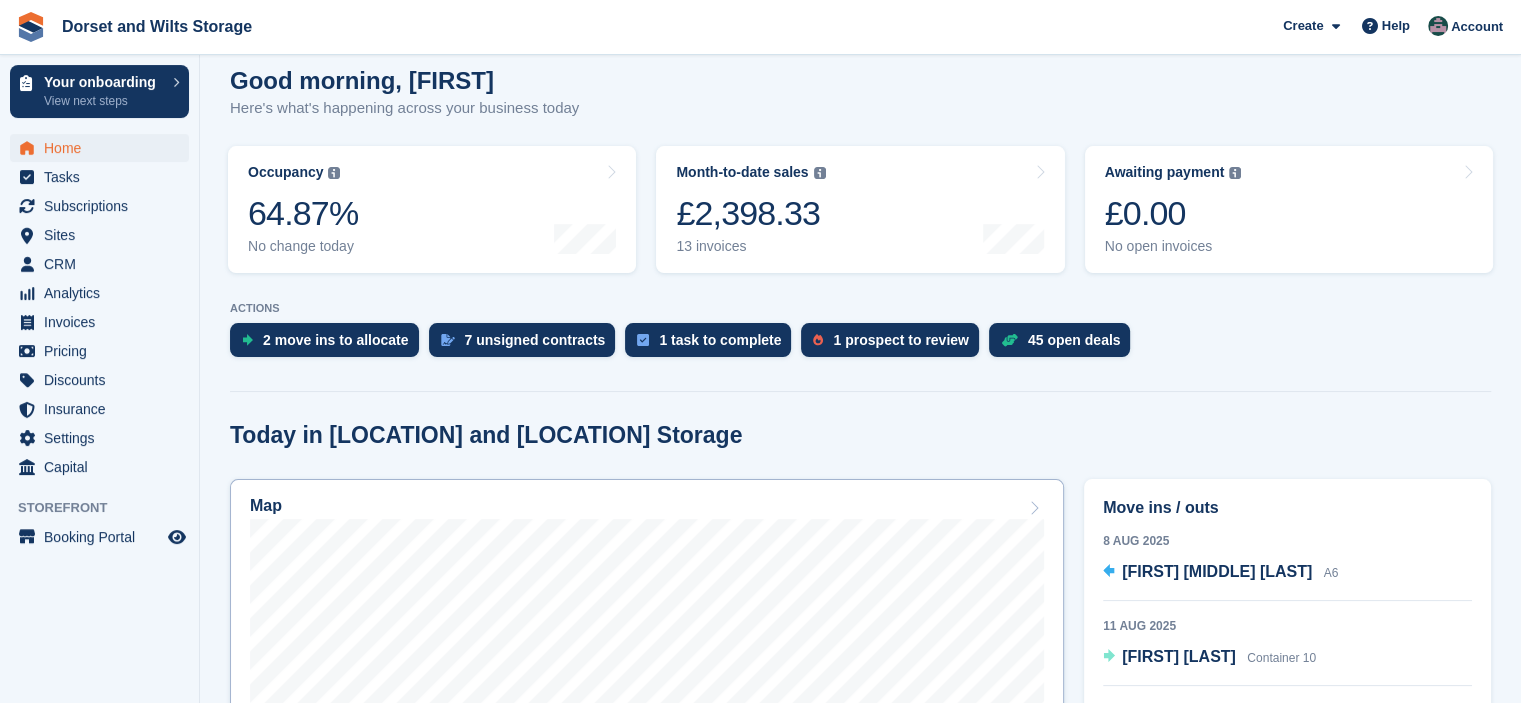 scroll, scrollTop: 200, scrollLeft: 0, axis: vertical 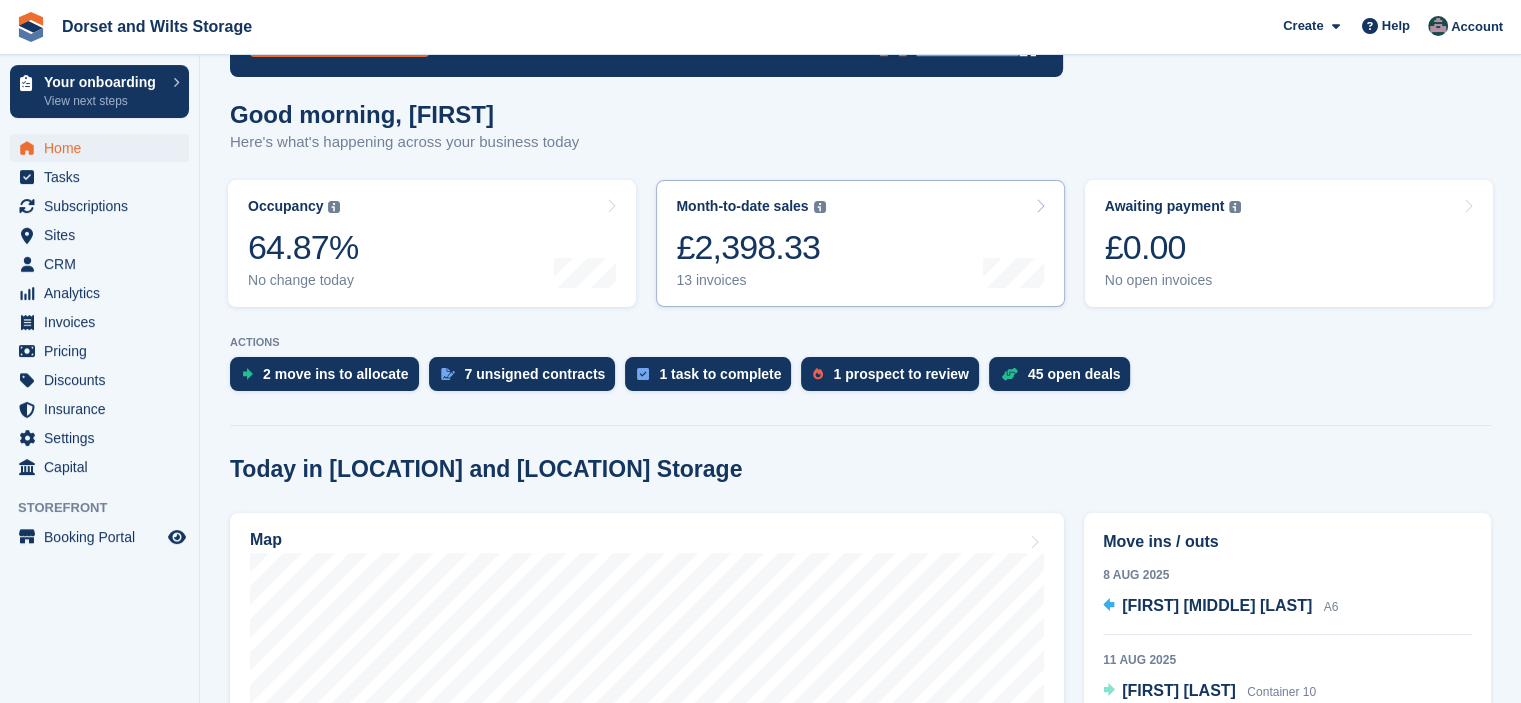 click at bounding box center (1040, 206) 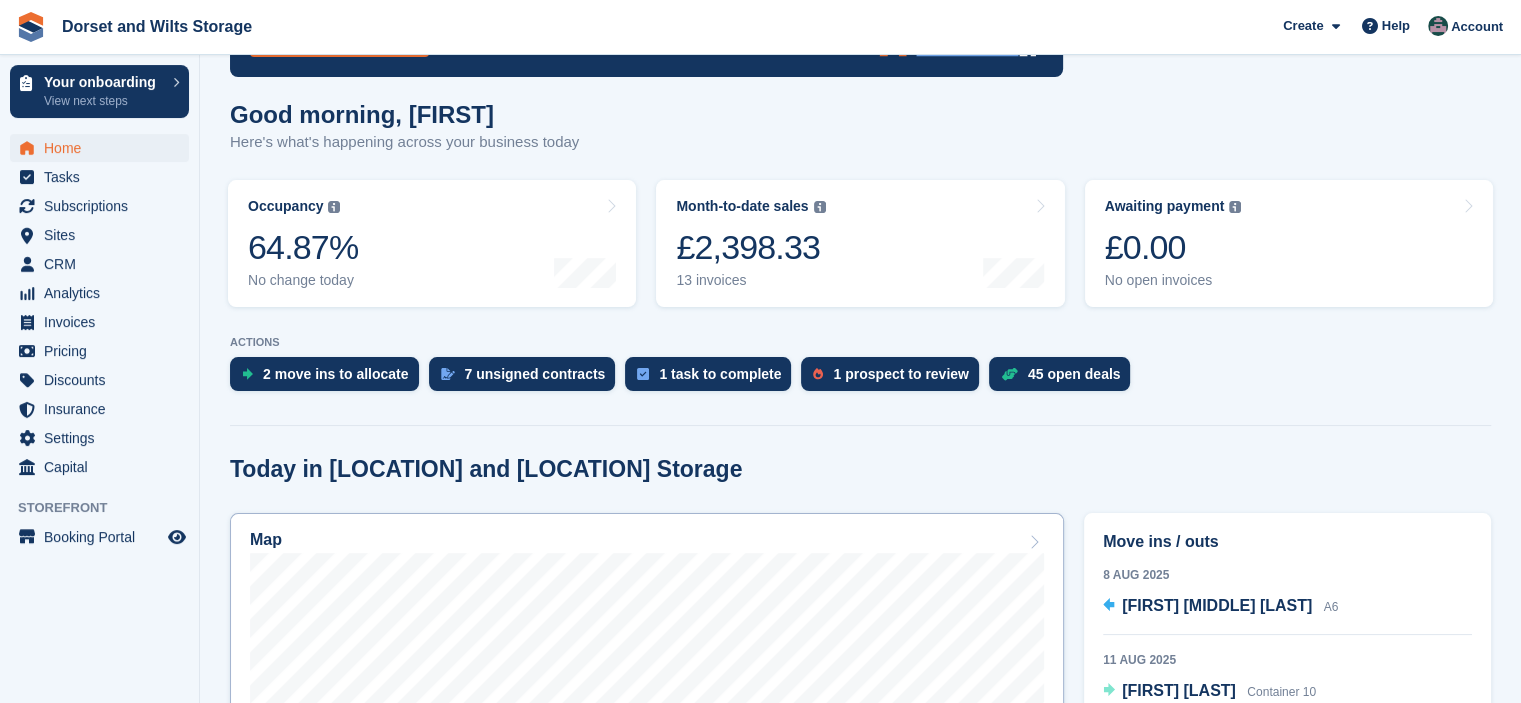 scroll, scrollTop: 400, scrollLeft: 0, axis: vertical 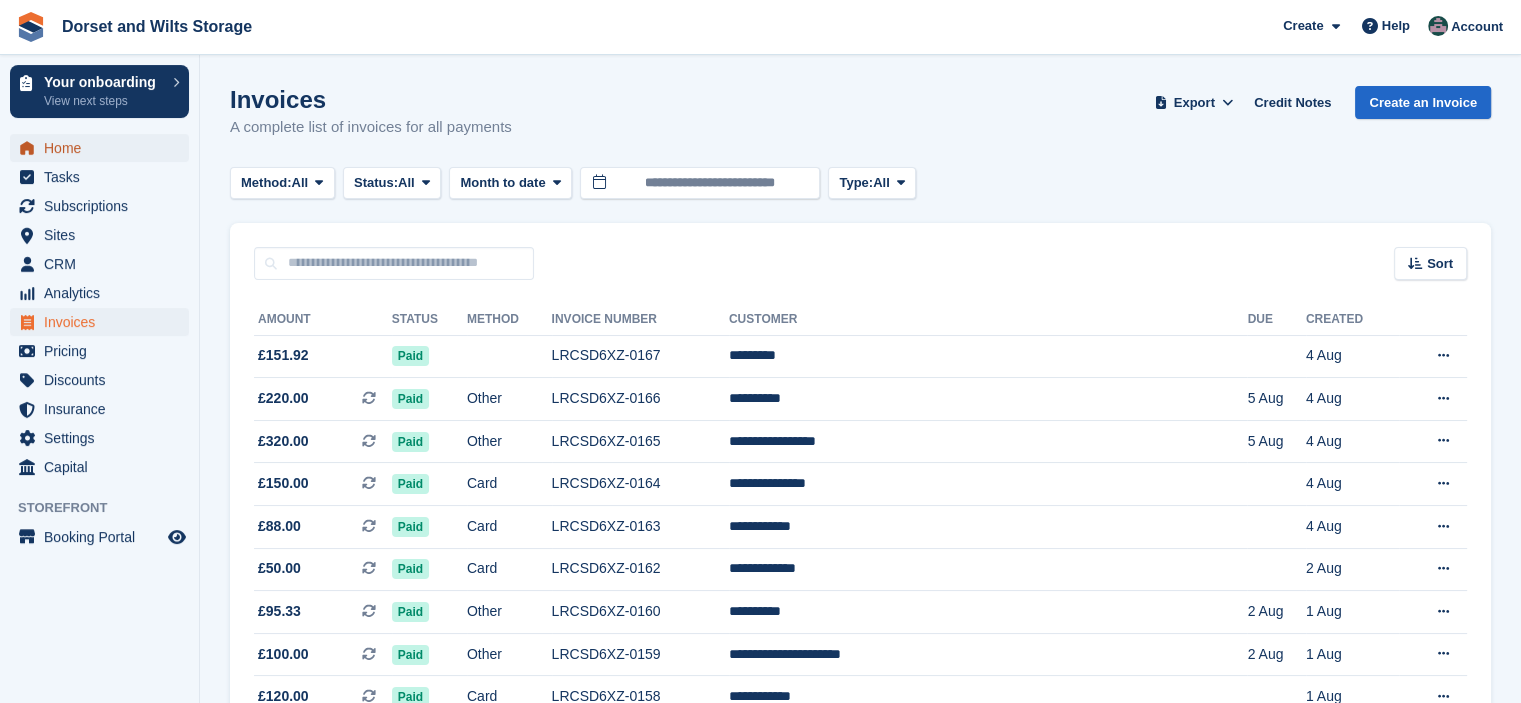 click on "Home" at bounding box center (104, 148) 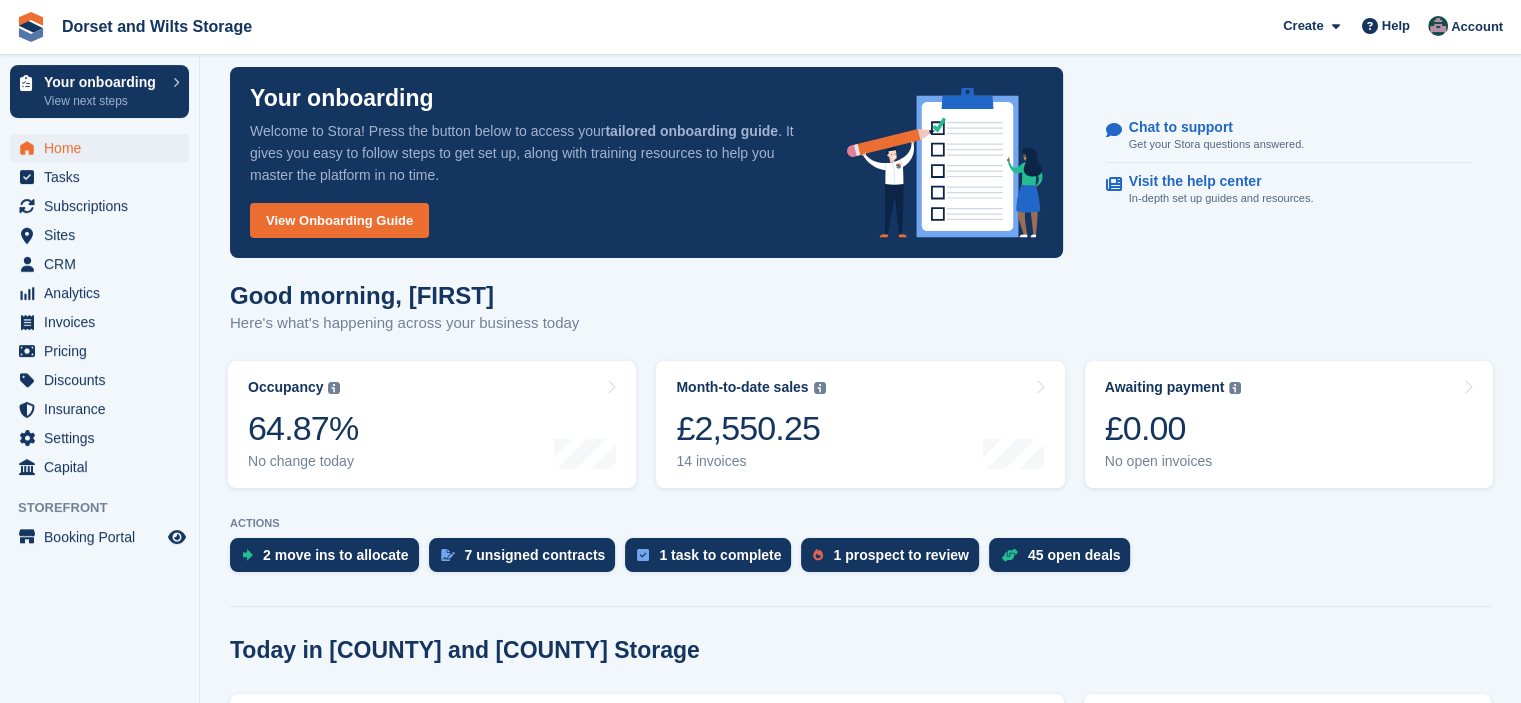 scroll, scrollTop: 219, scrollLeft: 0, axis: vertical 